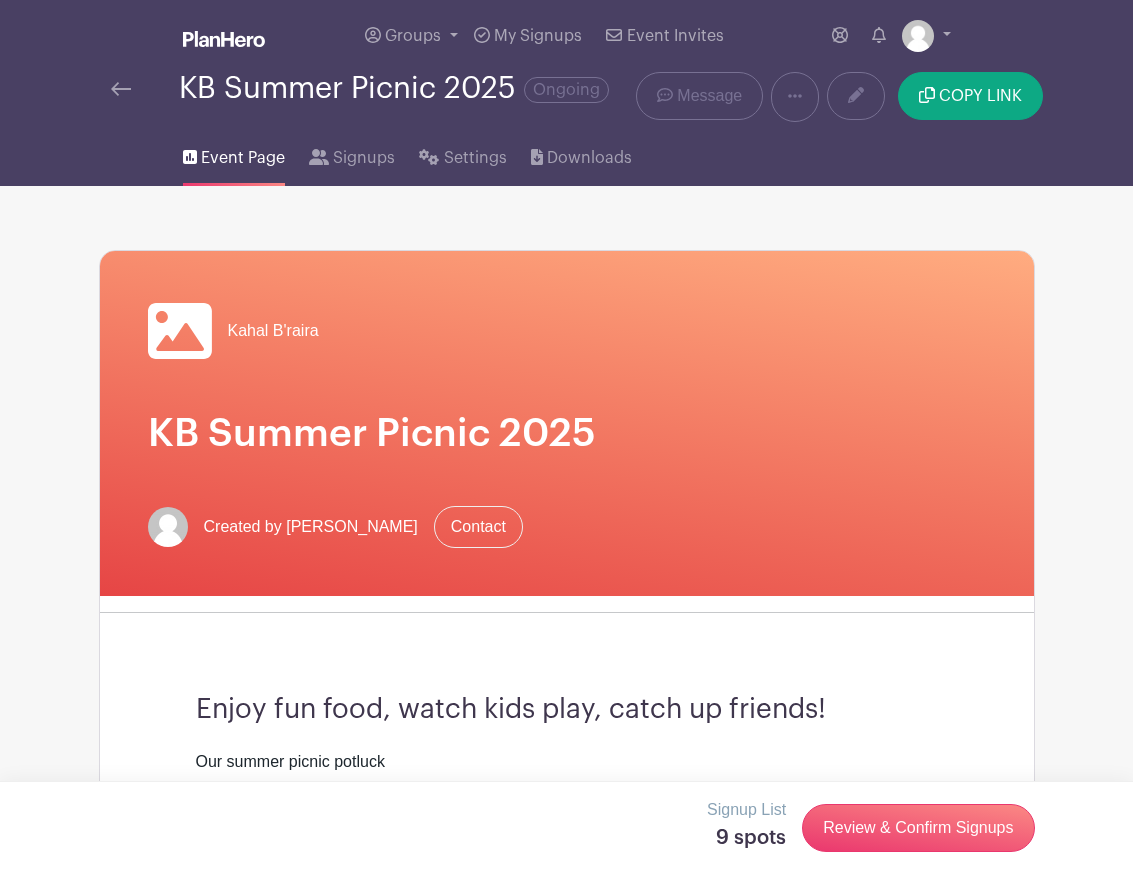 scroll, scrollTop: 0, scrollLeft: 0, axis: both 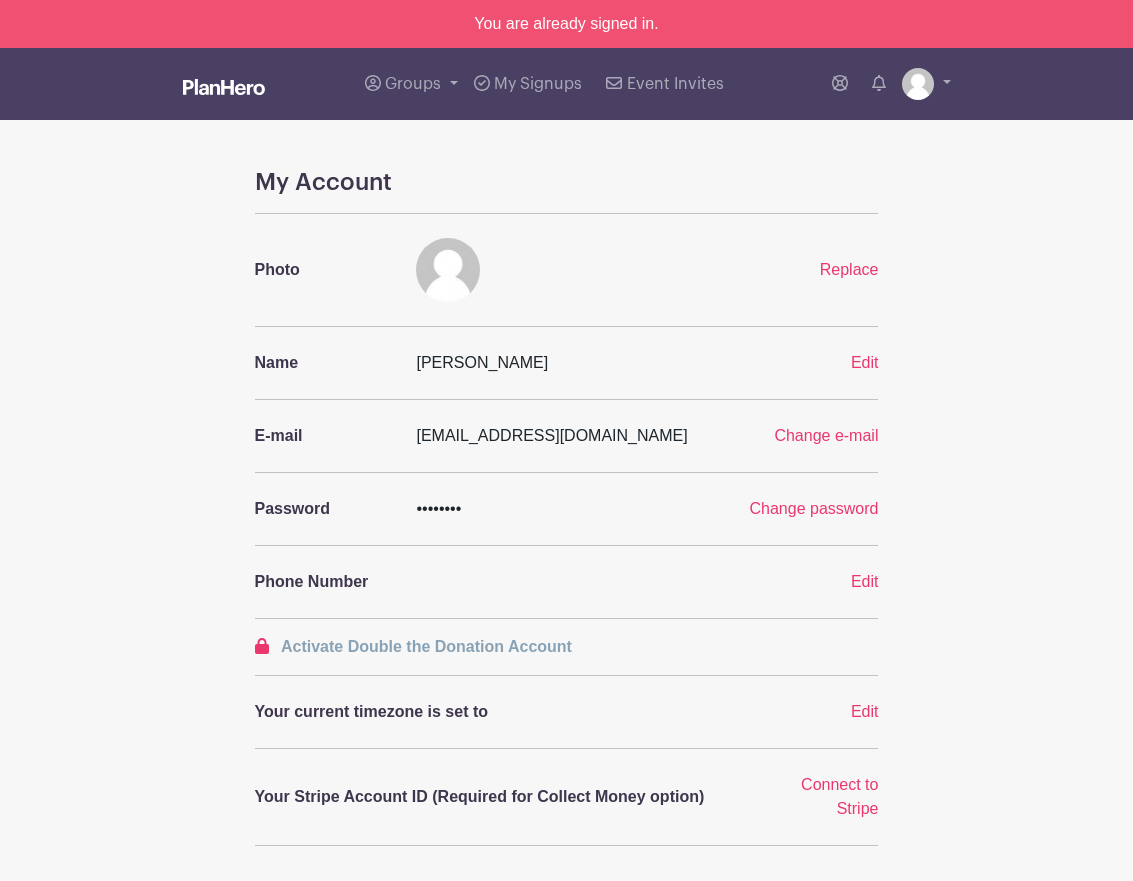 click on "My Account
Photo
Replace
Name
Sara Laschever
Edit
E-mail
sklasch@gmail.com
Change e-mail
Password
••••••••
Change password
Phone Number
Edit
Activate Double the Donation Account
Your current timezone is set to
Edit
Your Stripe Account ID (Required for Collect Money option)" at bounding box center [567, 794] 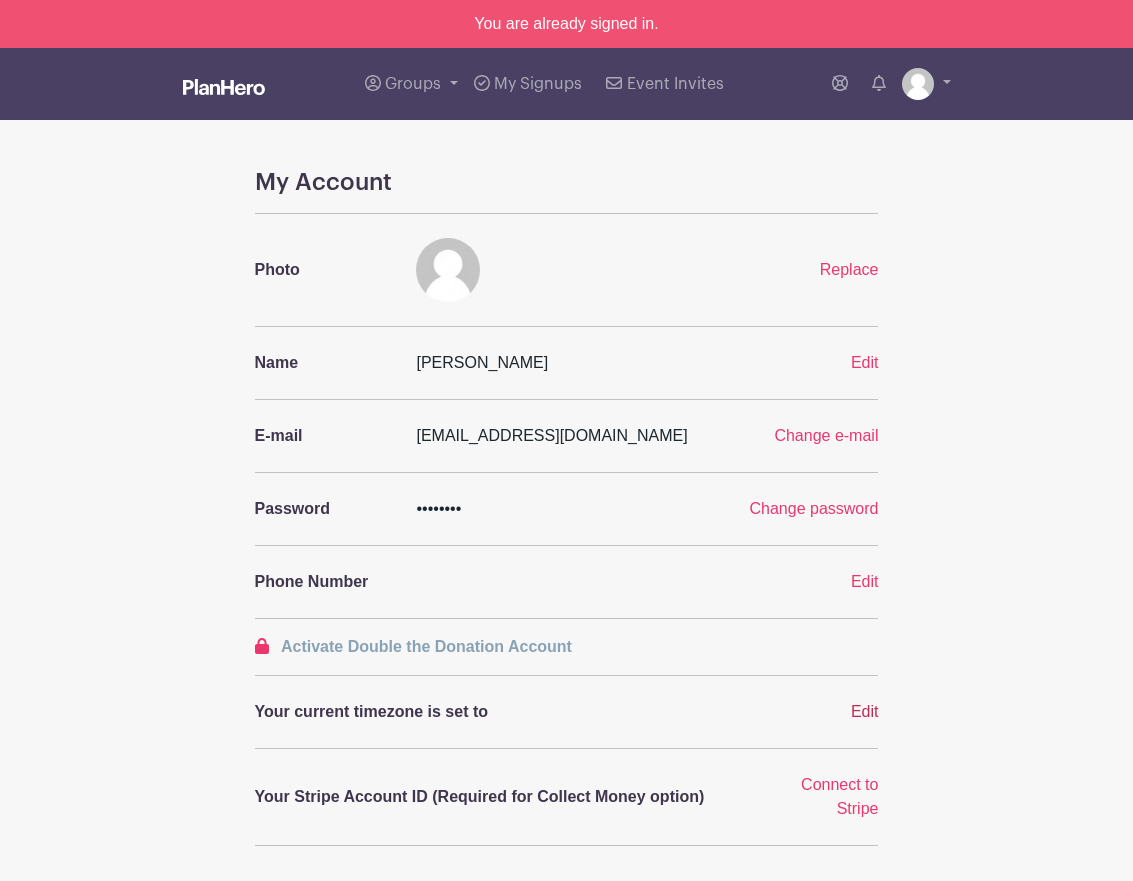 click on "Edit" at bounding box center (865, 711) 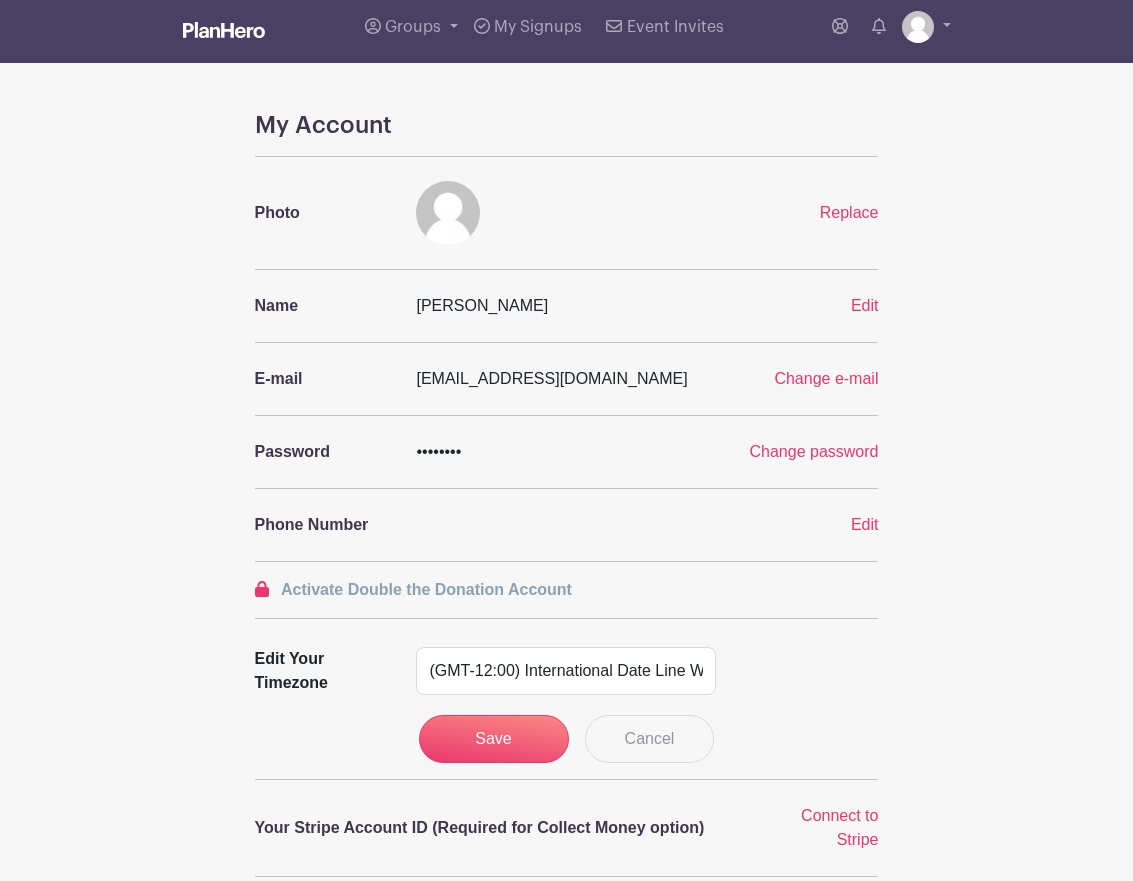 scroll, scrollTop: 58, scrollLeft: 0, axis: vertical 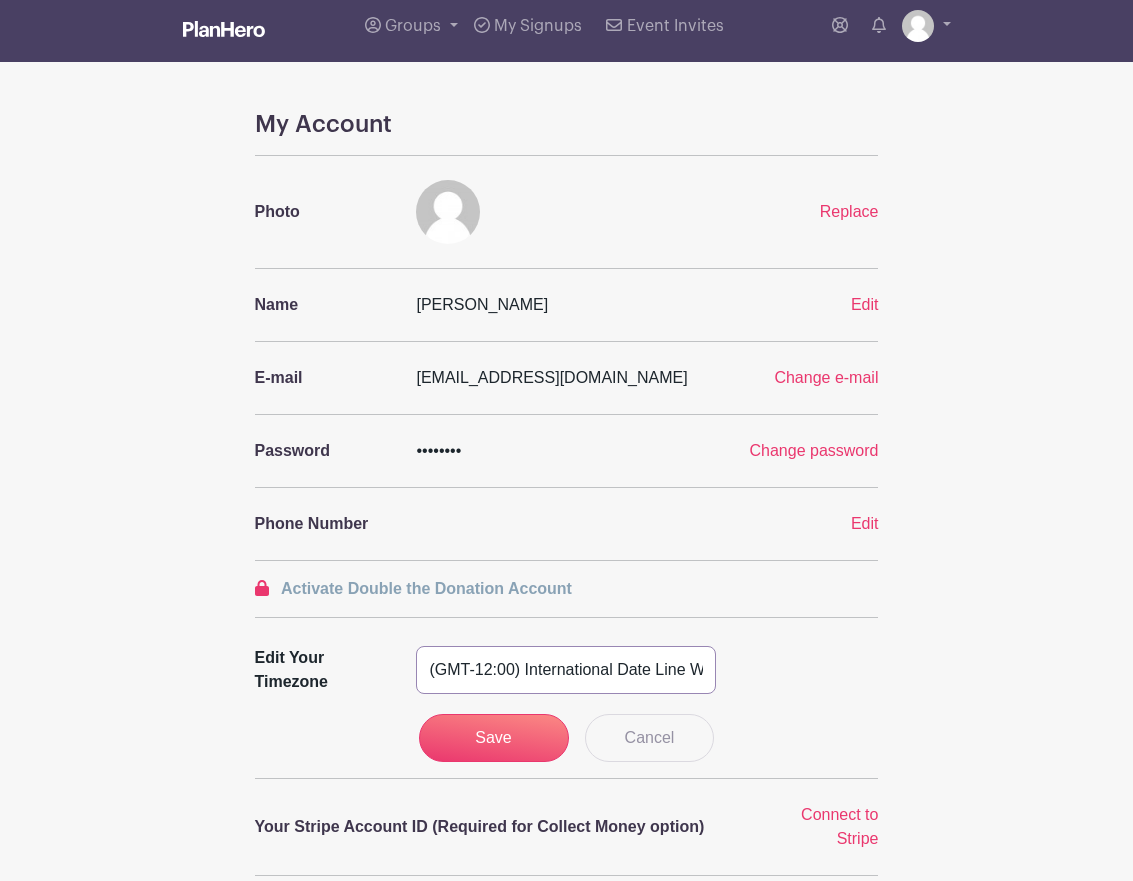 click on "(GMT-12:00) International Date Line West
(GMT-11:00) American Samoa
(GMT-11:00) Midway Island
(GMT-10:00) Hawaii
(GMT-09:00) Alaska
(GMT-08:00) Pacific Time (US & Canada)
(GMT-08:00) Tijuana
(GMT-07:00) Arizona
(GMT-07:00) Mazatlan
(GMT-07:00) Mountain Time (US & Canada)
(GMT-06:00) Central America
(GMT-06:00) Central Time (US & Canada)
(GMT-06:00) Chihuahua
(GMT-06:00) Guadalajara
(GMT-06:00) Mexico City
(GMT-06:00) Monterrey
(GMT-06:00) Saskatchewan
(GMT-05:00) Bogota
(GMT-05:00) Eastern Time (US & Canada)
(GMT-05:00) Indiana (East)
(GMT-05:00) Lima
(GMT-05:00) Quito
(GMT-04:00) Atlantic Time (Canada)
(GMT-04:00) Caracas
(GMT-04:00) Georgetown
(GMT-04:00) La Paz
(GMT-04:00) Puerto Rico
(GMT-04:00) Santiago
(GMT-03:30) Newfoundland
(GMT-03:00) Brasilia
(GMT-03:00) Buenos Aires
(GMT-03:00) Montevideo
(GMT-02:00) Greenland
(GMT-02:00) Mid-Atlantic
(GMT-01:00) Azores
(GMT-01:00) Cape Verde Is.
(GMT+00:00) Casablanca
(GMT+00:00) Dublin" at bounding box center [566, 670] 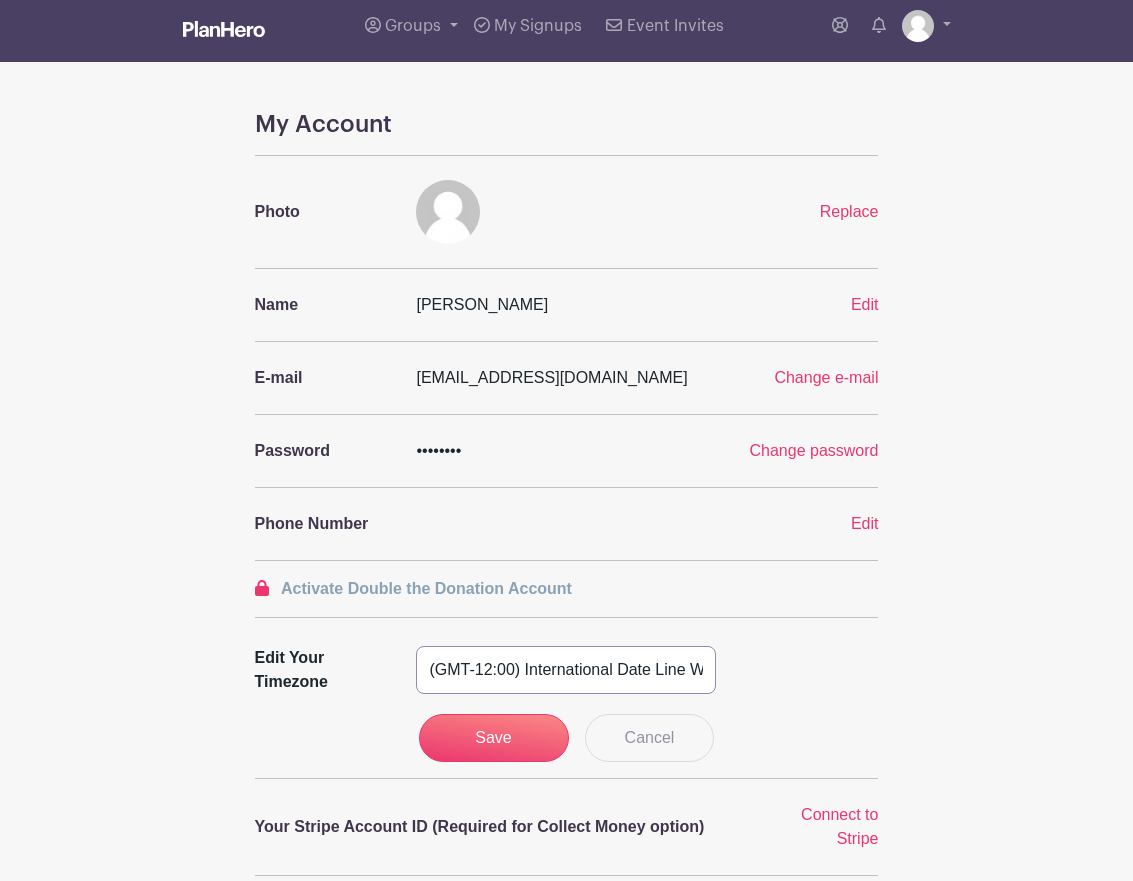 select on "Eastern Time (US & Canada)" 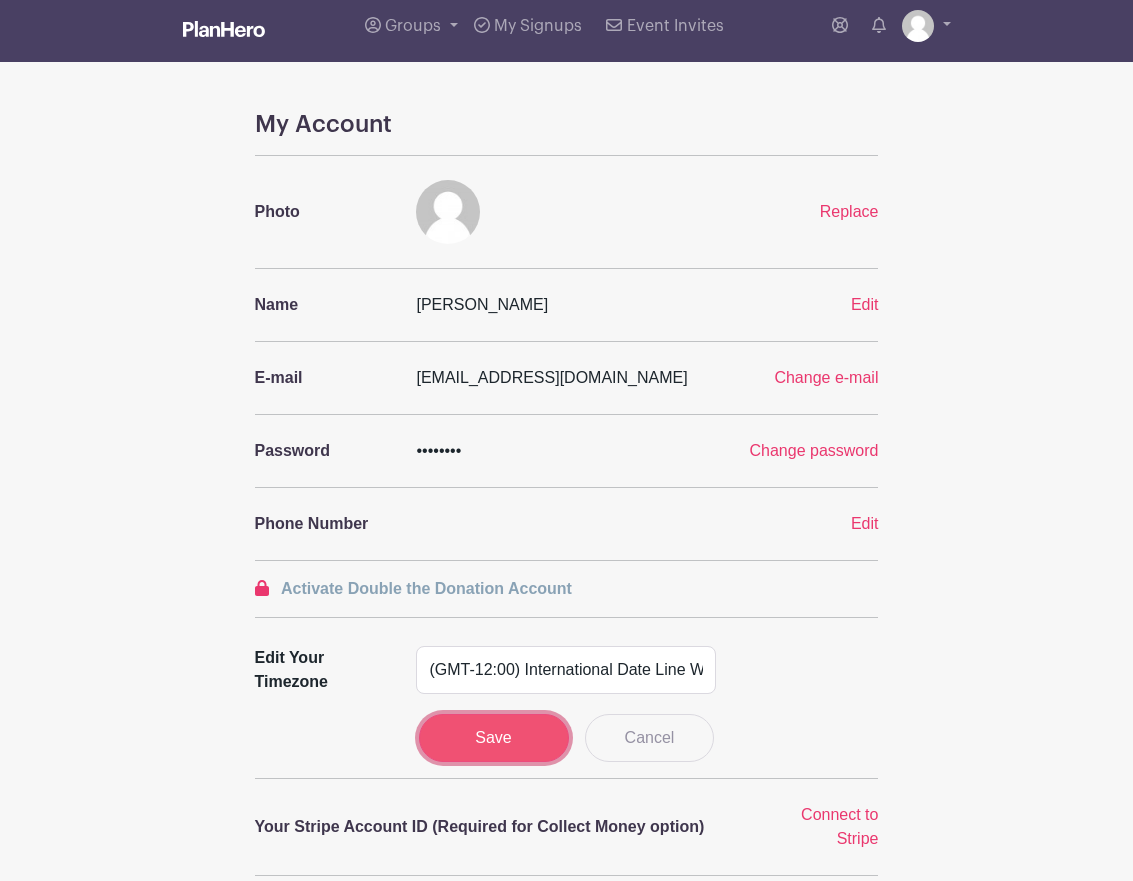 click on "Save" at bounding box center [494, 738] 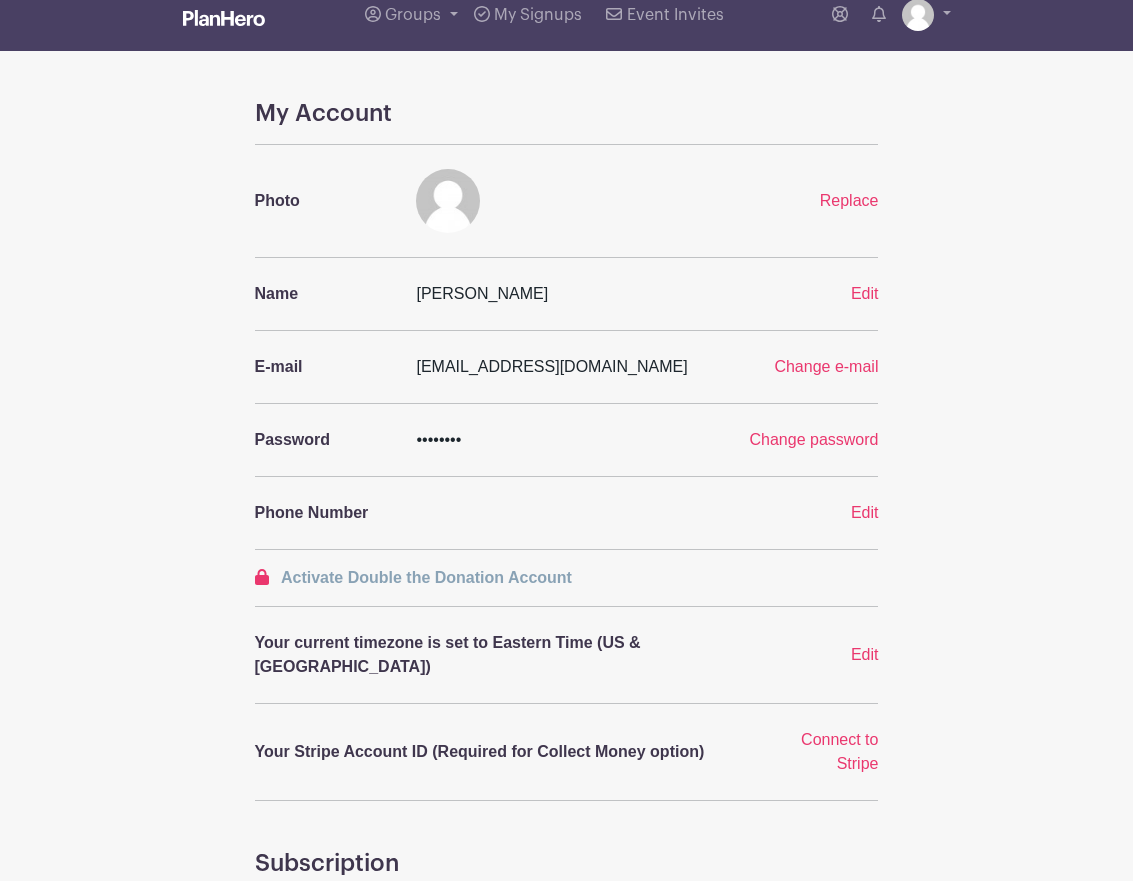 scroll, scrollTop: 71, scrollLeft: 0, axis: vertical 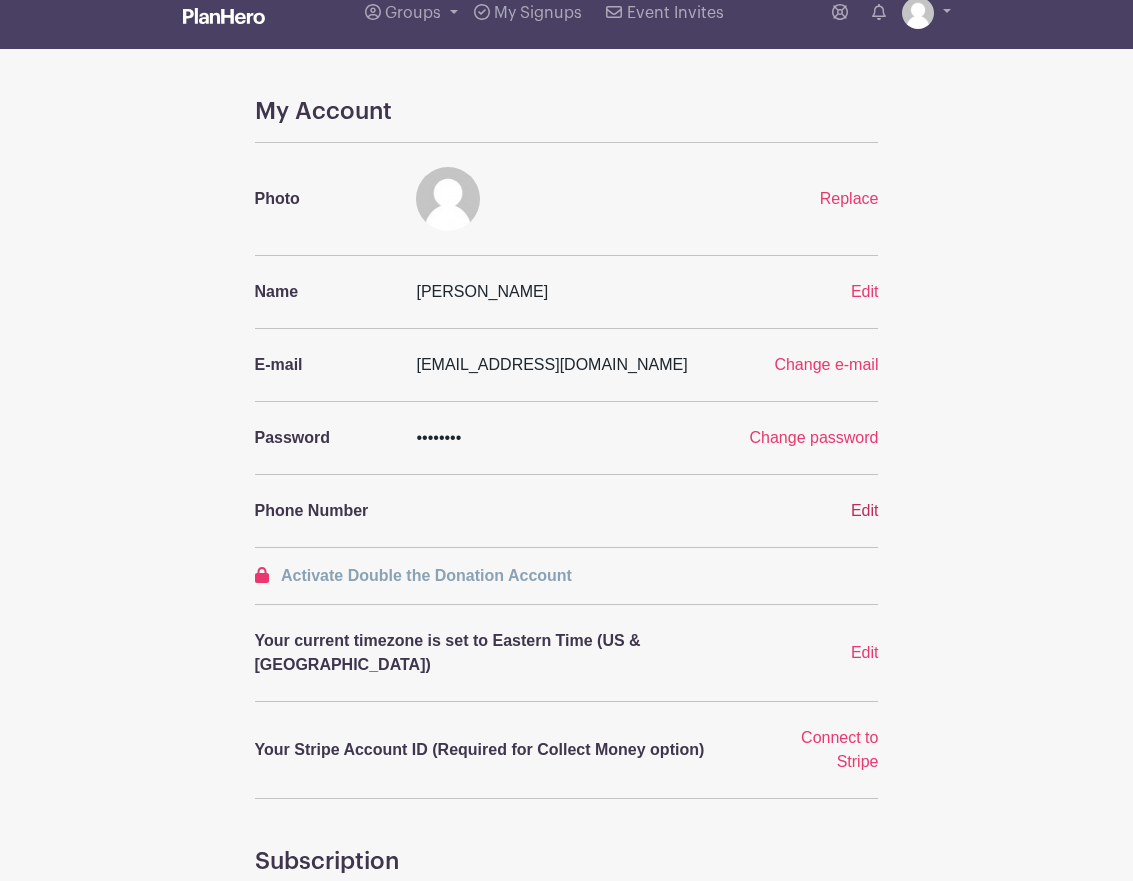 click on "Edit" at bounding box center (865, 510) 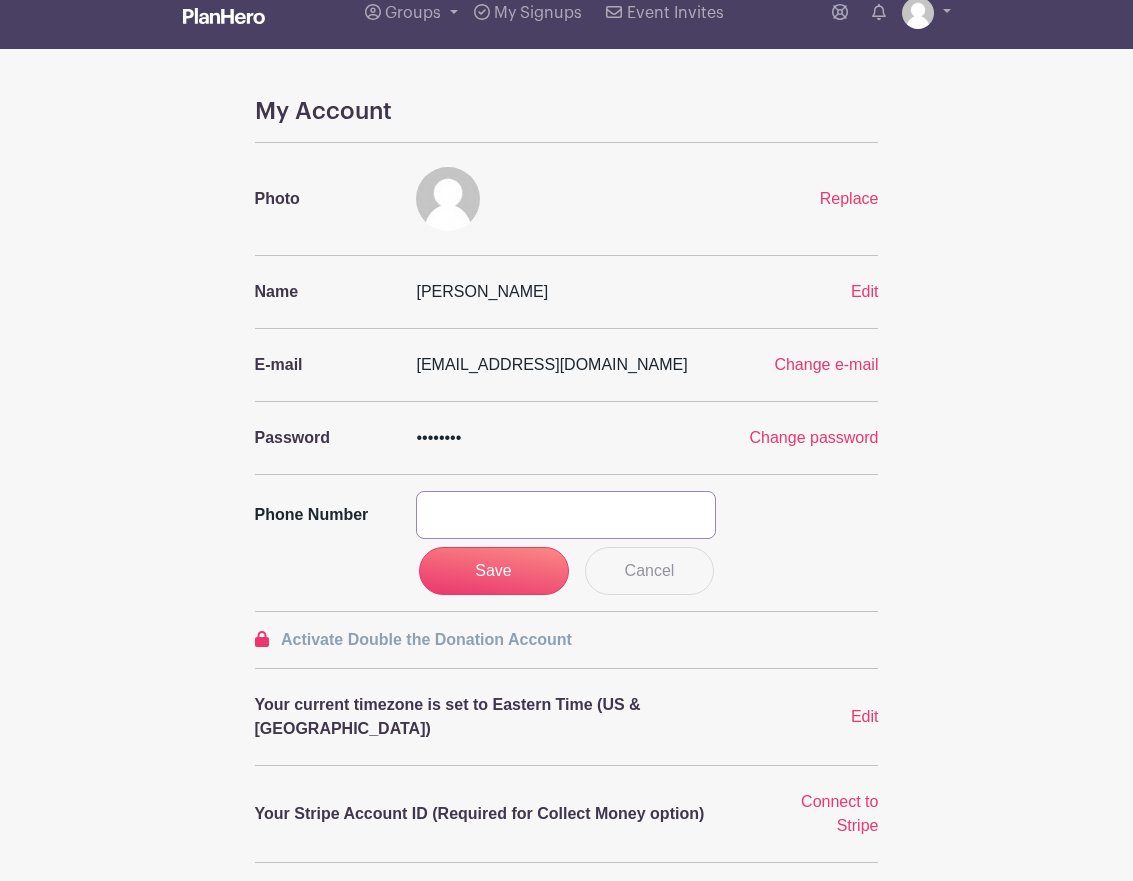 click at bounding box center (566, 515) 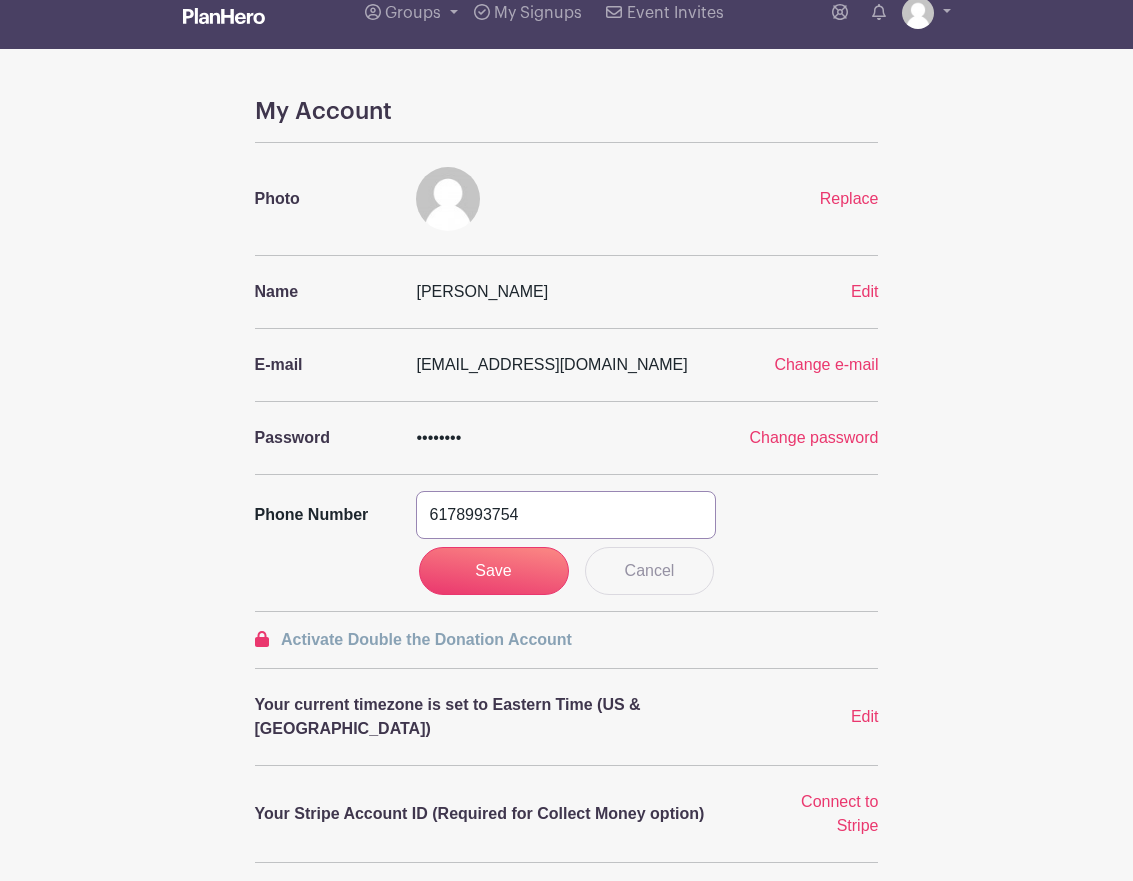 click on "6178993754" at bounding box center [566, 515] 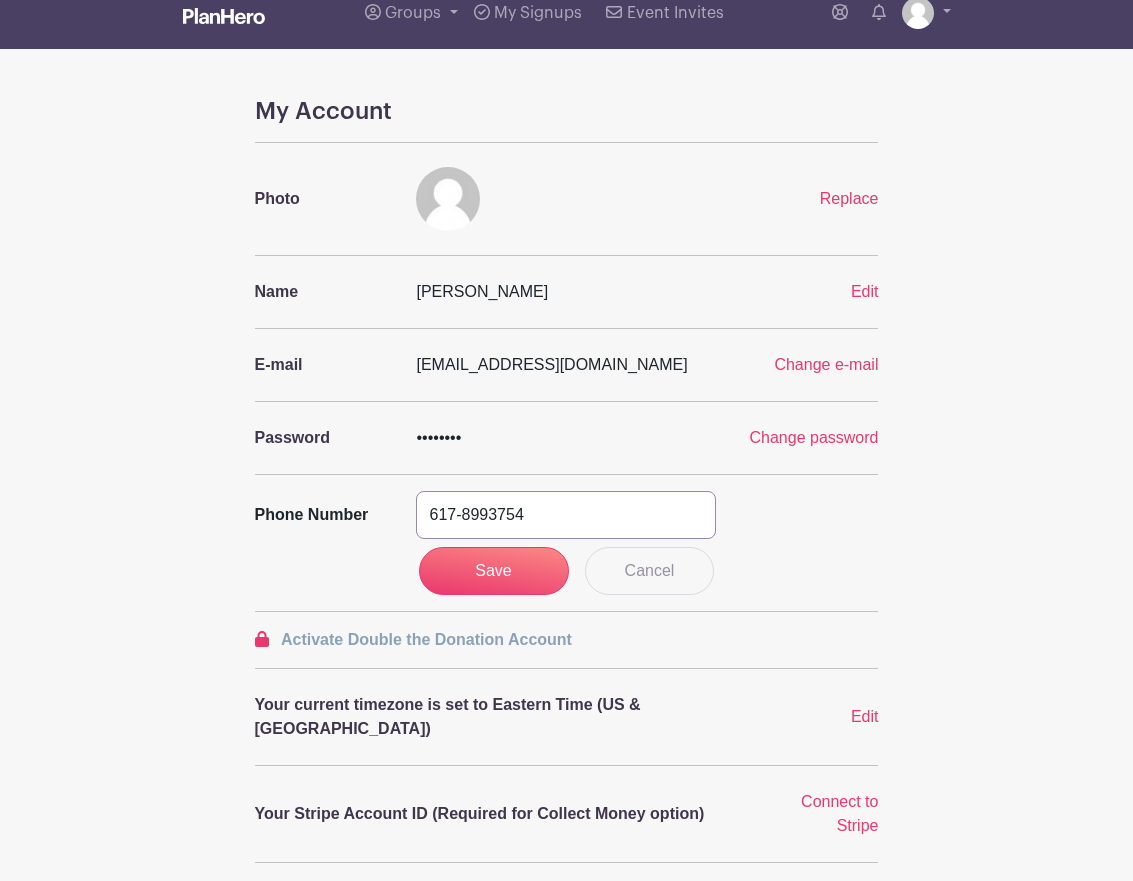 click on "617-8993754" at bounding box center (566, 515) 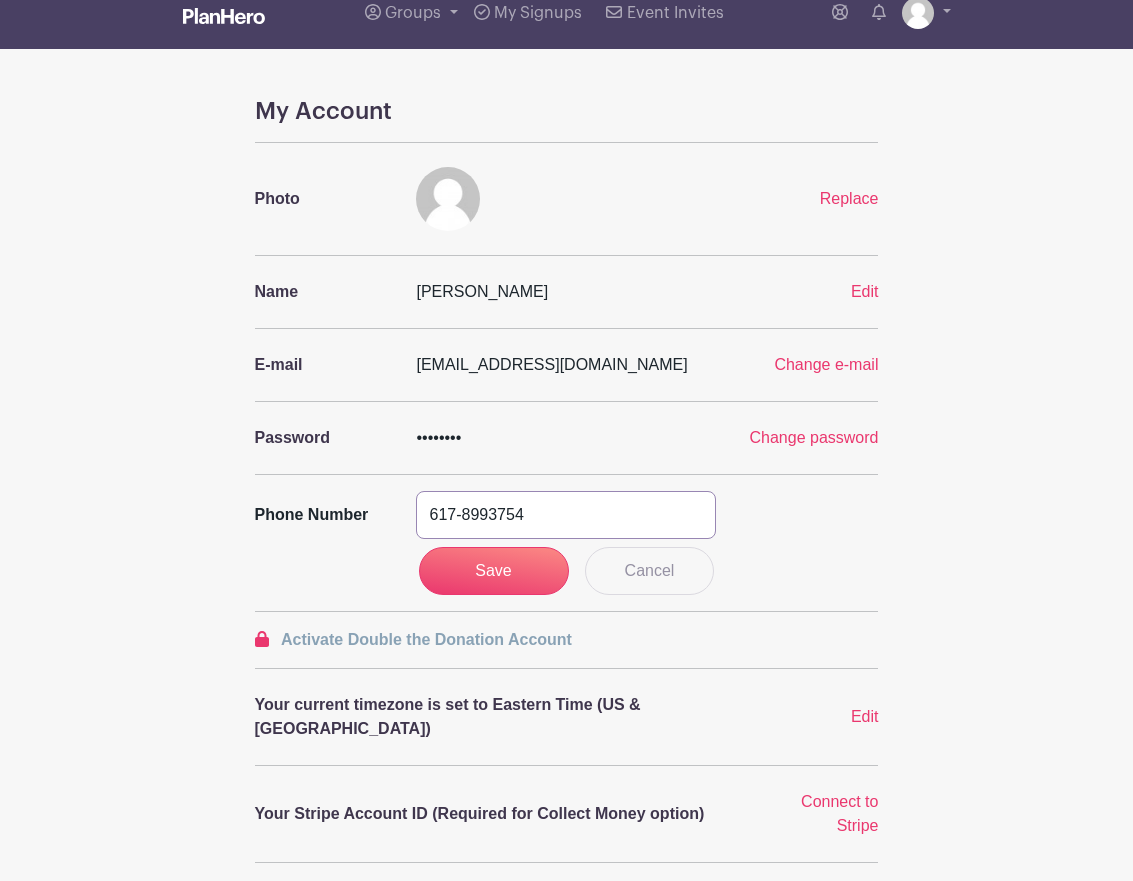 type on "617-899-3754" 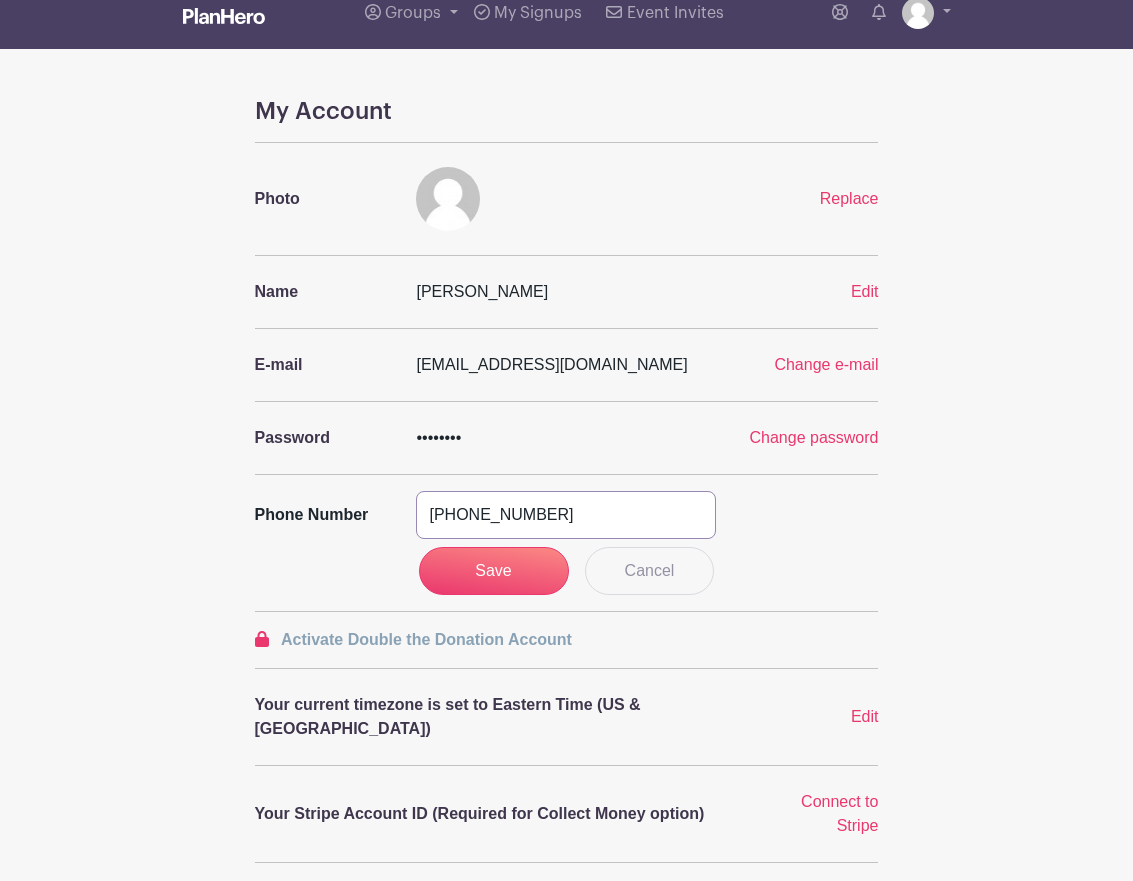 drag, startPoint x: 557, startPoint y: 520, endPoint x: 416, endPoint y: 518, distance: 141.01419 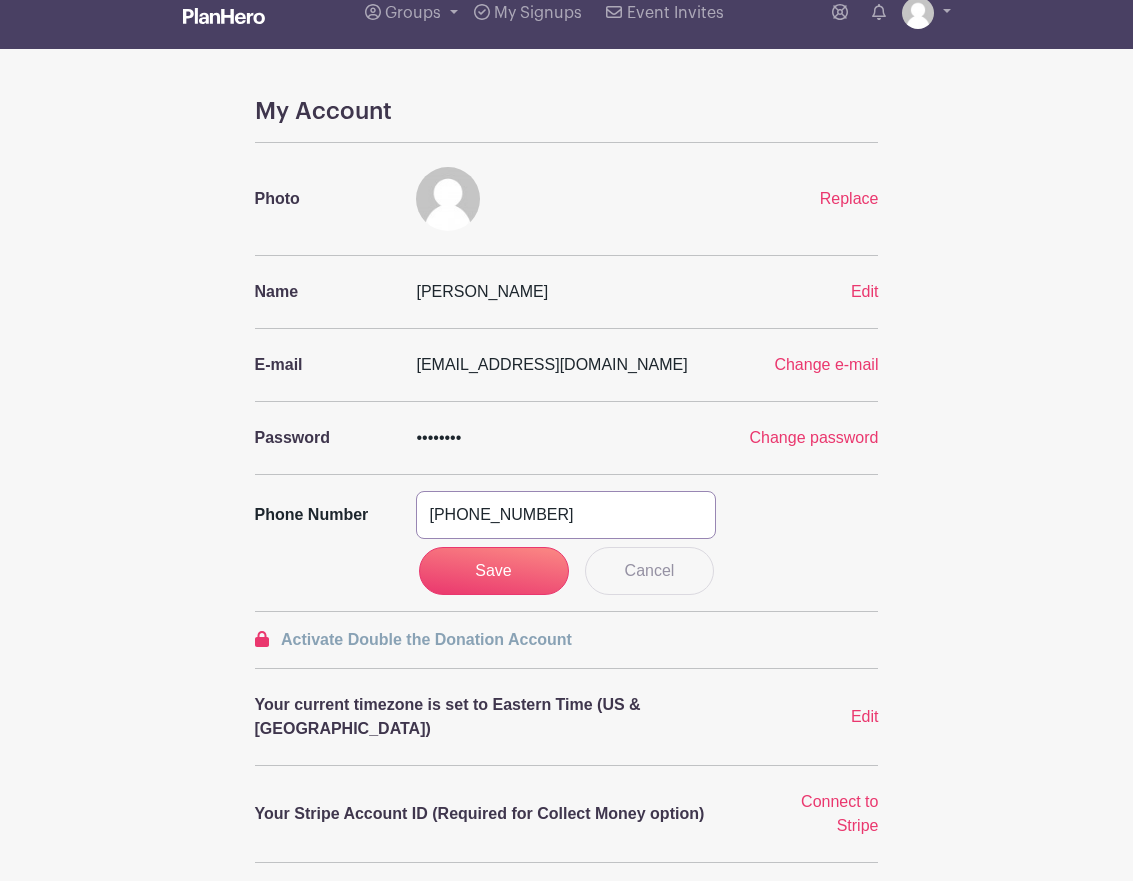 type 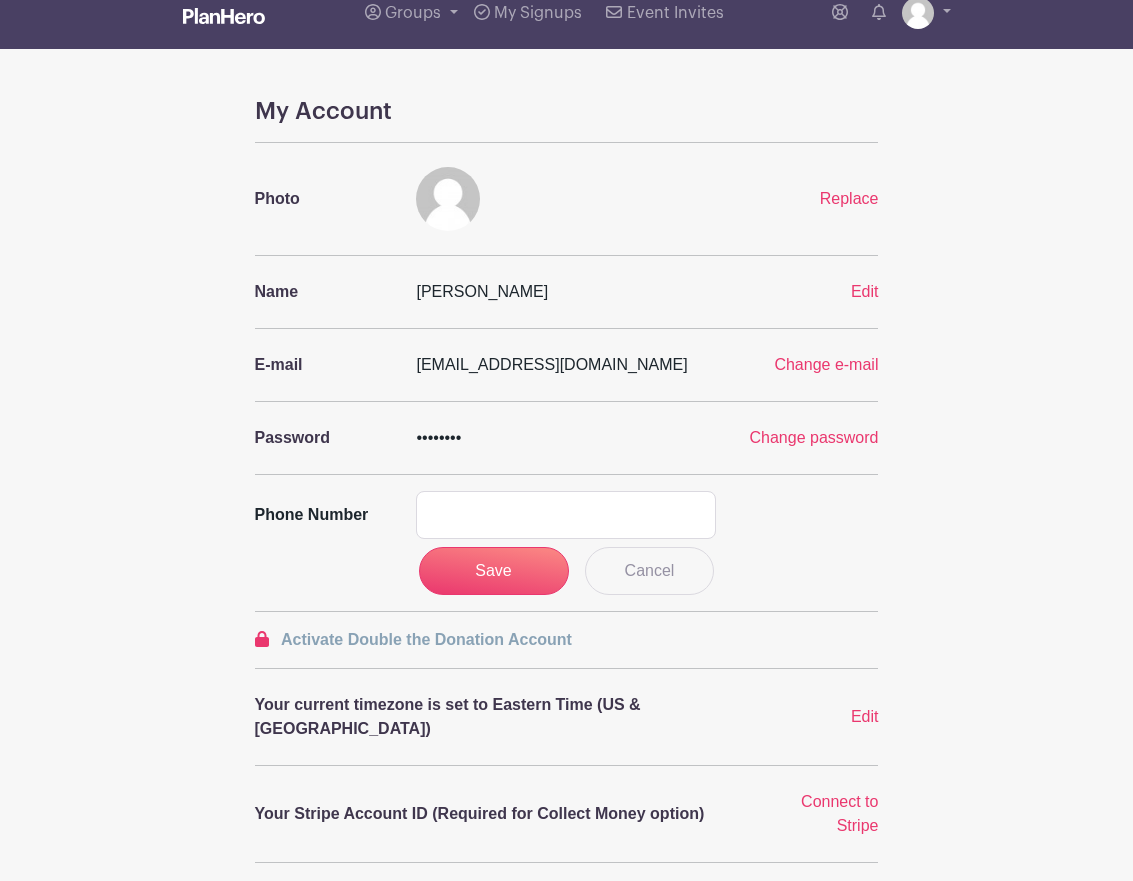 click on "My Account
Photo
Replace
Name
Sara Laschever
Edit
E-mail
sklasch@gmail.com
Change e-mail
Password
••••••••
Change password
Phone number
Save
Cancel
Activate Double the Donation Account
Your current timezone is set to Eastern Time (US & Canada)
Edit
Your Stripe Account ID (Required for Collect Money option)" at bounding box center (567, 767) 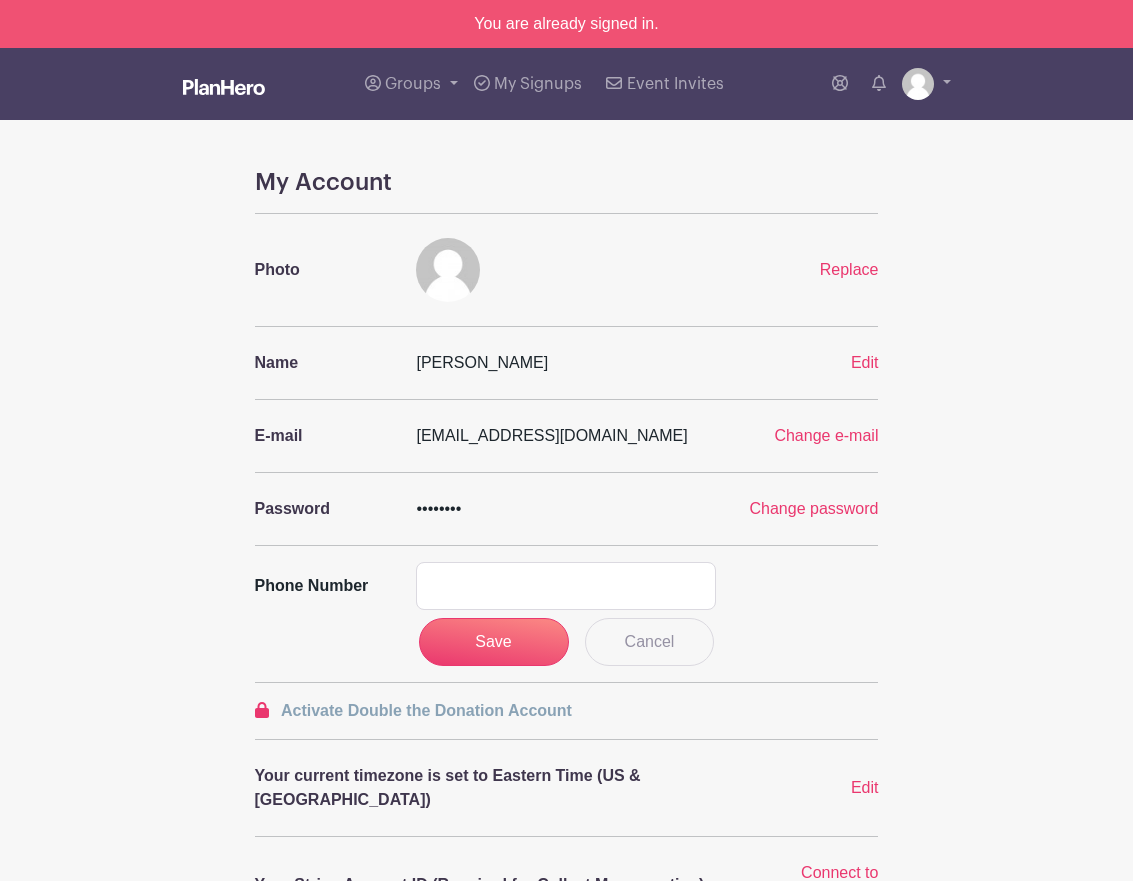 scroll, scrollTop: 7, scrollLeft: 0, axis: vertical 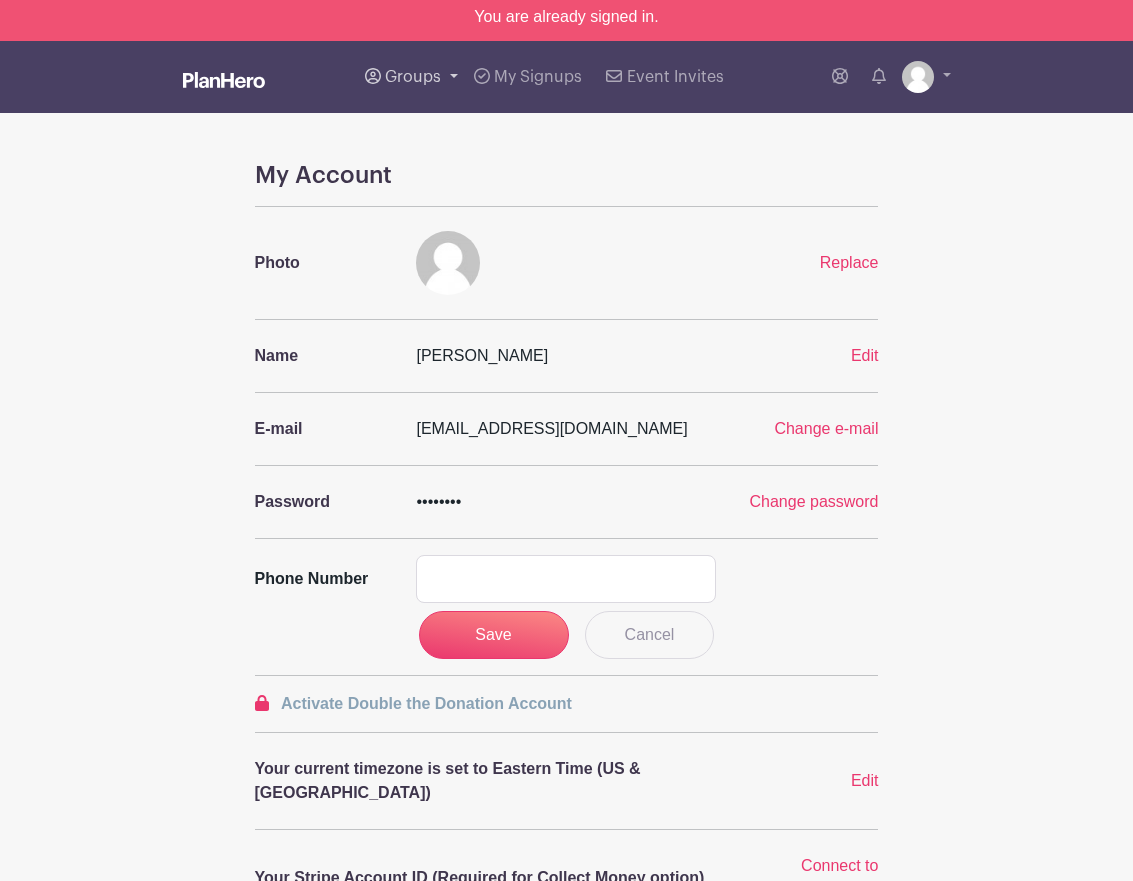click on "Groups" at bounding box center [413, 77] 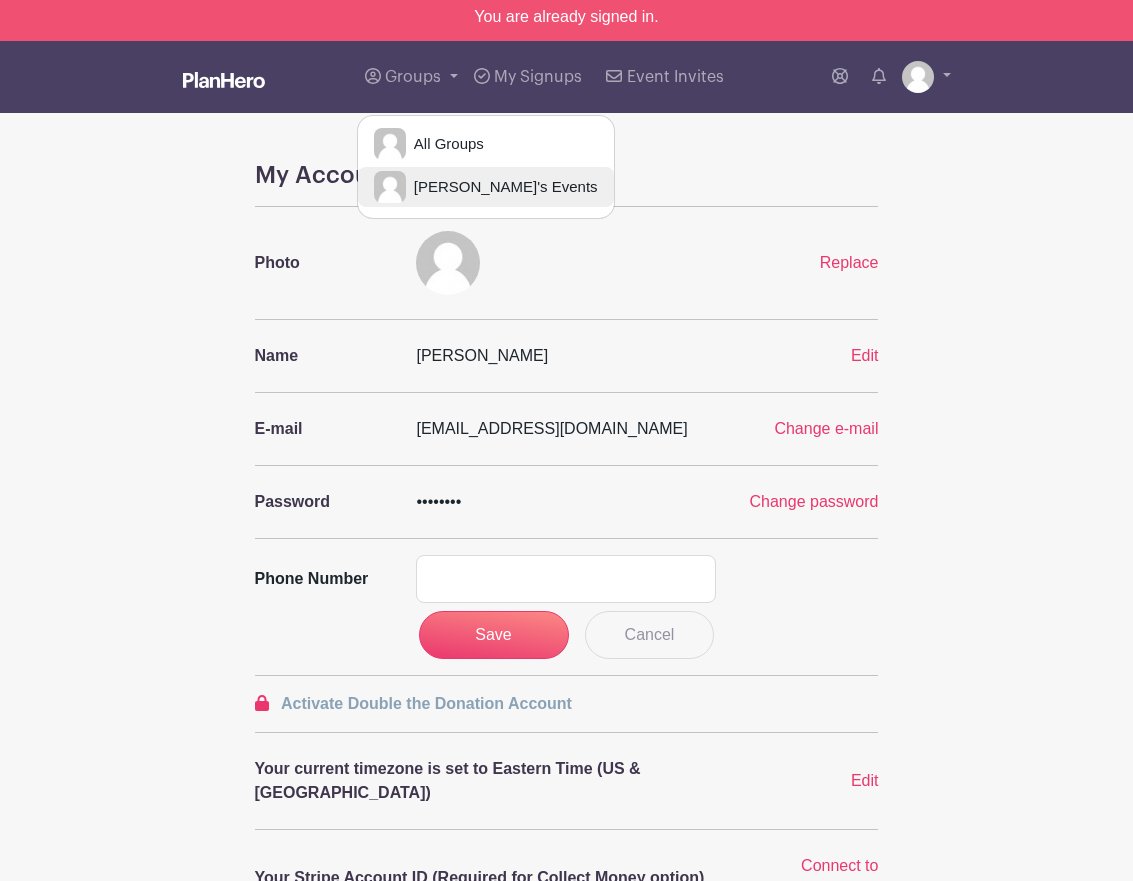 click on "[PERSON_NAME]'s Events" at bounding box center [502, 187] 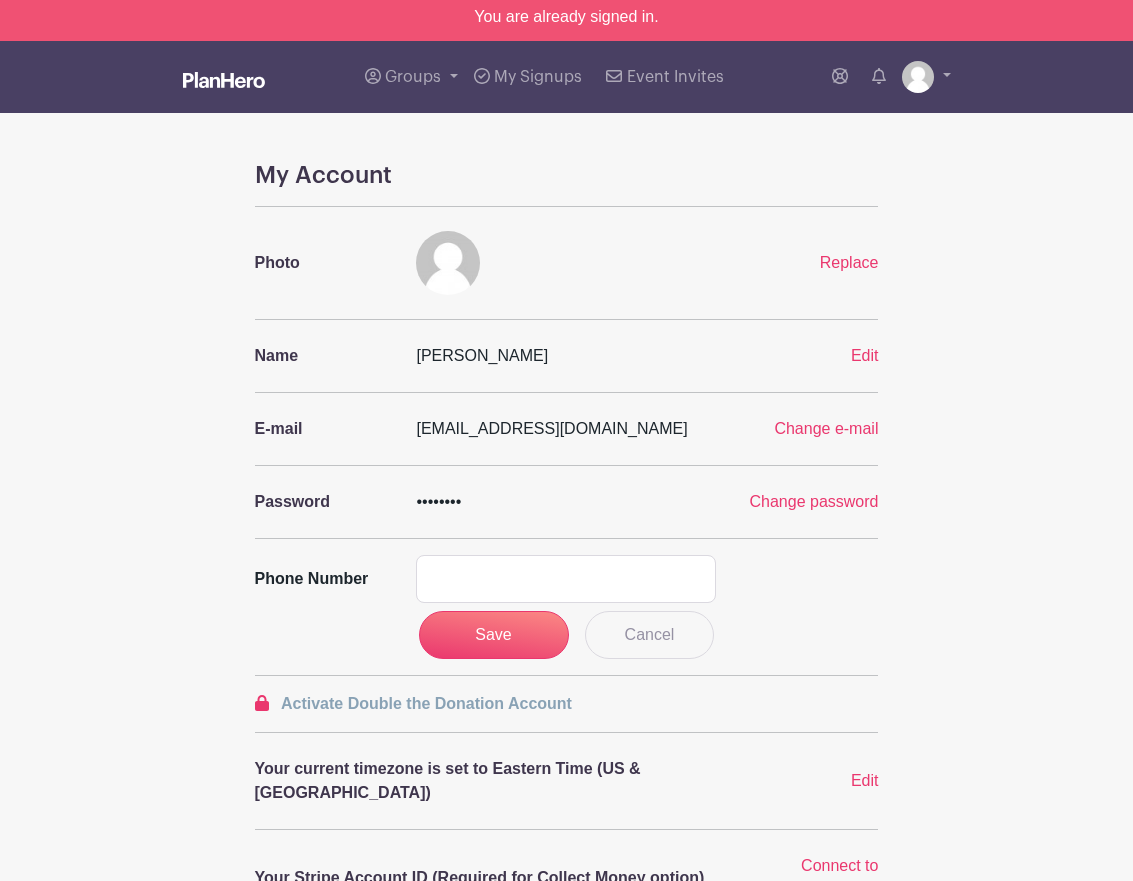 scroll, scrollTop: 0, scrollLeft: 0, axis: both 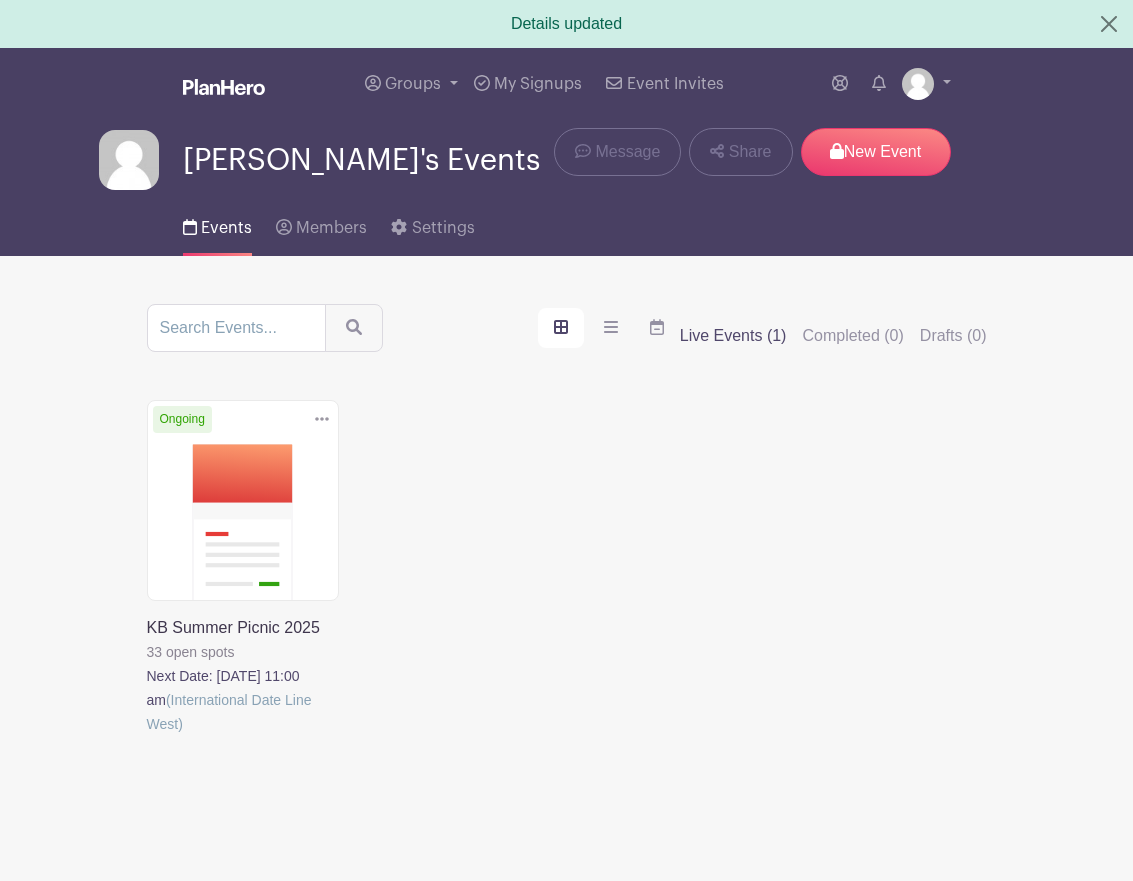 click at bounding box center (147, 736) 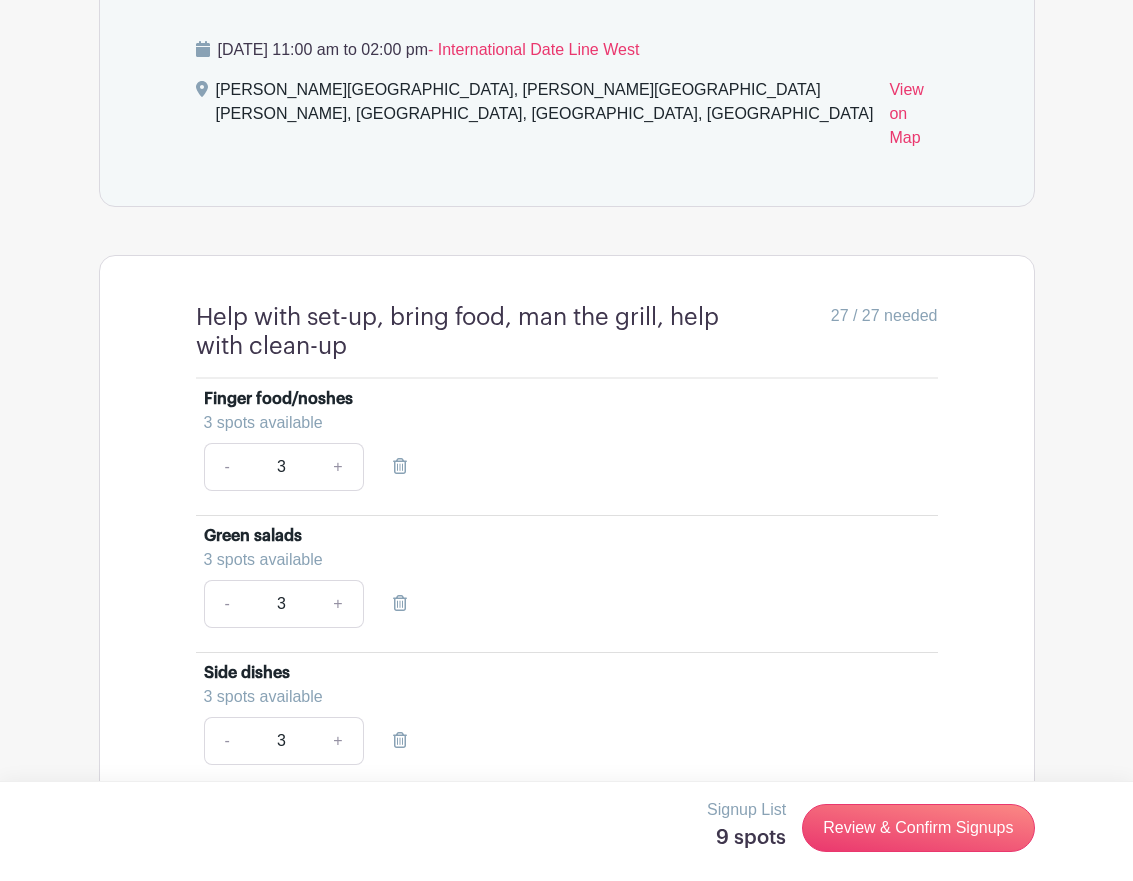 scroll, scrollTop: 955, scrollLeft: 0, axis: vertical 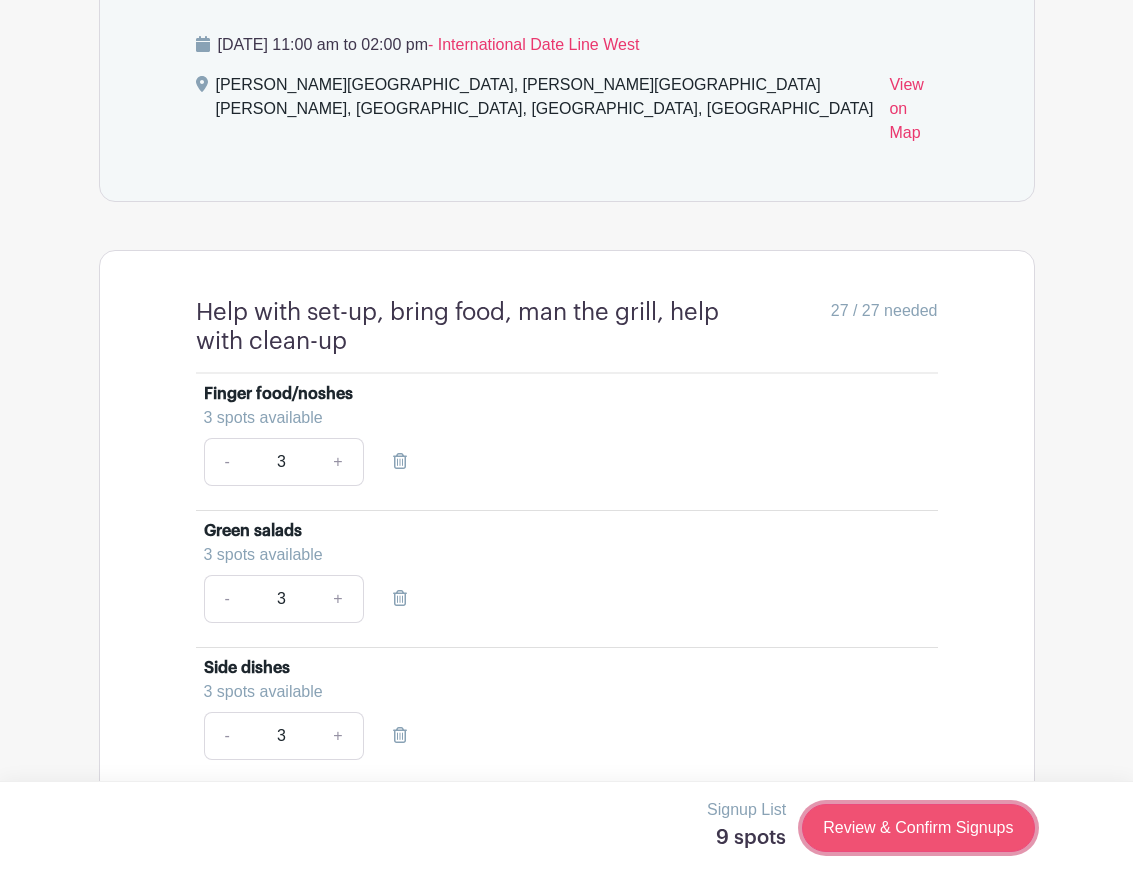 click on "Review & Confirm Signups" at bounding box center [918, 828] 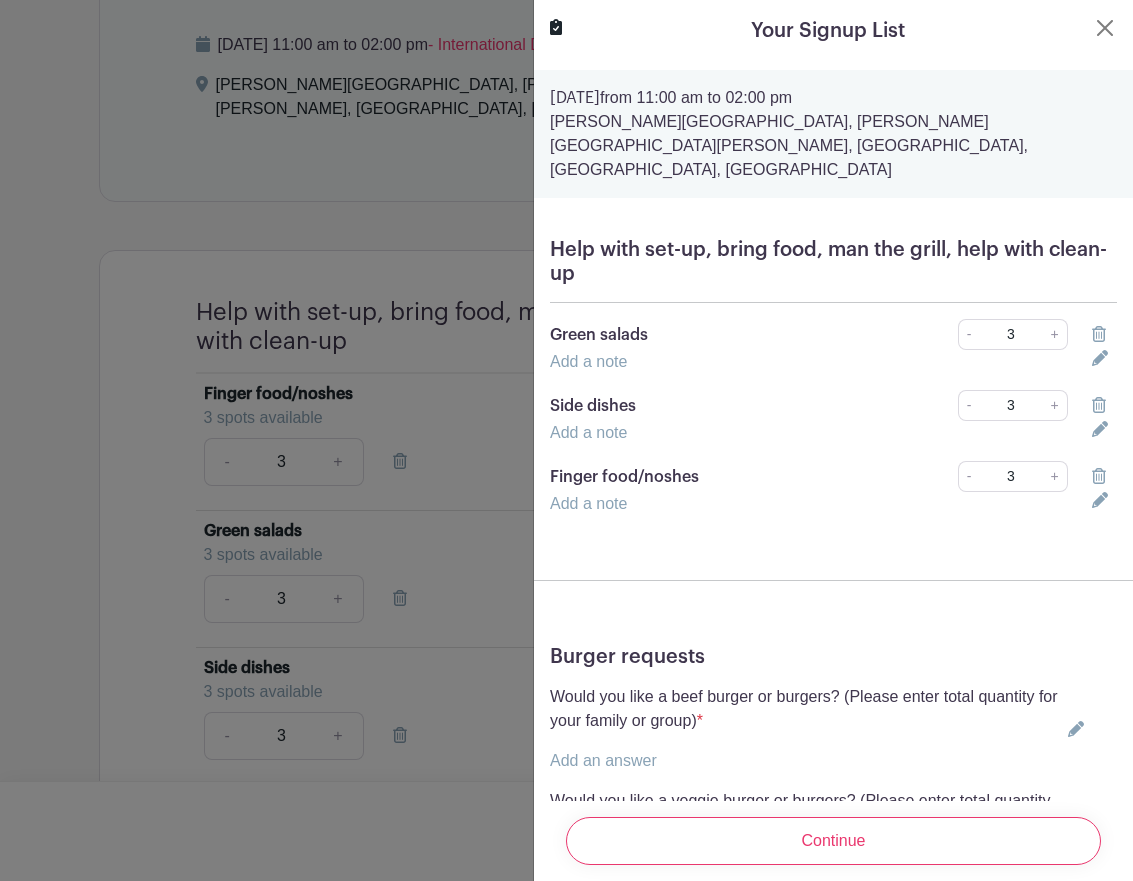 click 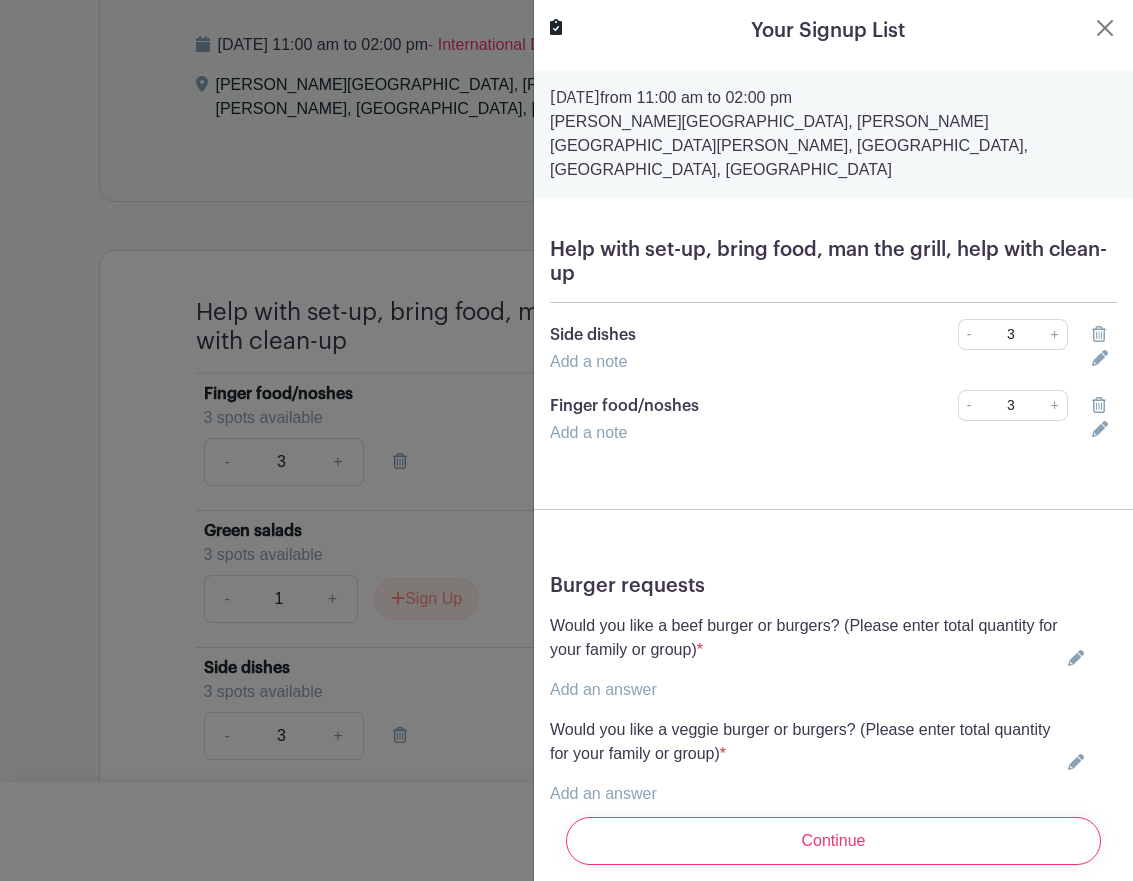 drag, startPoint x: 1095, startPoint y: 281, endPoint x: 1092, endPoint y: 318, distance: 37.12142 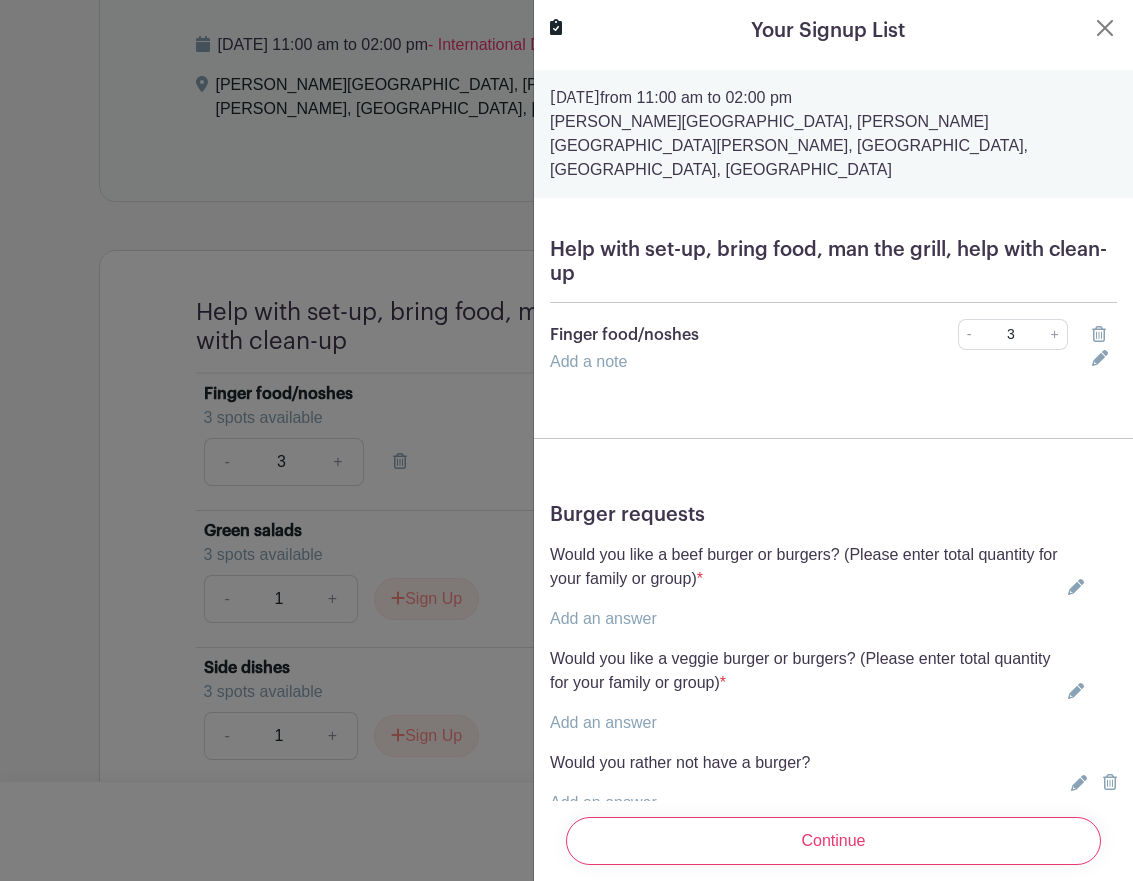 click 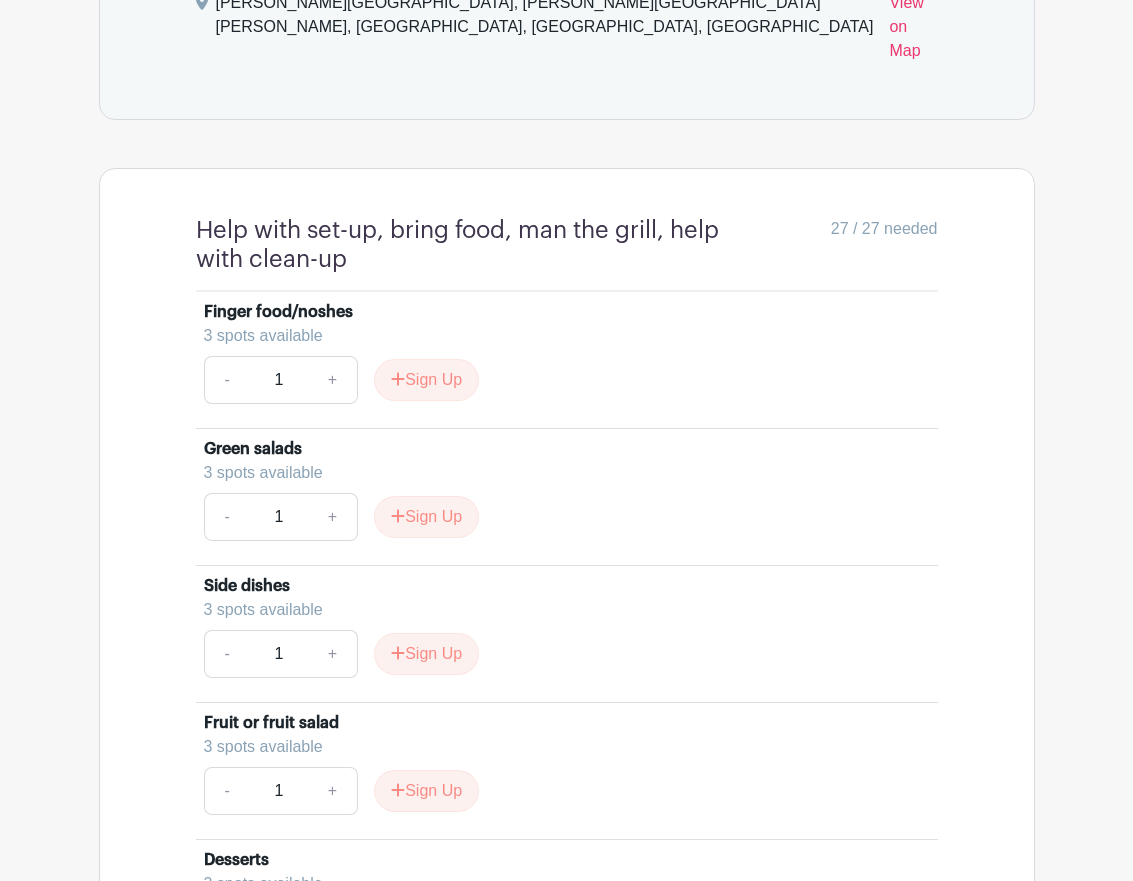 scroll, scrollTop: 1033, scrollLeft: 0, axis: vertical 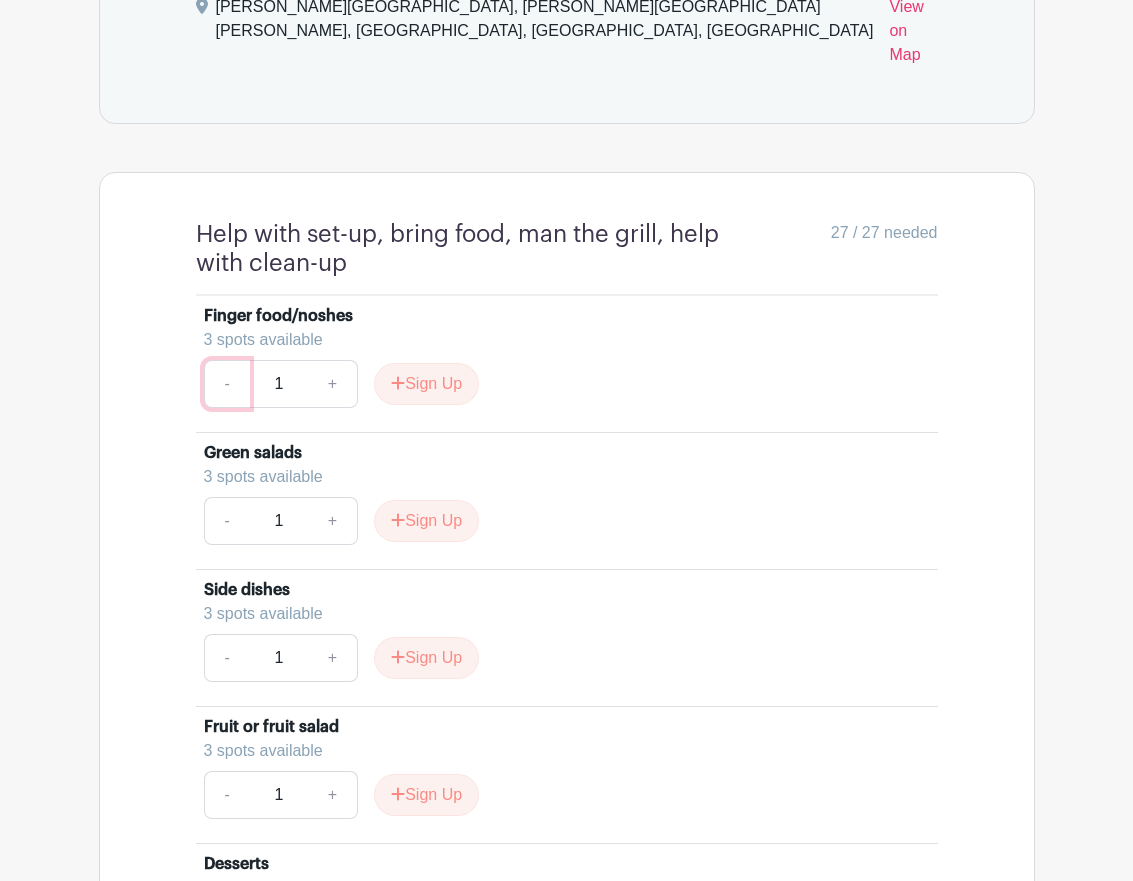click on "-" at bounding box center [227, 384] 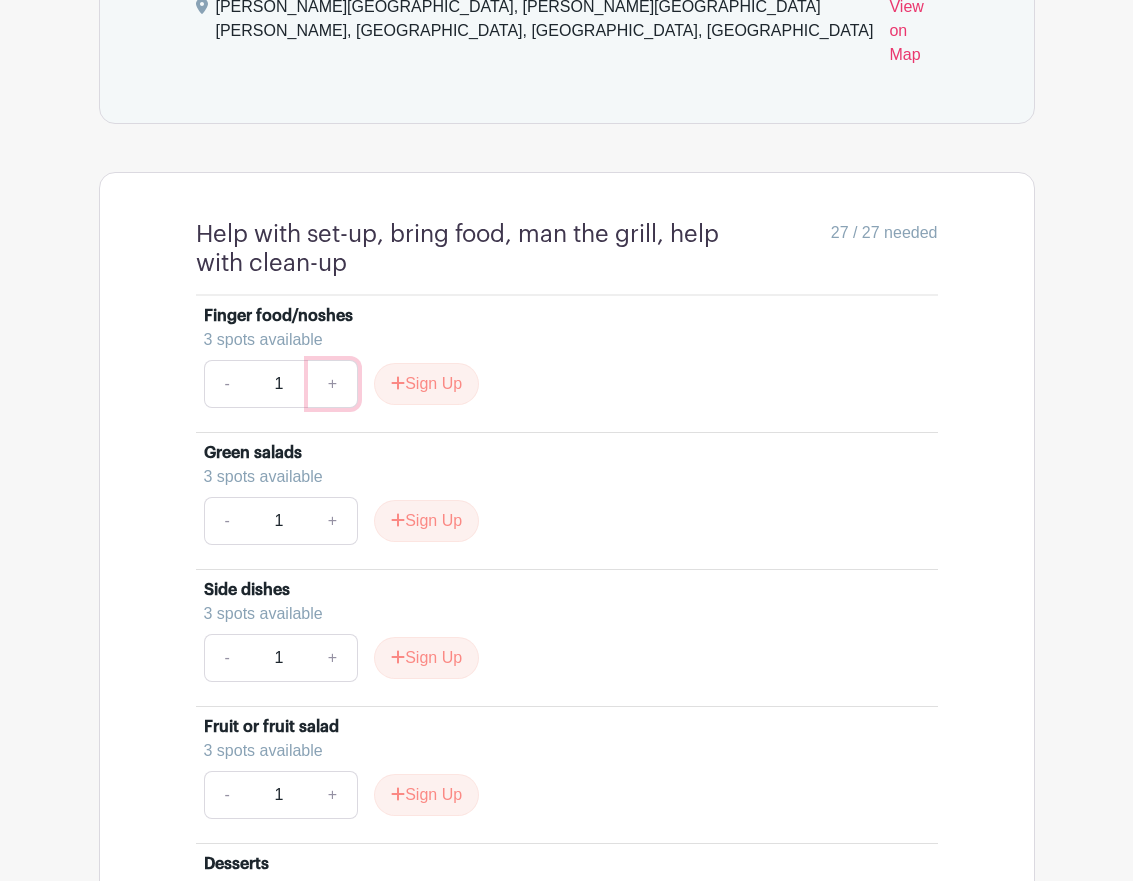 click on "+" at bounding box center [333, 384] 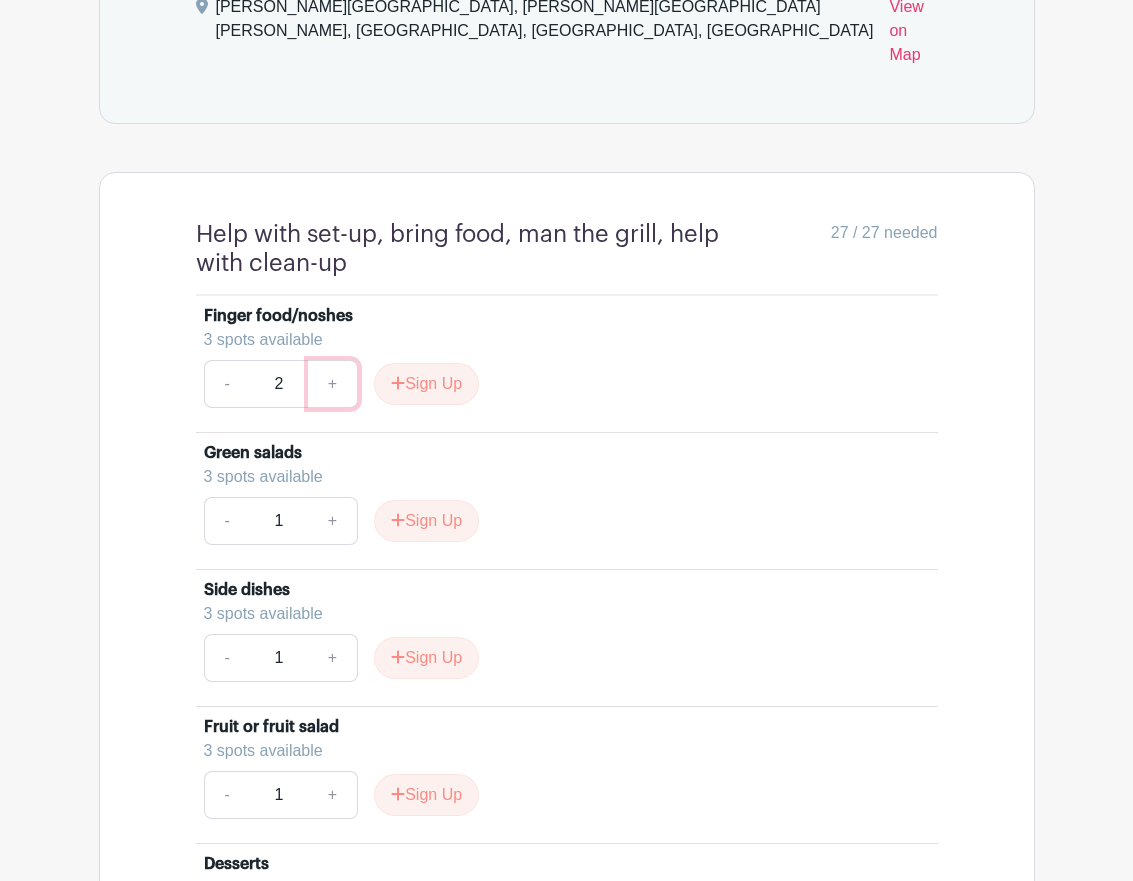 click on "+" at bounding box center [333, 384] 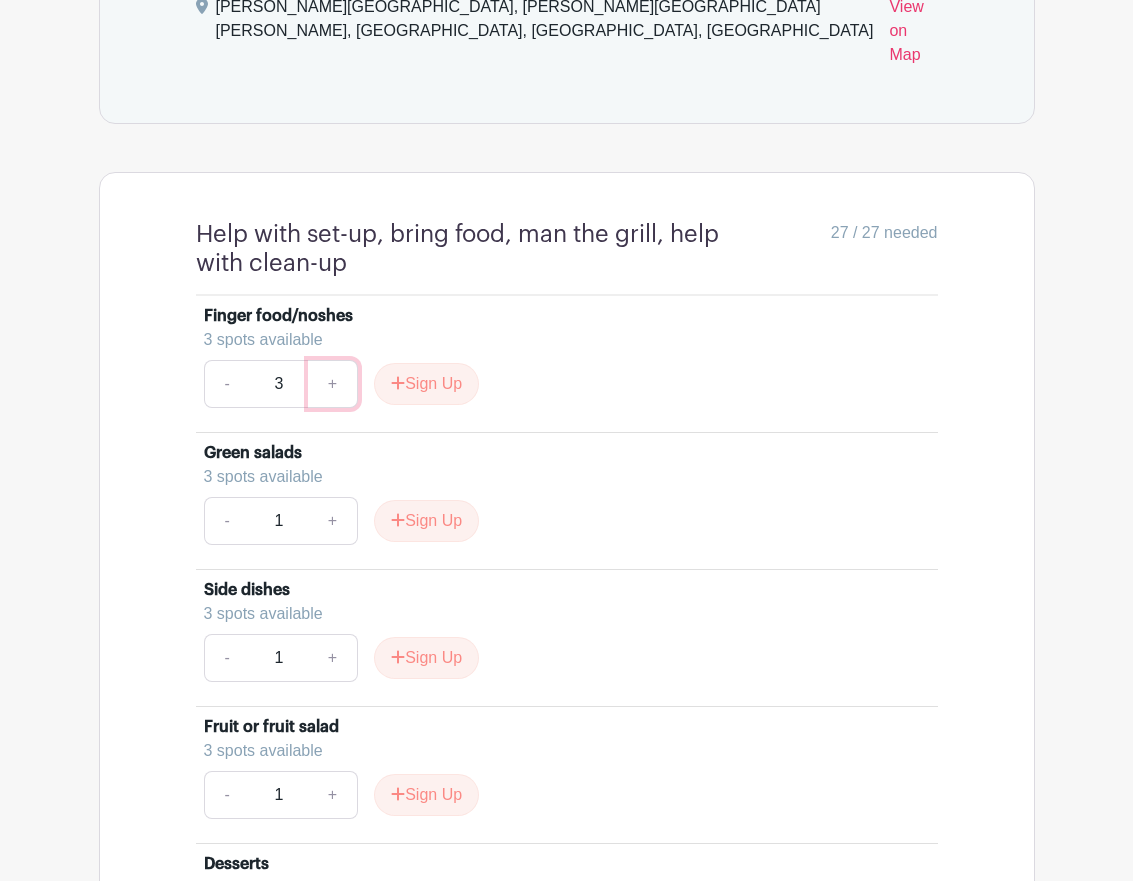 click on "+" at bounding box center [333, 384] 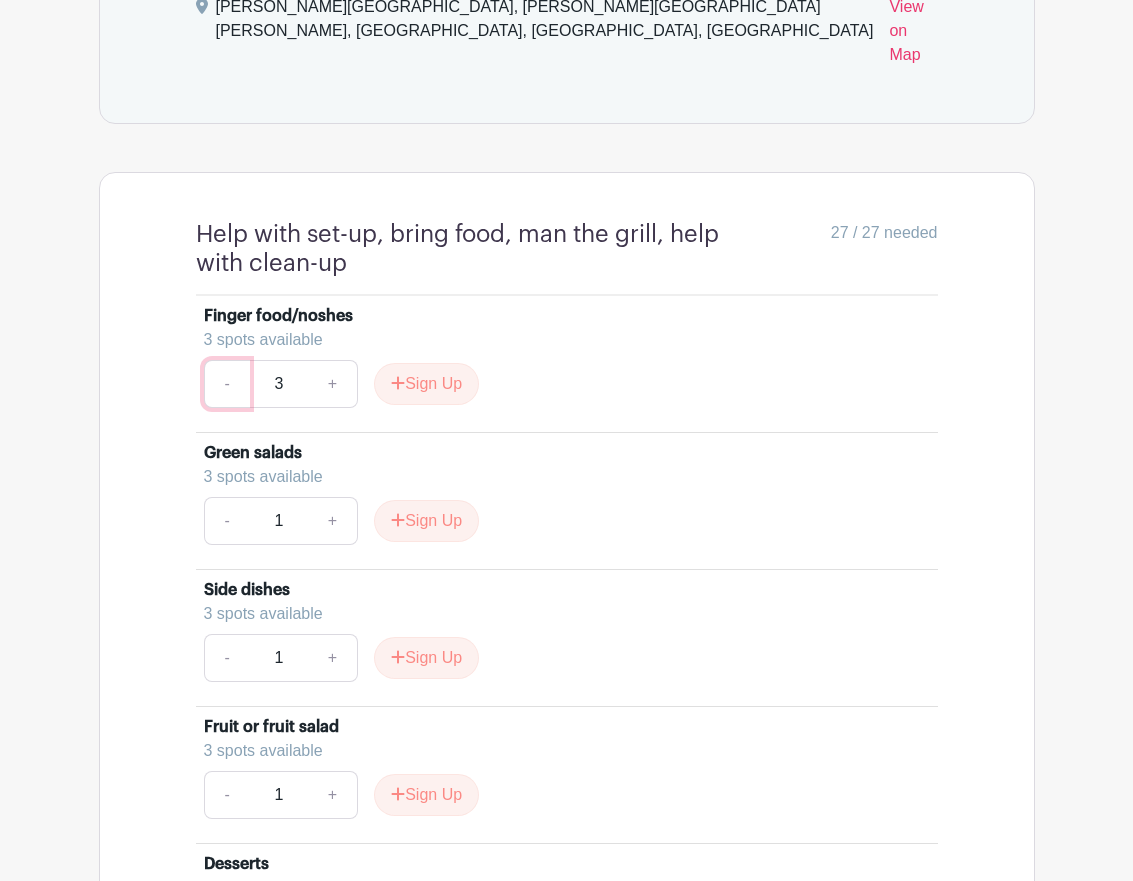 click on "-" at bounding box center [227, 384] 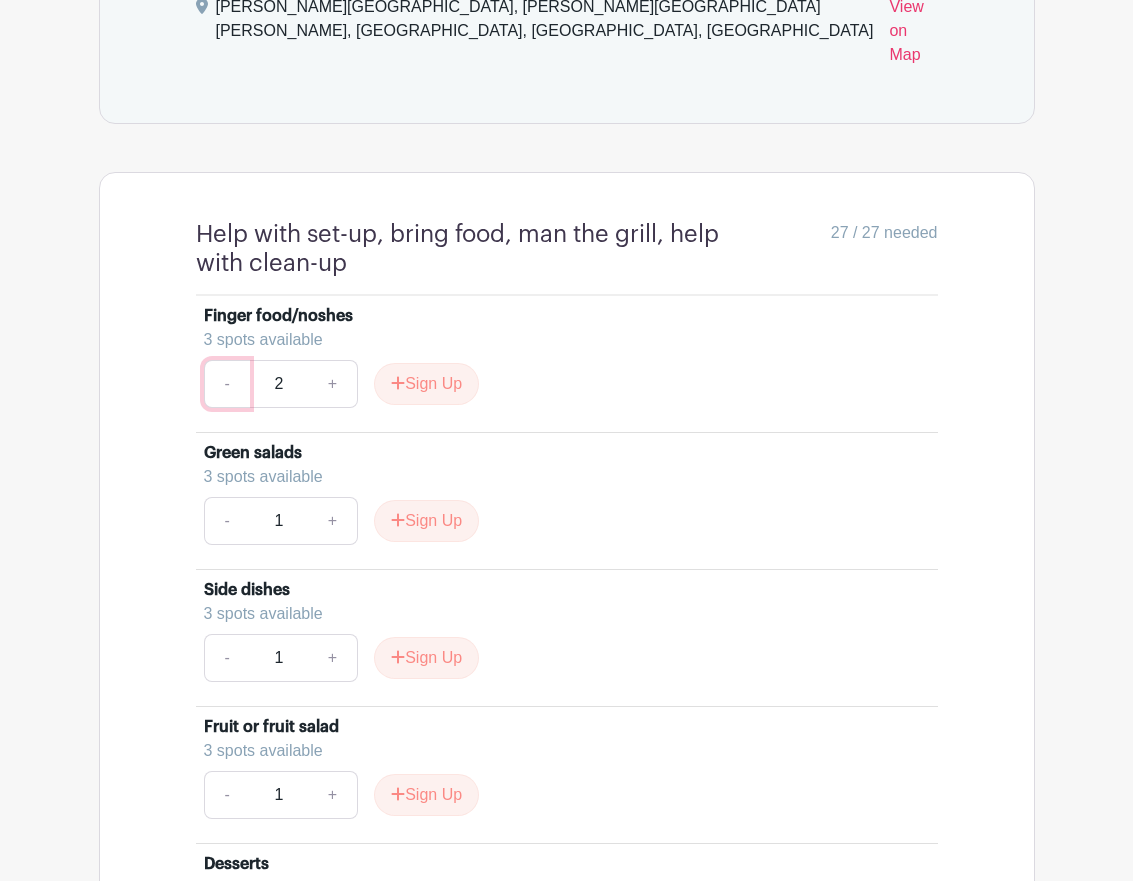 click on "-" at bounding box center (227, 384) 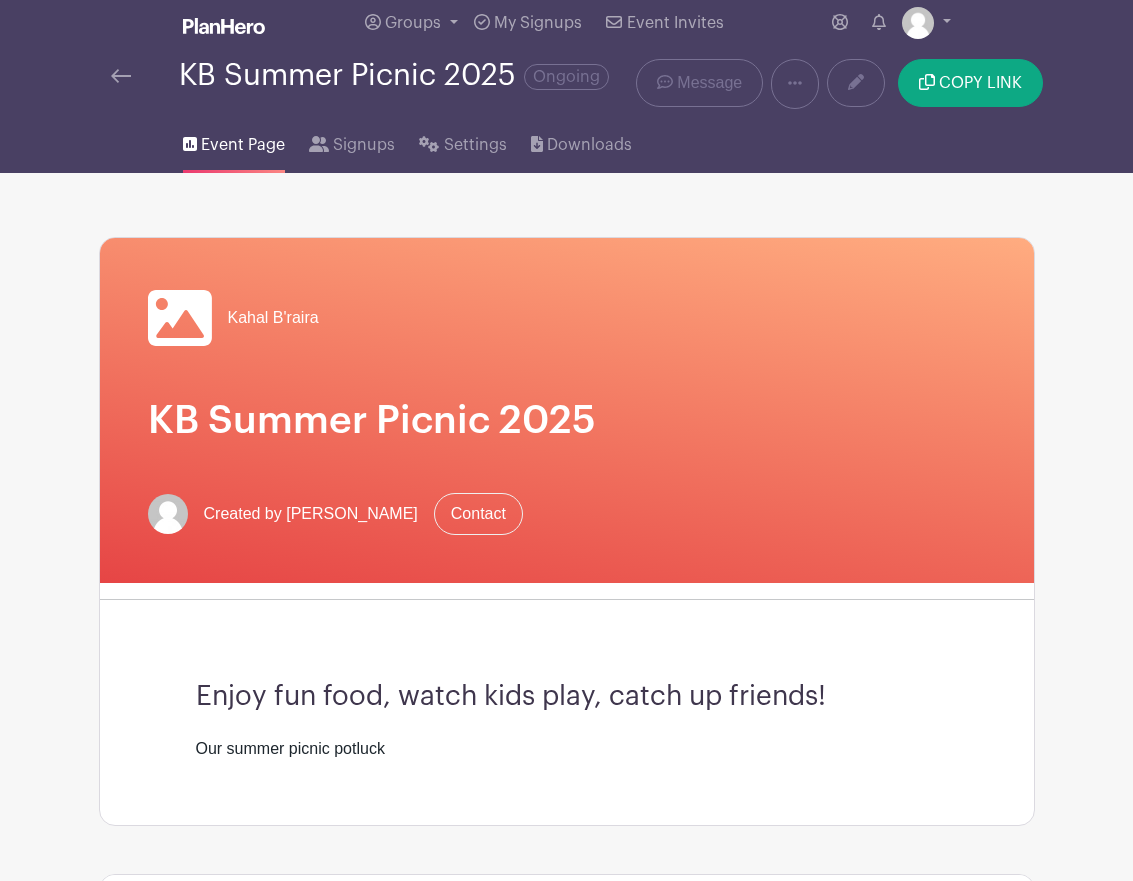 scroll, scrollTop: 0, scrollLeft: 0, axis: both 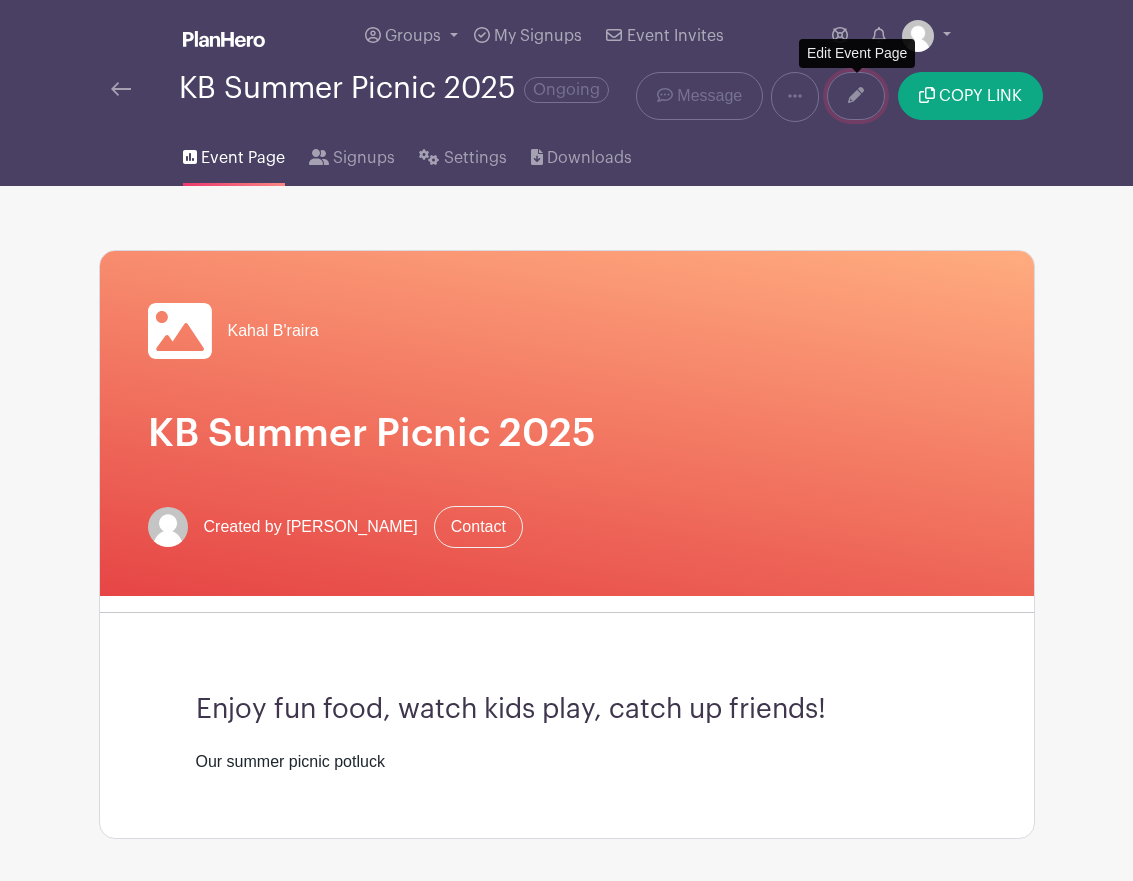 click 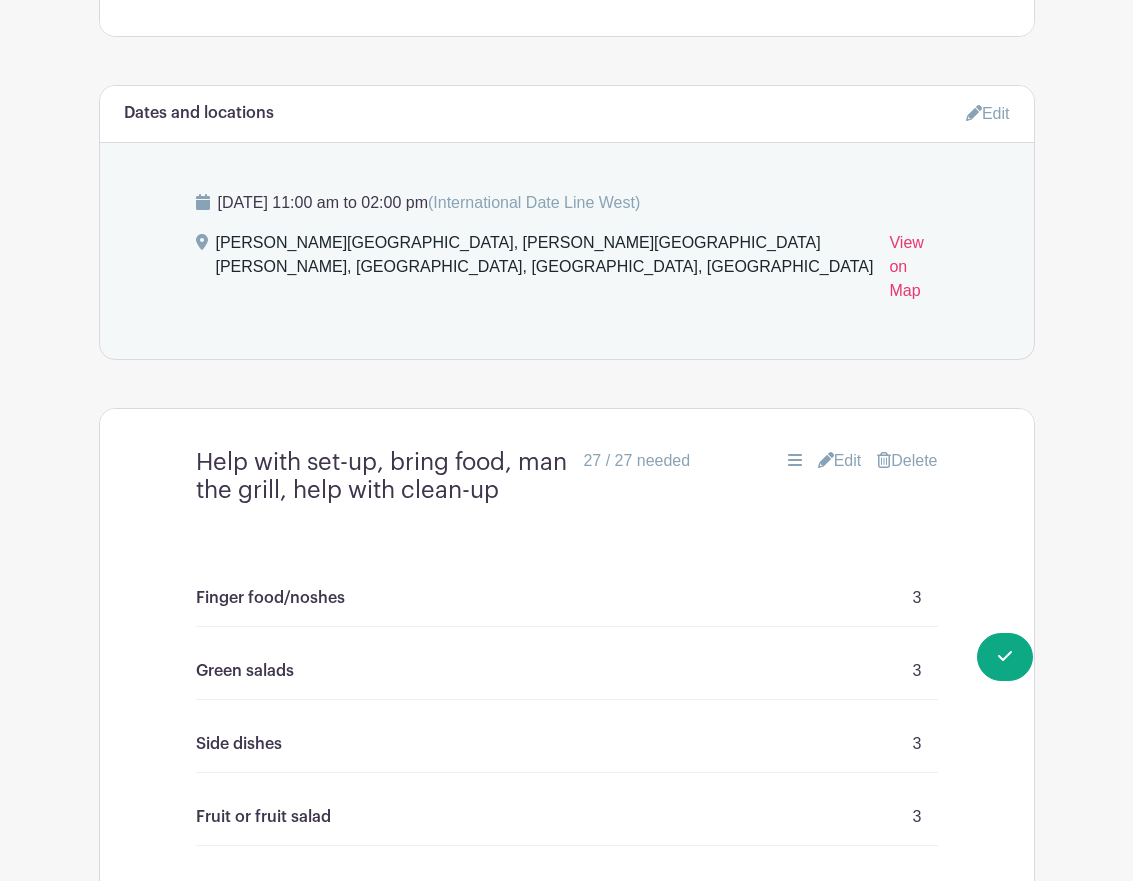 scroll, scrollTop: 850, scrollLeft: 0, axis: vertical 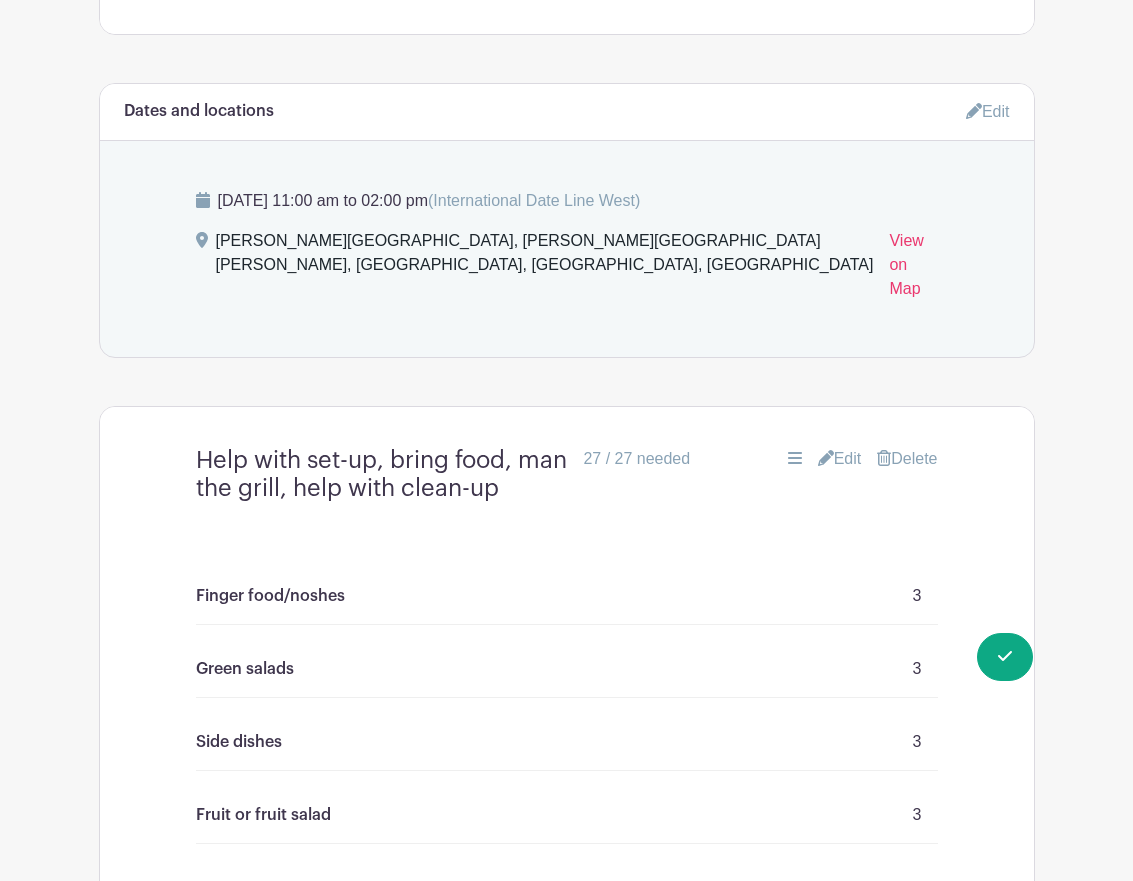 click on "Delete" at bounding box center [907, 459] 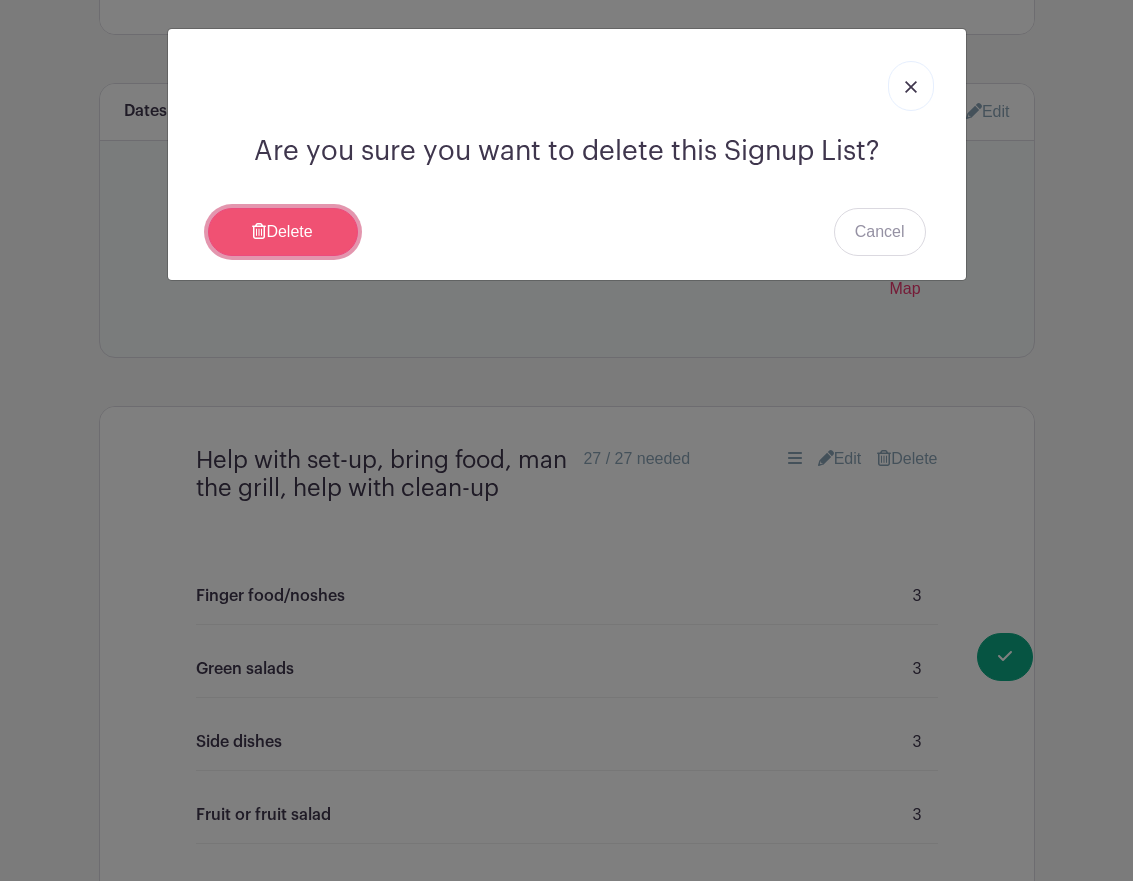drag, startPoint x: 305, startPoint y: 223, endPoint x: 316, endPoint y: 233, distance: 14.866069 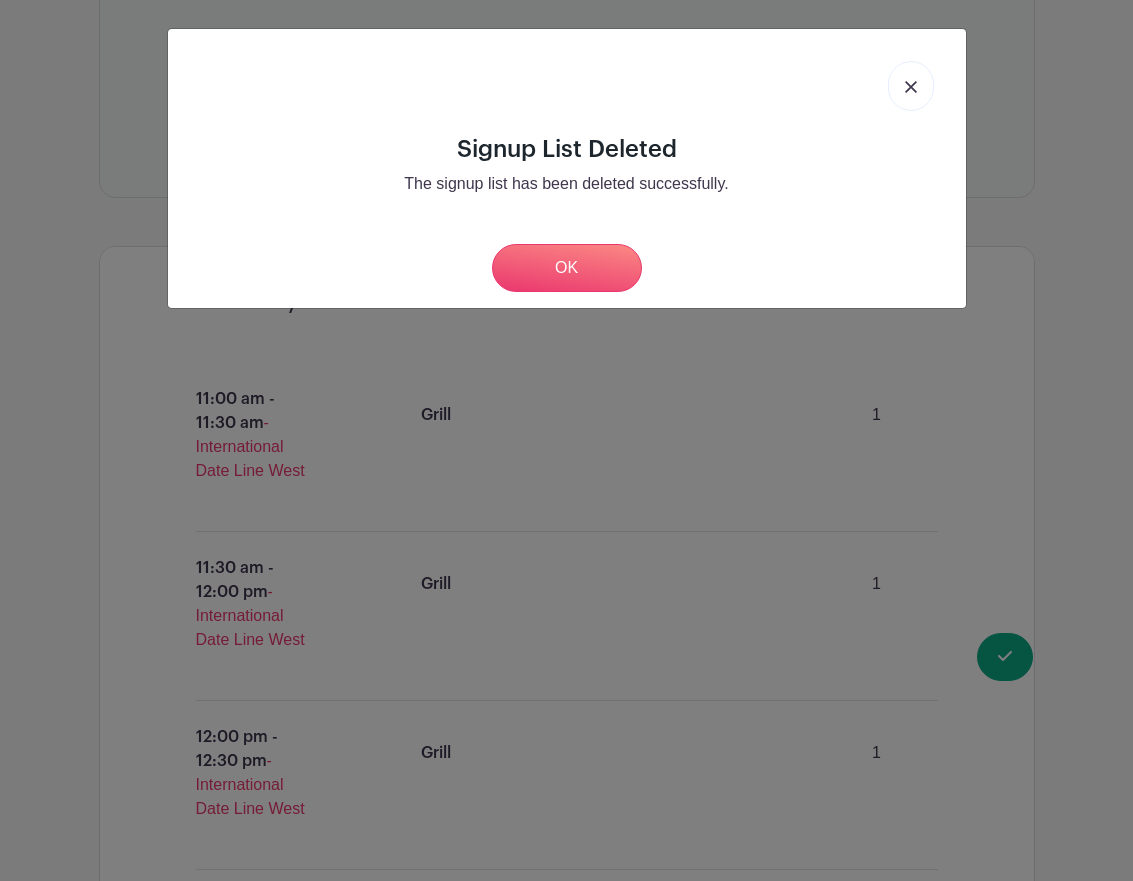 scroll, scrollTop: 850, scrollLeft: 0, axis: vertical 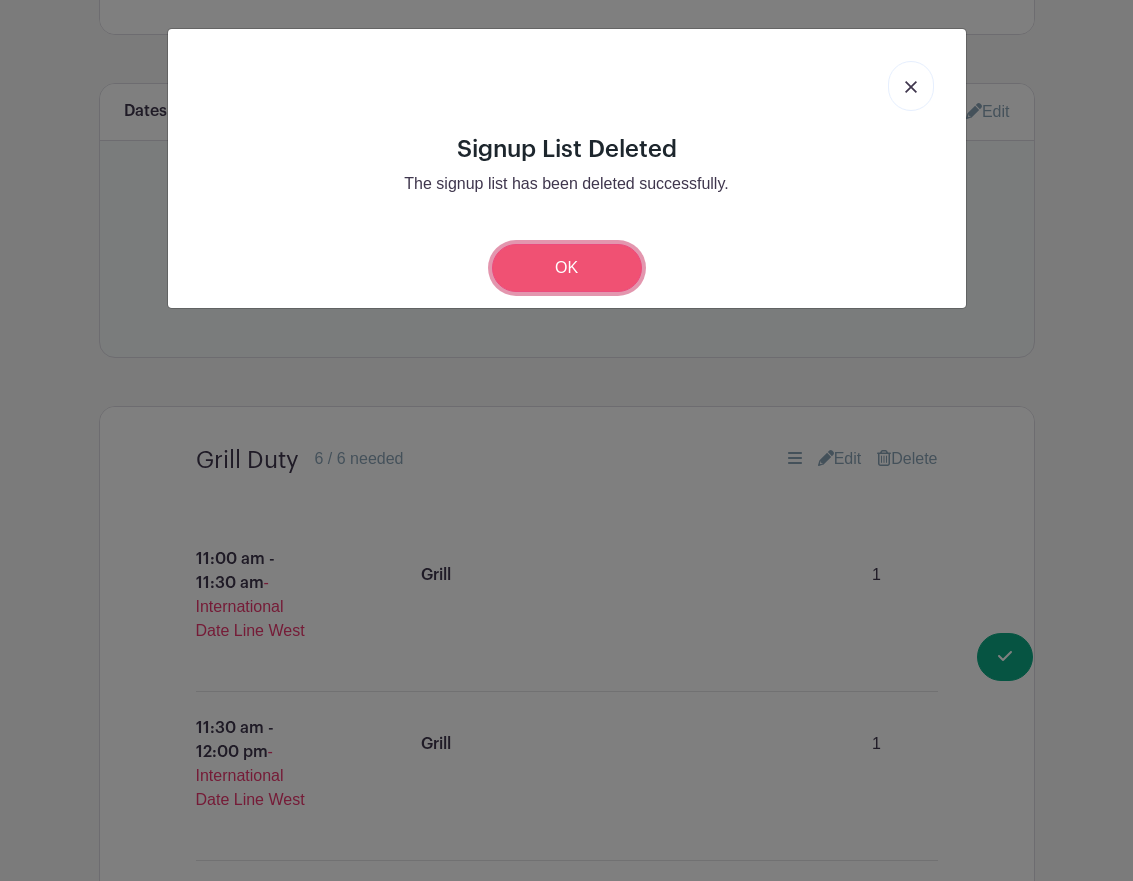 click on "OK" at bounding box center (567, 268) 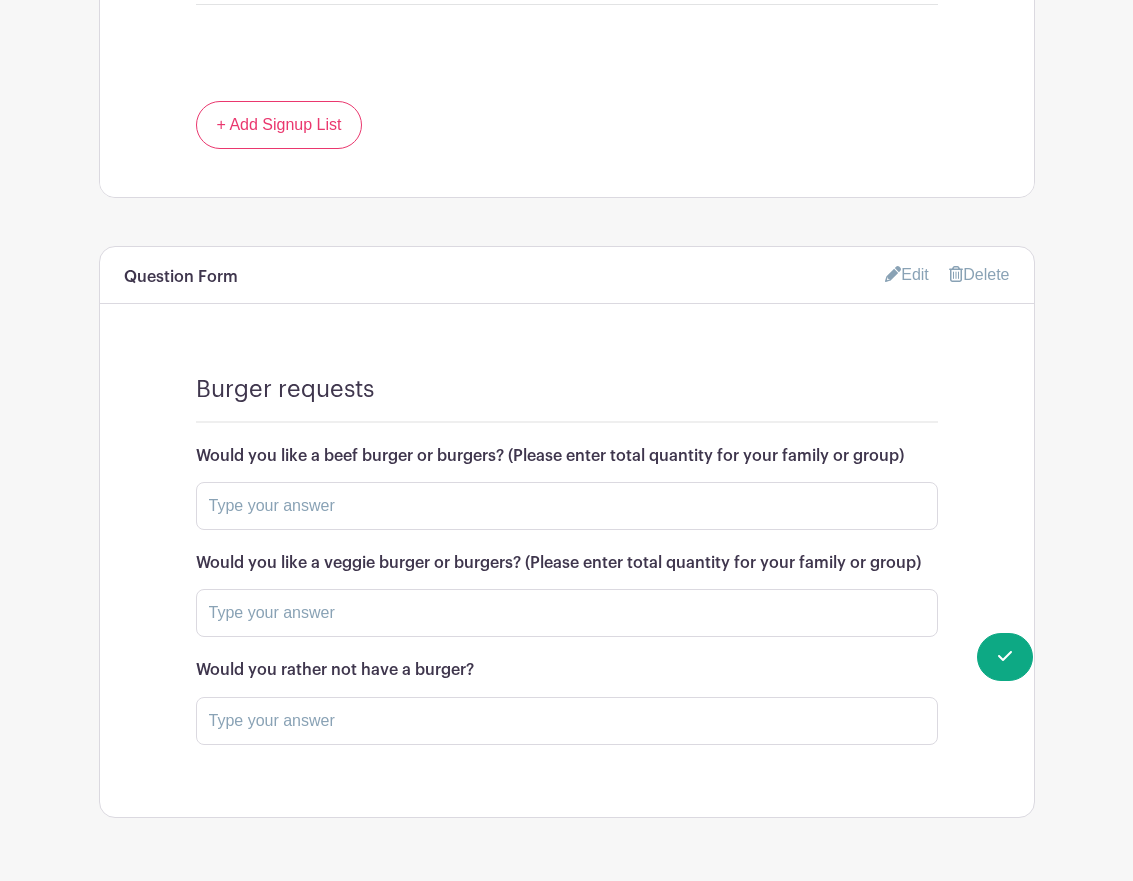 scroll, scrollTop: 2416, scrollLeft: 0, axis: vertical 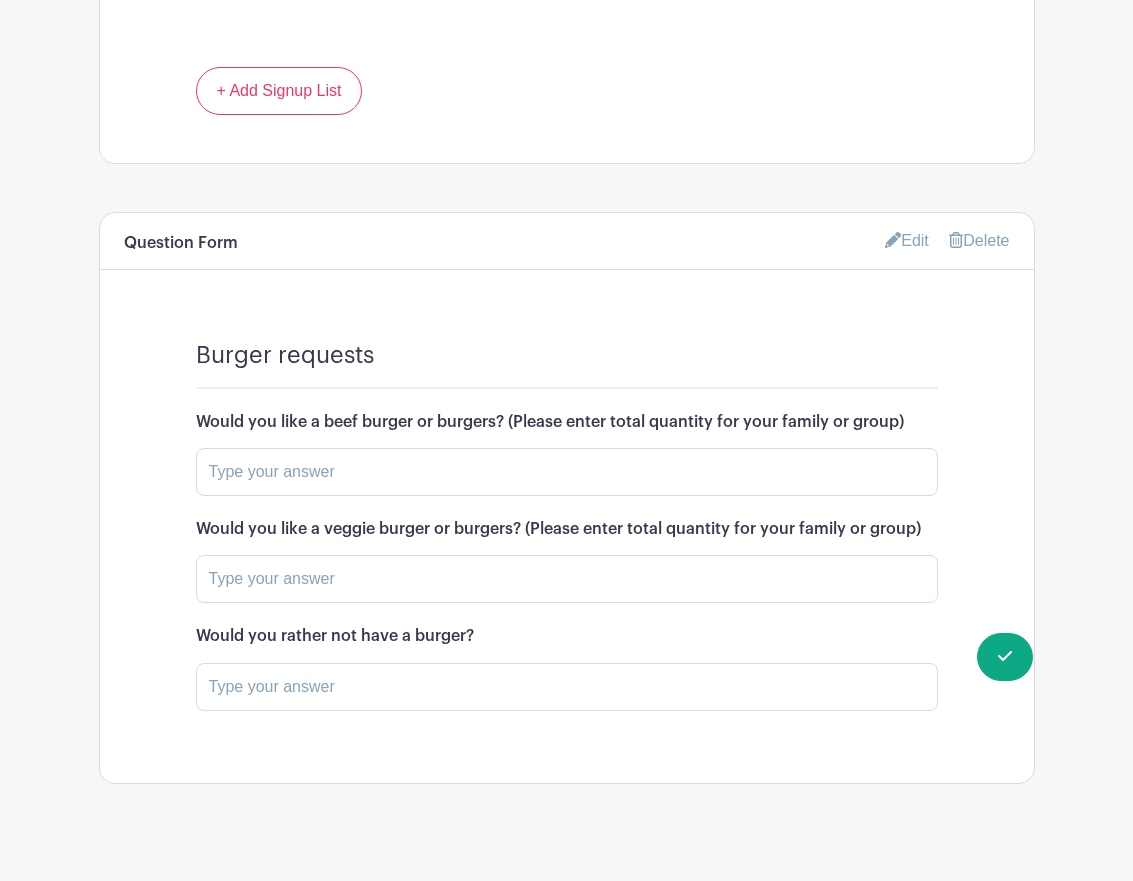 click on "Edit" at bounding box center [907, 240] 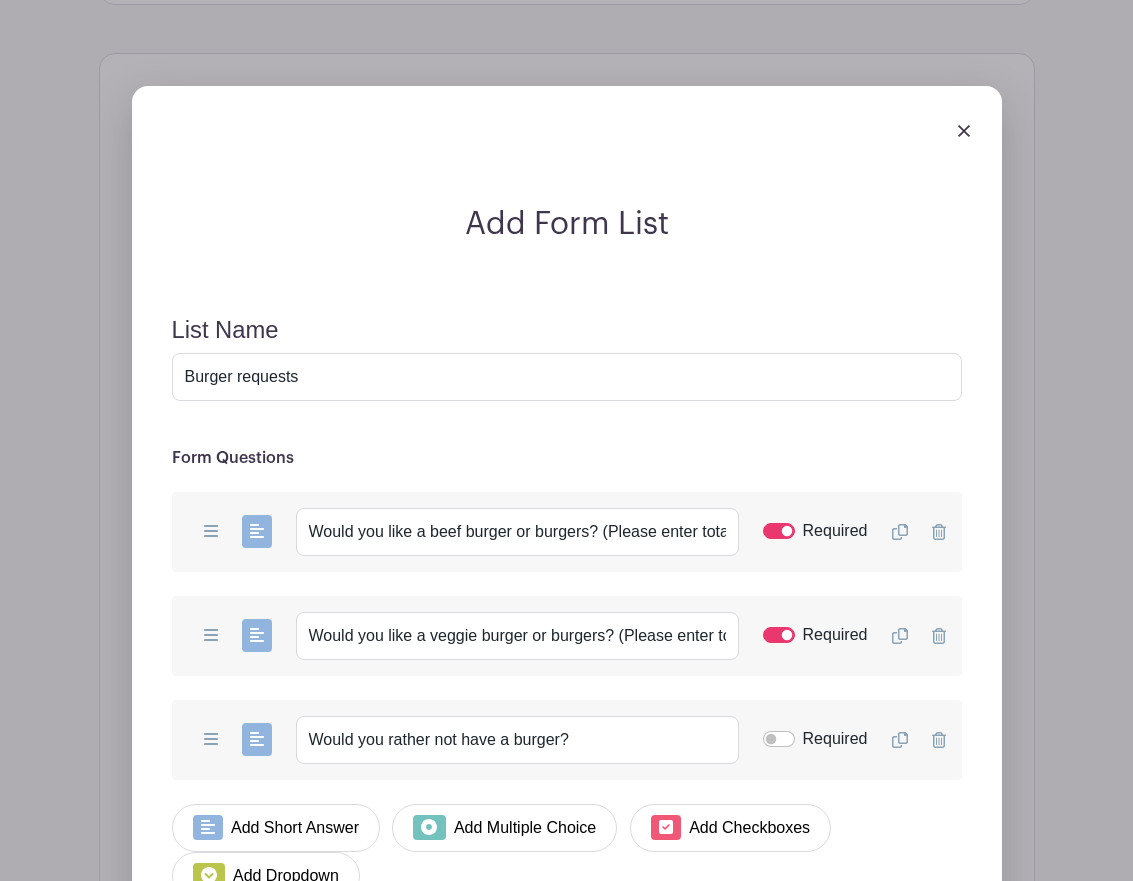 scroll, scrollTop: 2601, scrollLeft: 0, axis: vertical 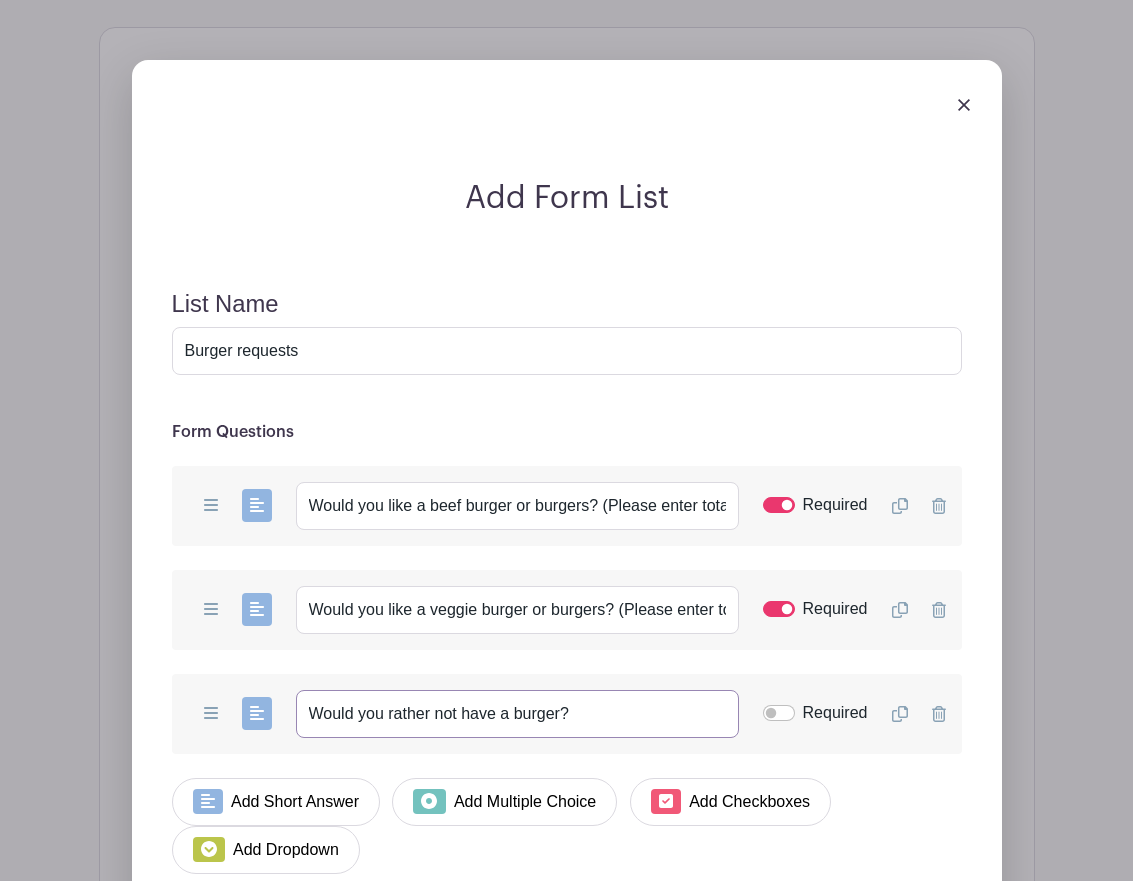 drag, startPoint x: 360, startPoint y: 687, endPoint x: 558, endPoint y: 689, distance: 198.0101 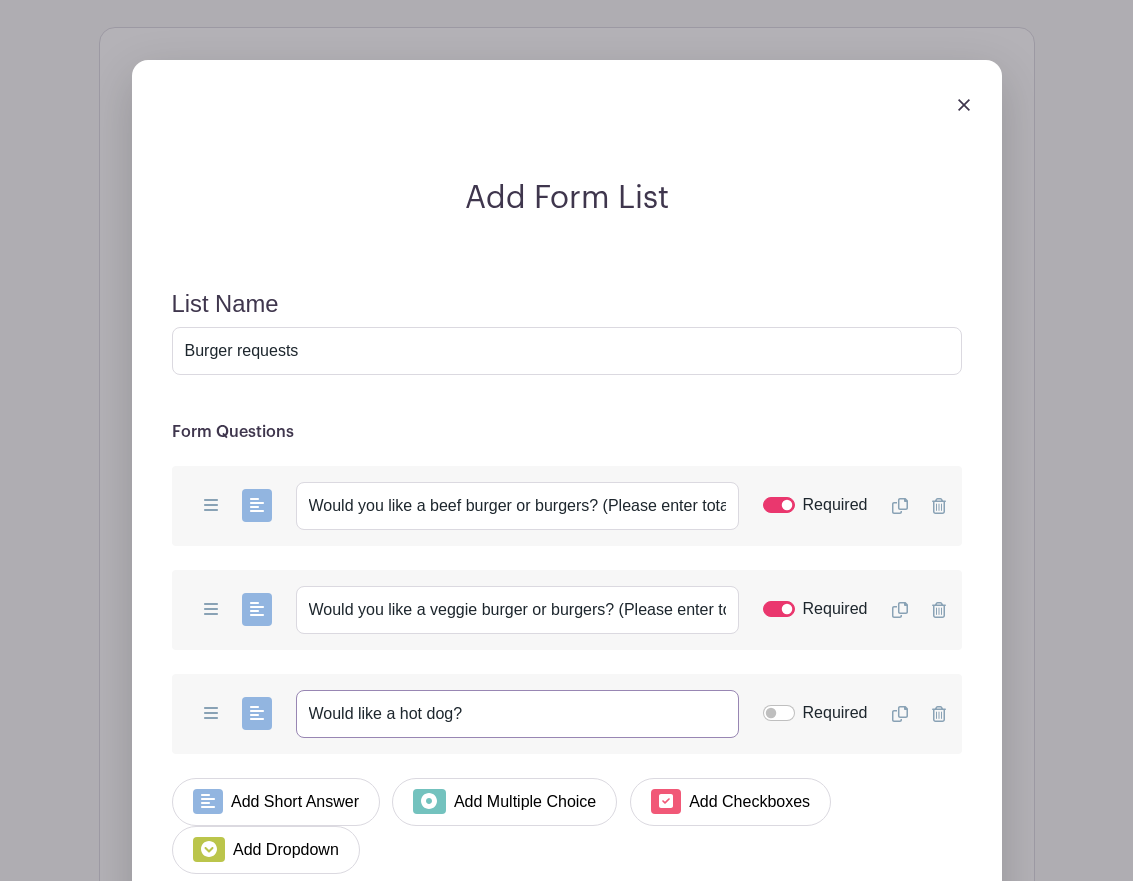 type on "Would like a hot dog?" 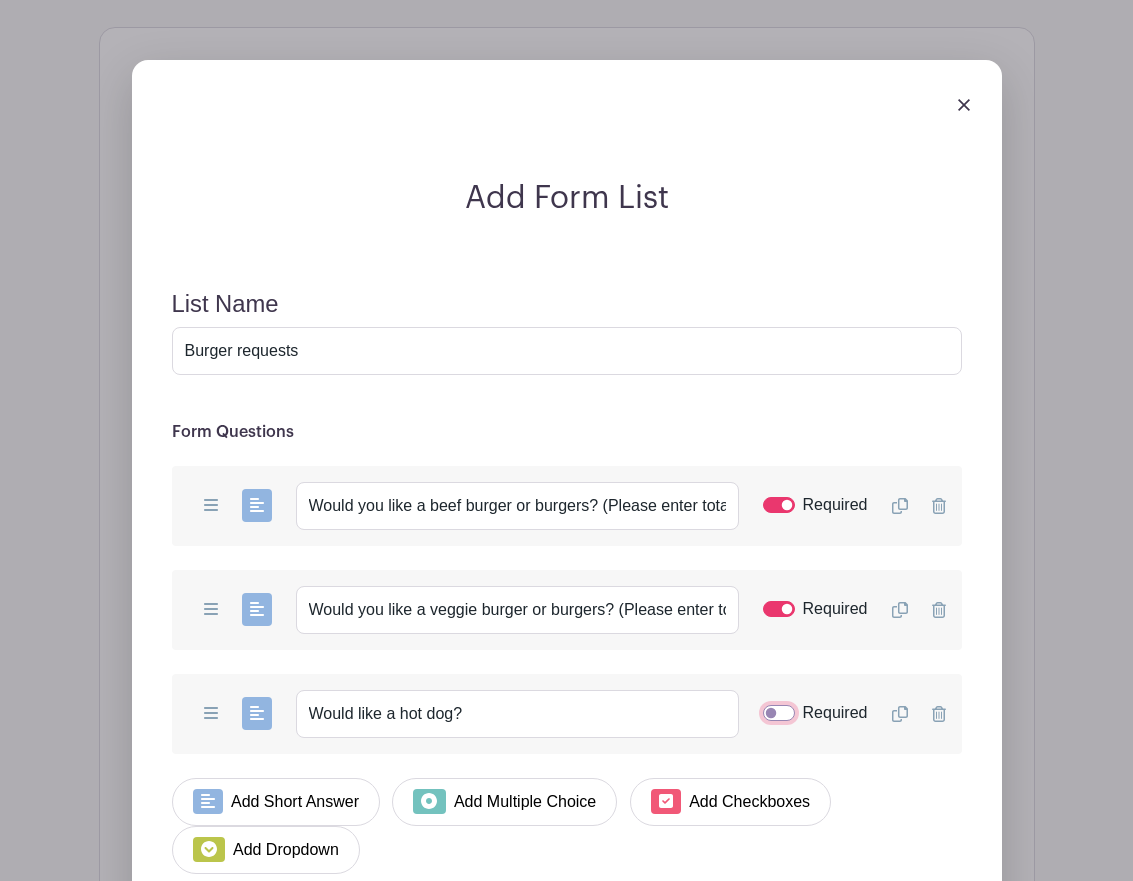 click on "Required" at bounding box center (779, 713) 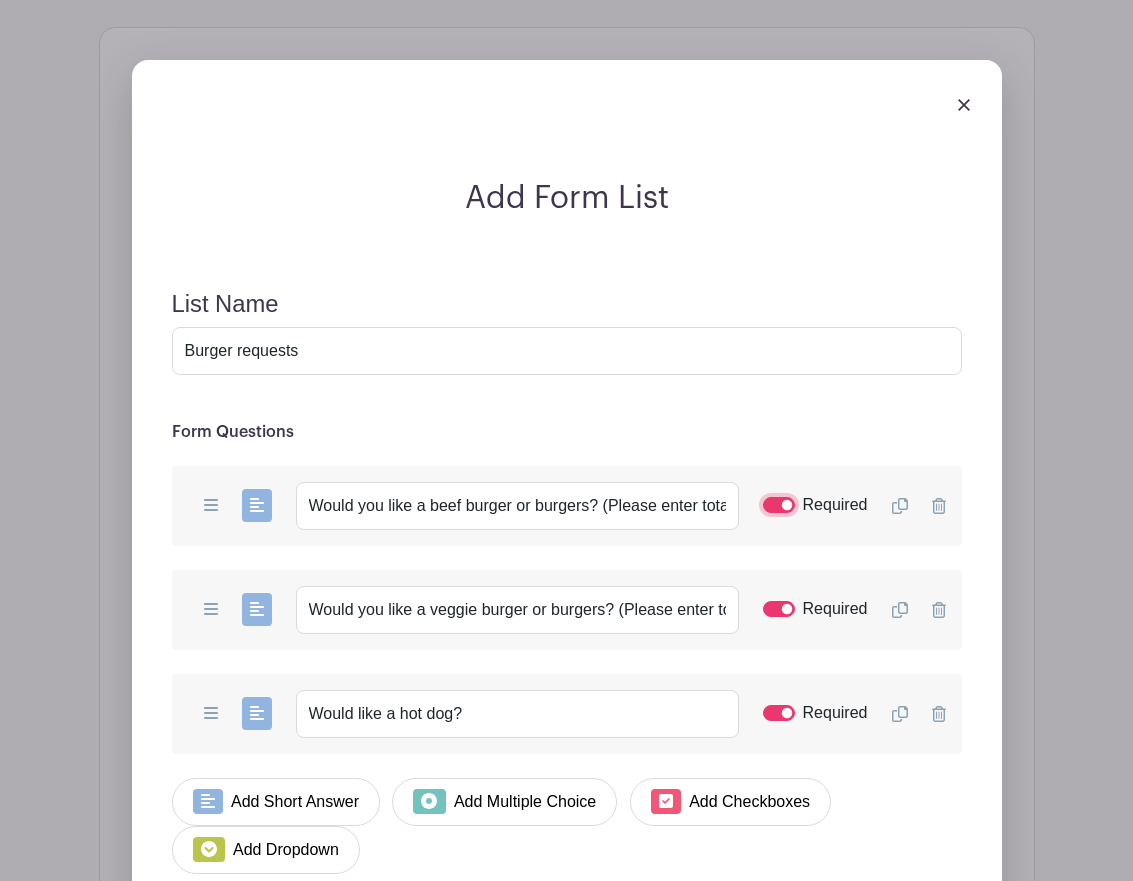 click on "Required" at bounding box center [779, 505] 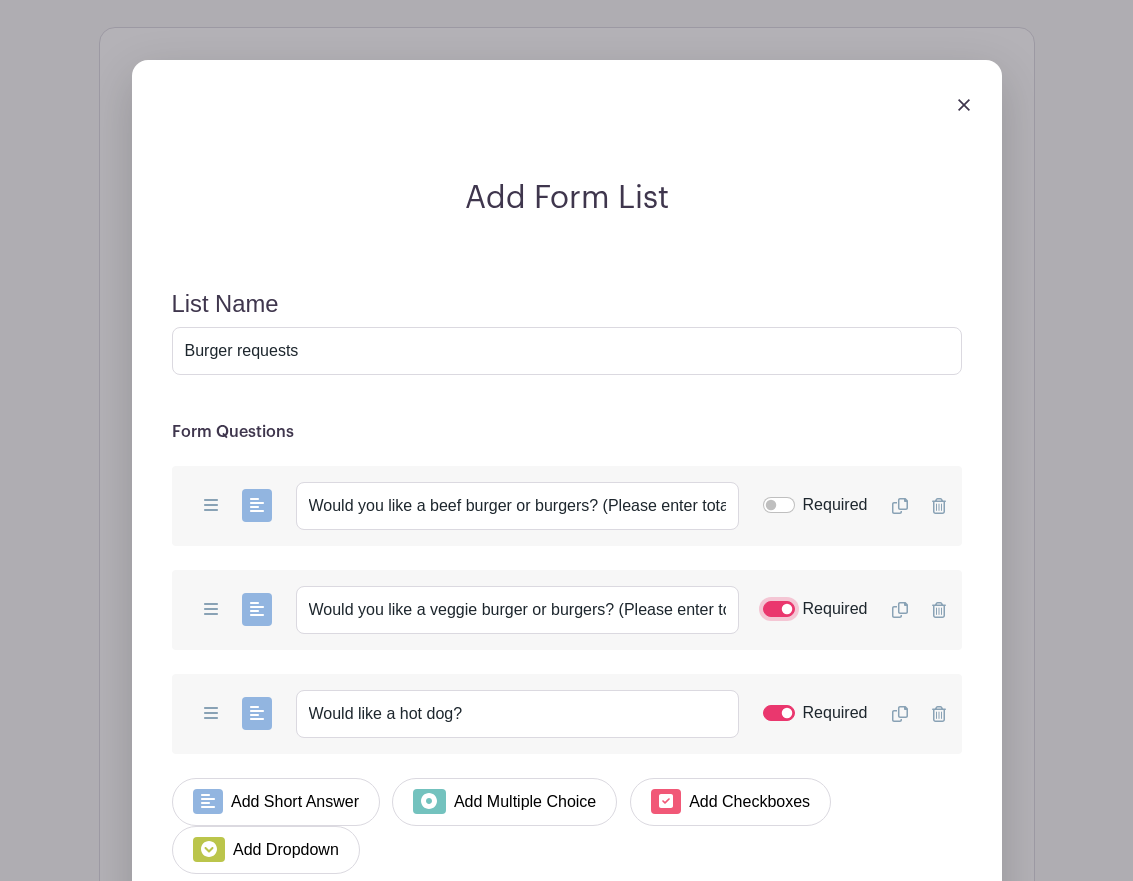 click on "Required" at bounding box center [779, 609] 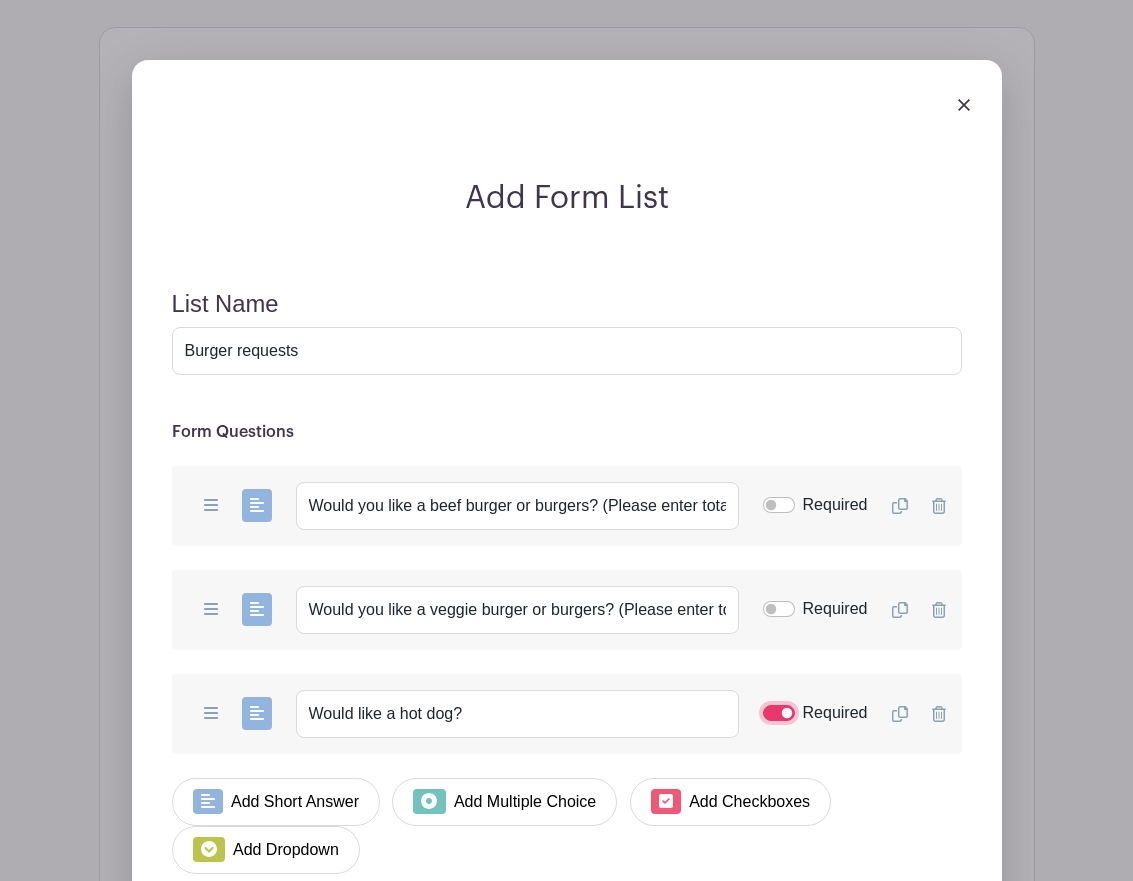 click on "Required" at bounding box center (779, 713) 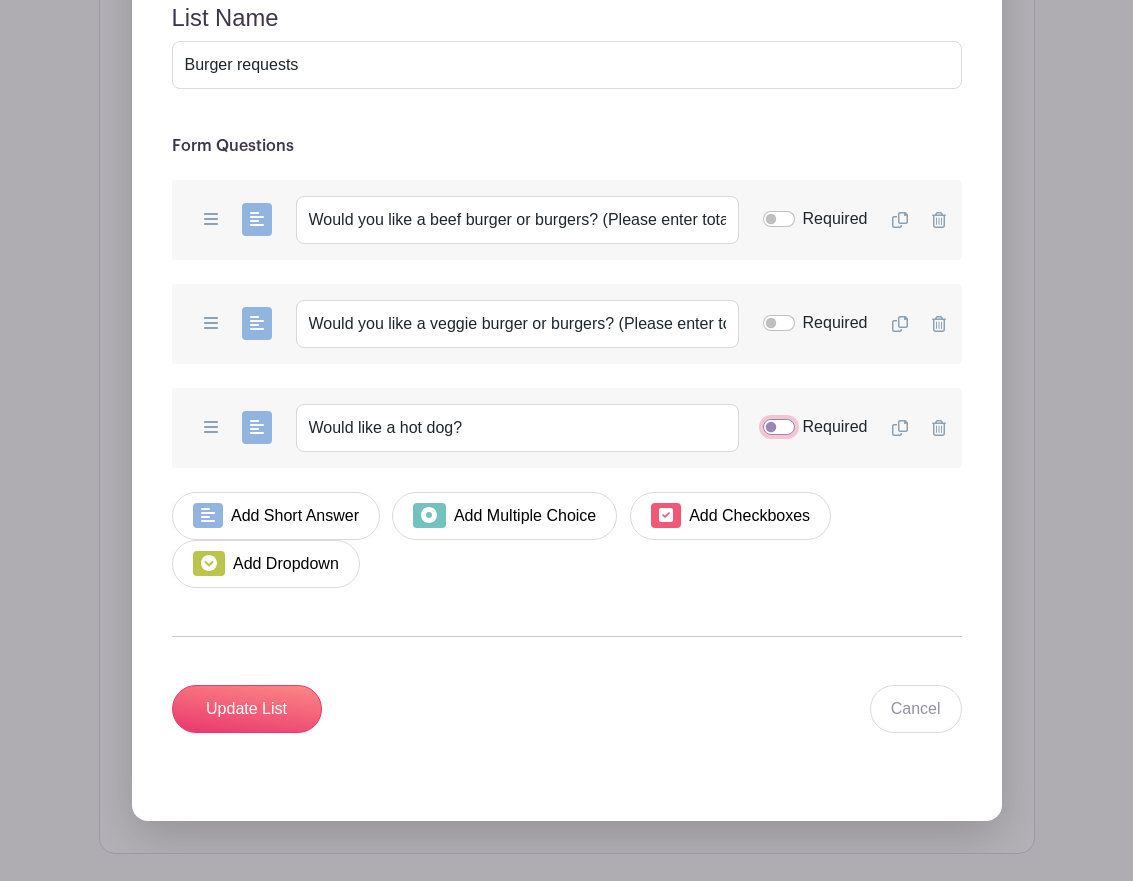 scroll, scrollTop: 2891, scrollLeft: 0, axis: vertical 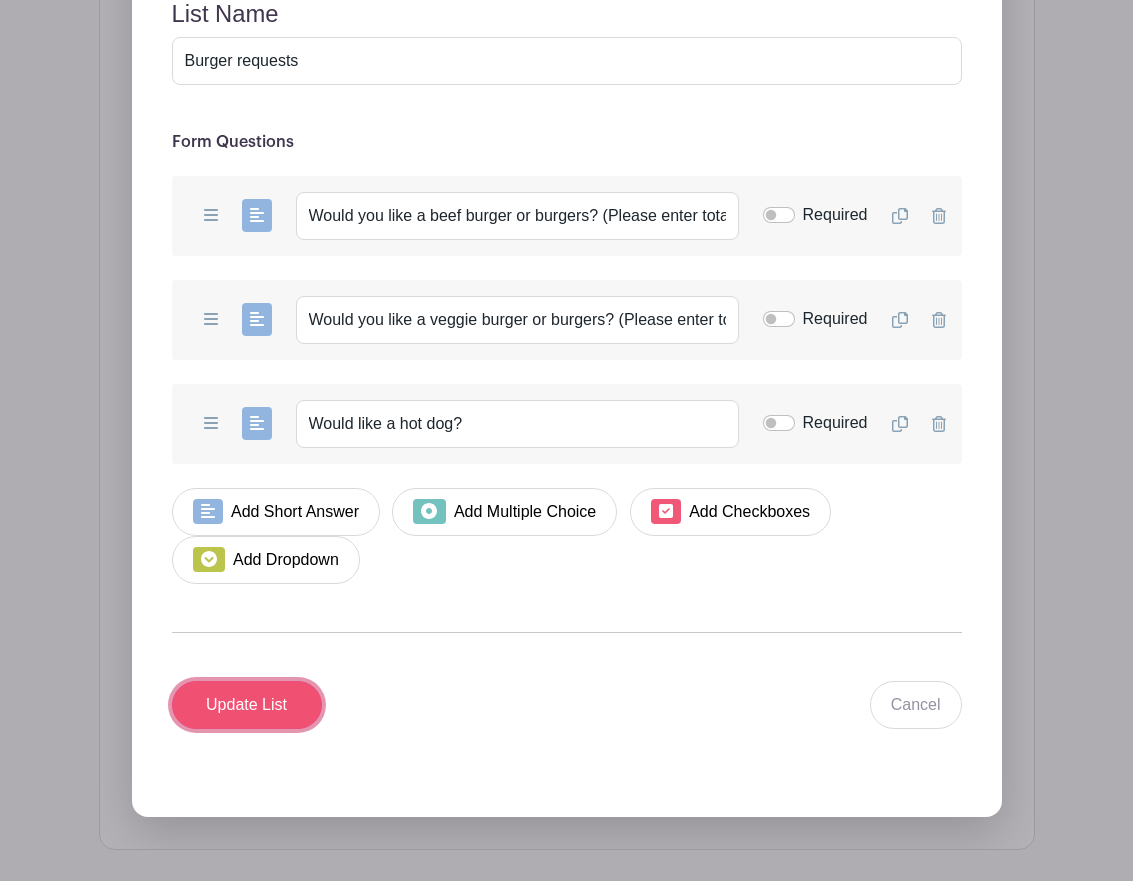 click on "Update List" at bounding box center [247, 705] 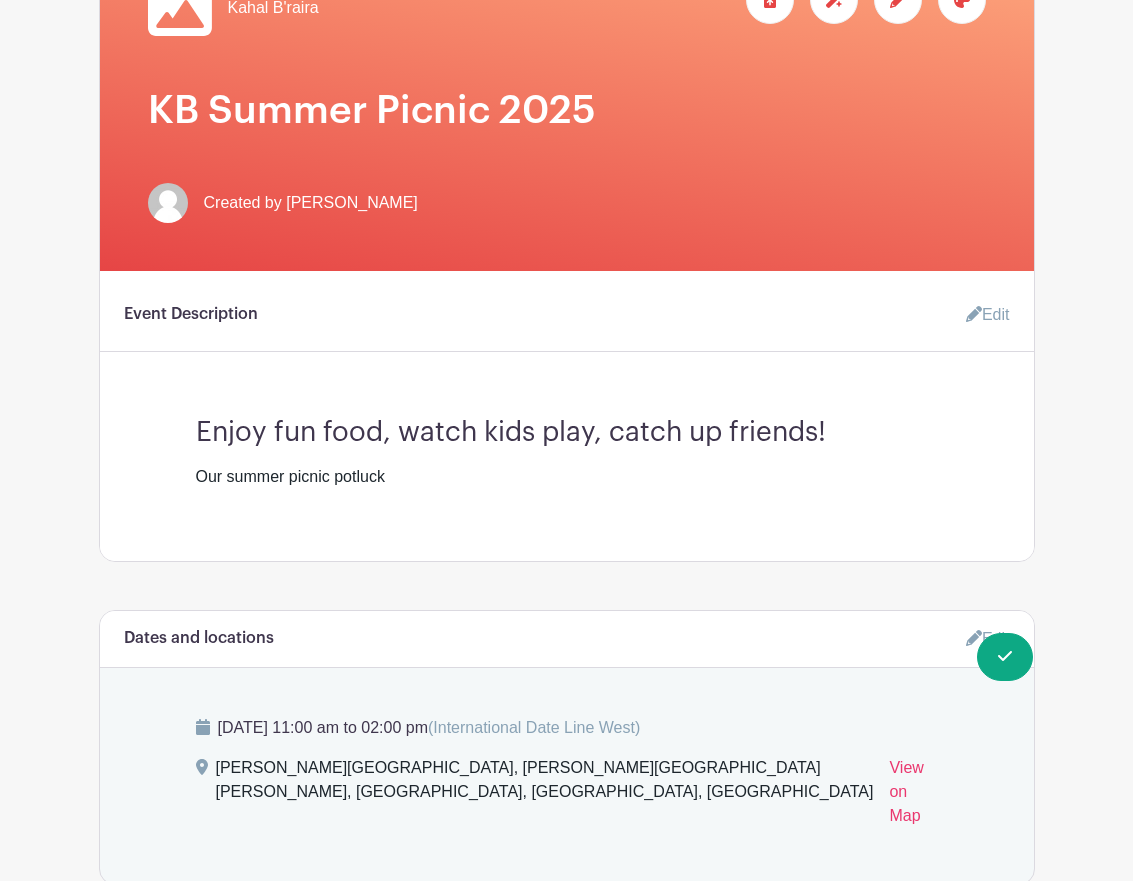 scroll, scrollTop: 322, scrollLeft: 0, axis: vertical 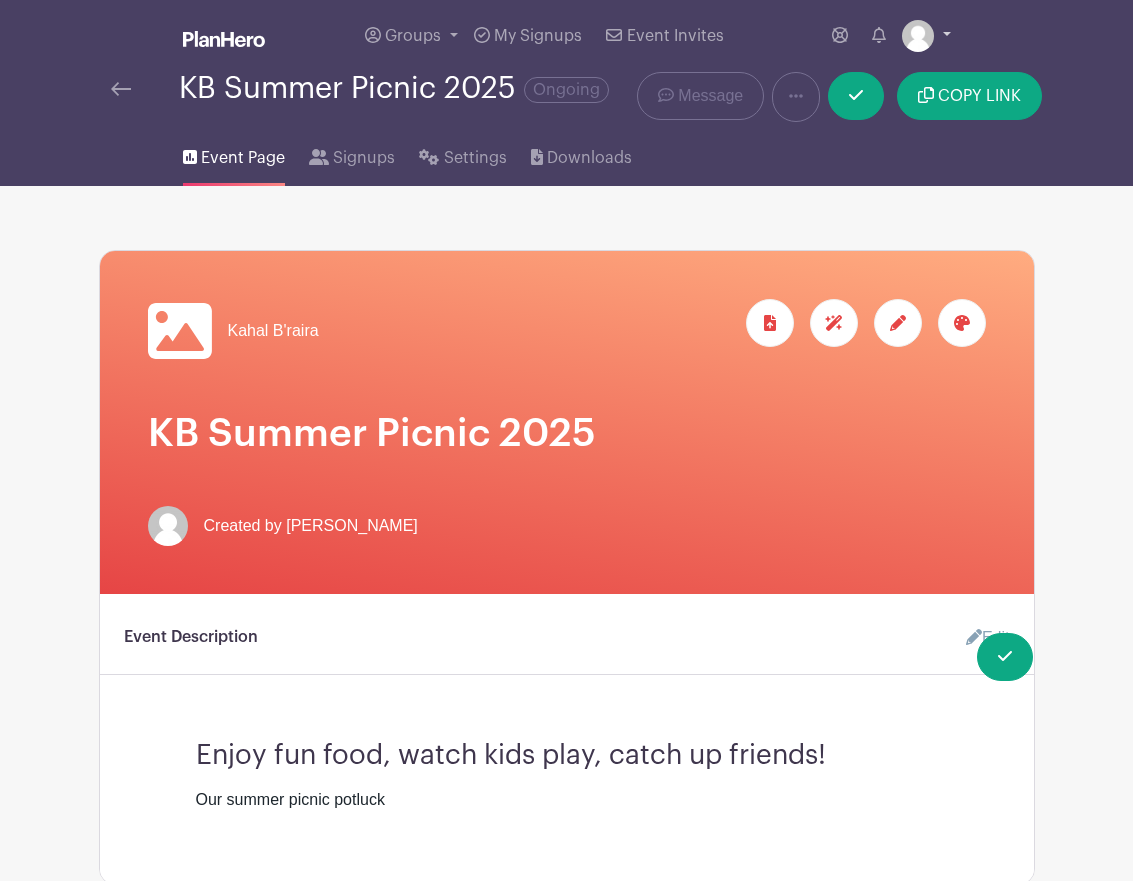 click at bounding box center (926, 36) 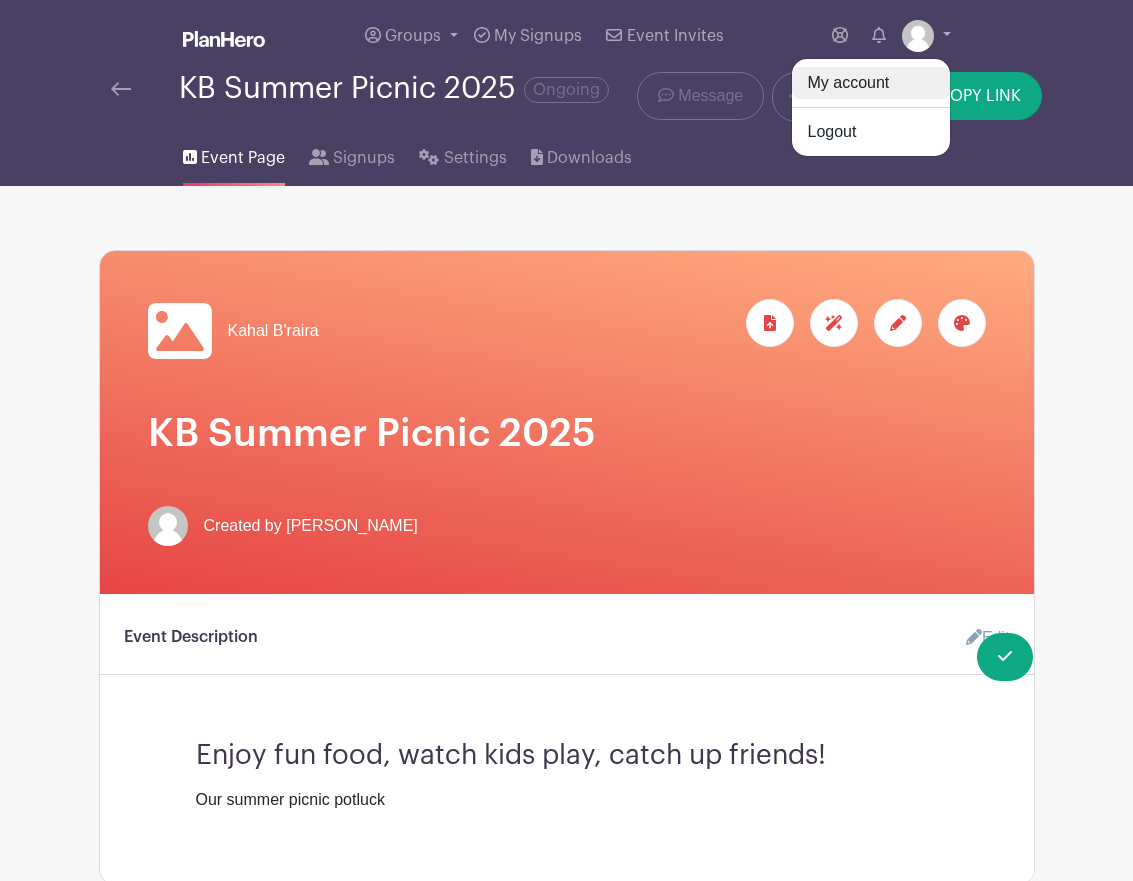 click on "My account" at bounding box center [871, 83] 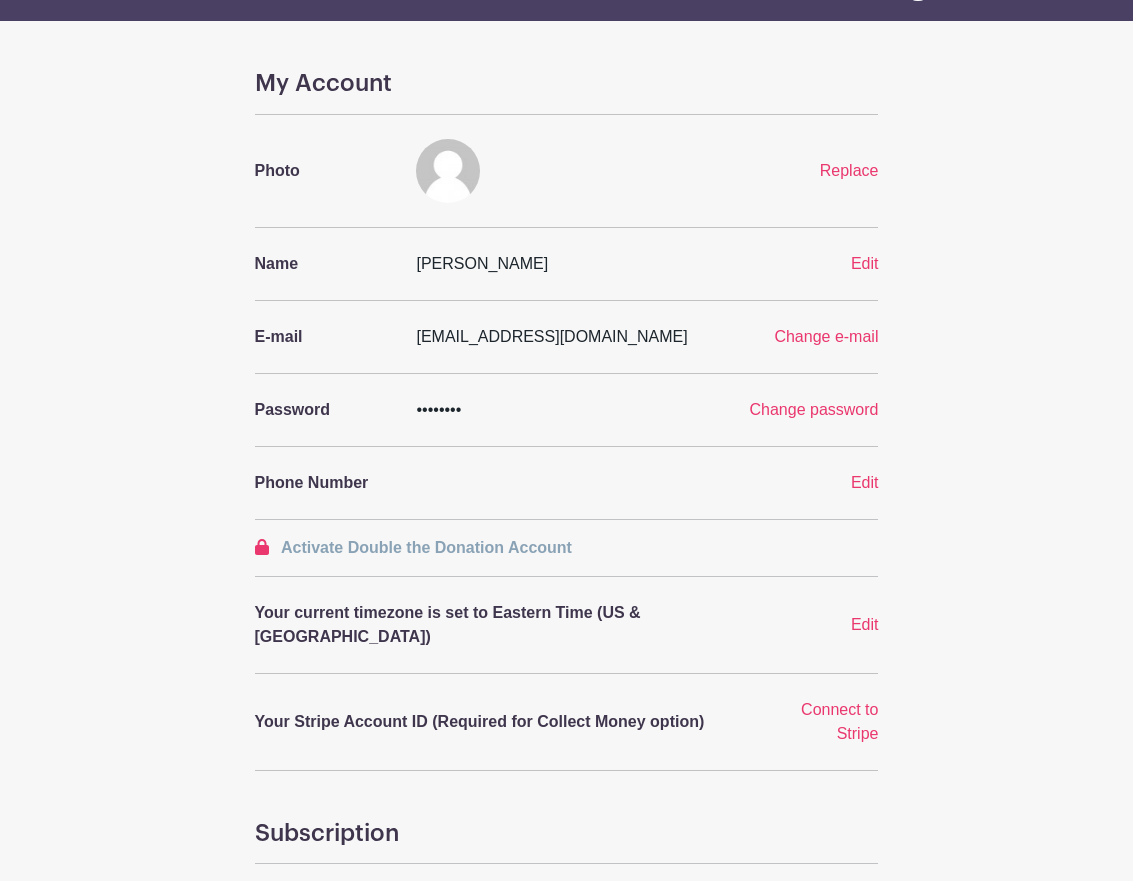 scroll, scrollTop: 0, scrollLeft: 0, axis: both 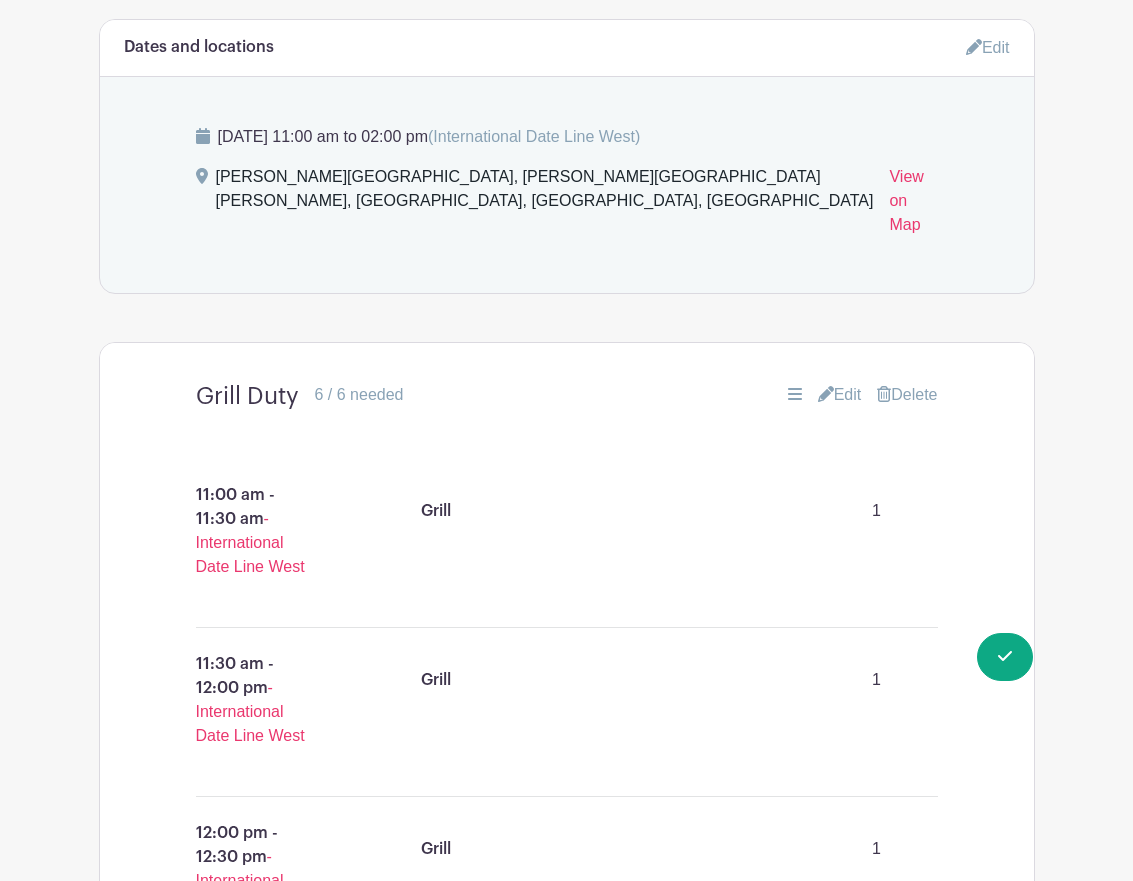 click on "Grill
1" at bounding box center (671, 511) 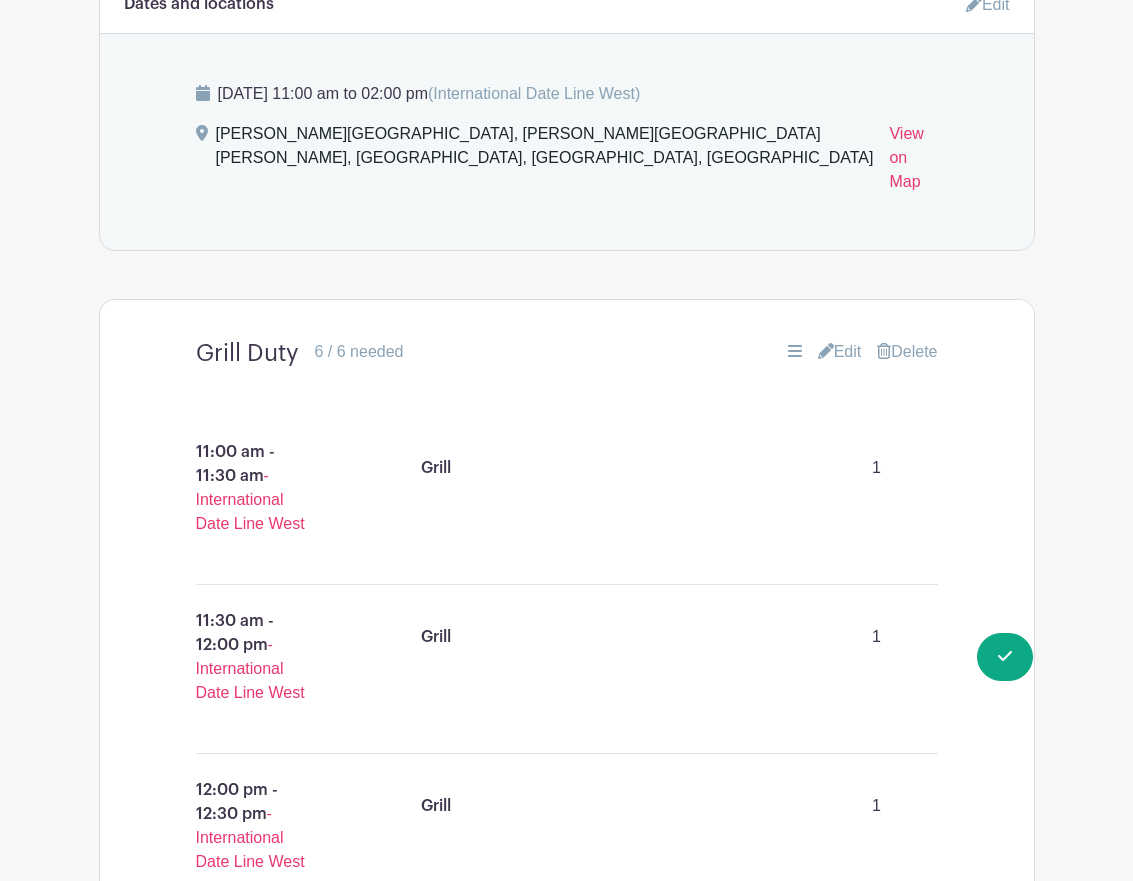 scroll, scrollTop: 968, scrollLeft: 0, axis: vertical 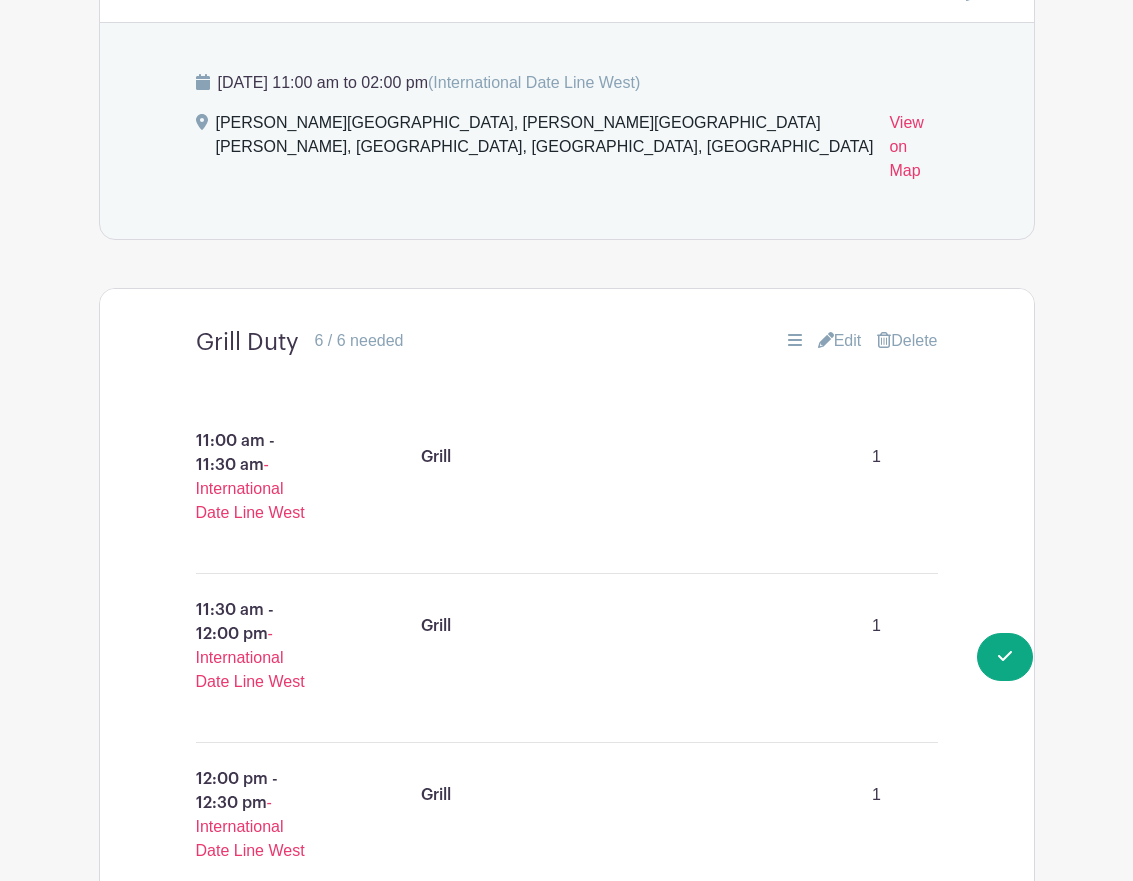 click on "11:00 am -
11:30 am
- International Date Line West" at bounding box center (253, 477) 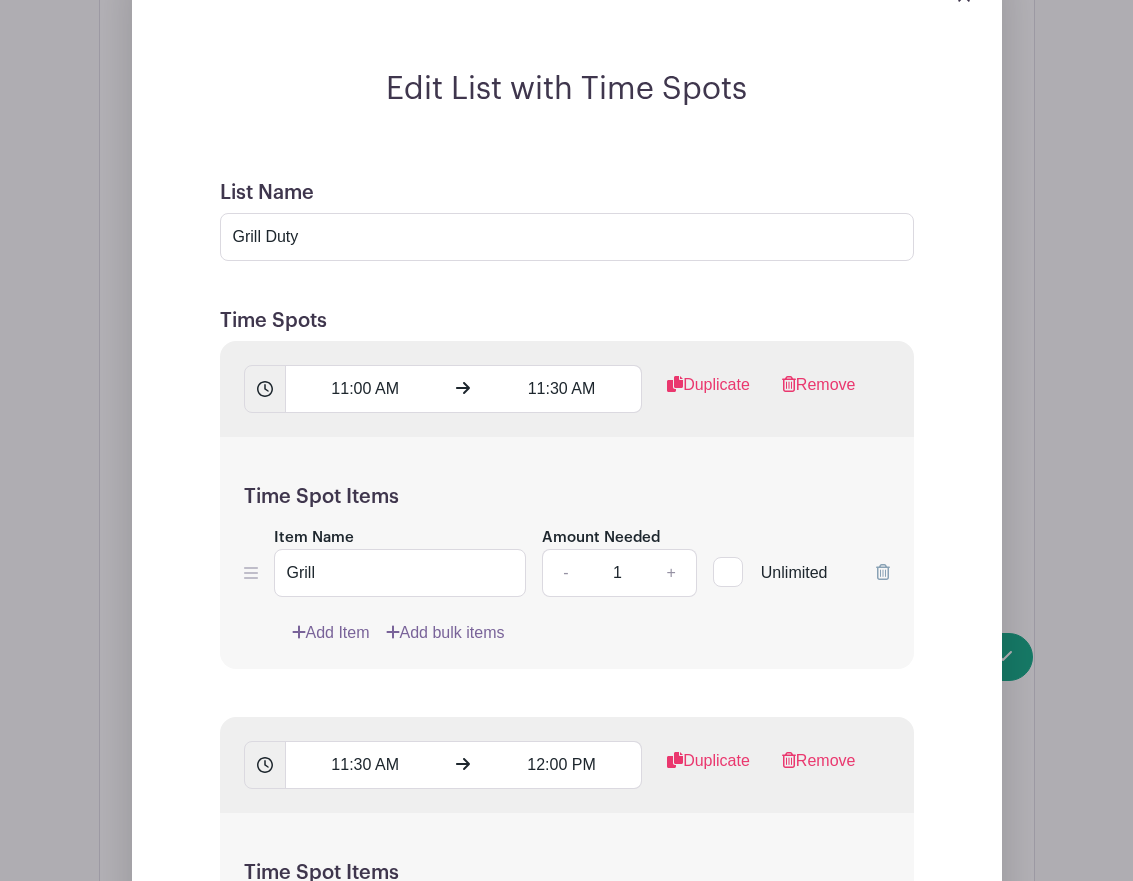 scroll, scrollTop: 1363, scrollLeft: 0, axis: vertical 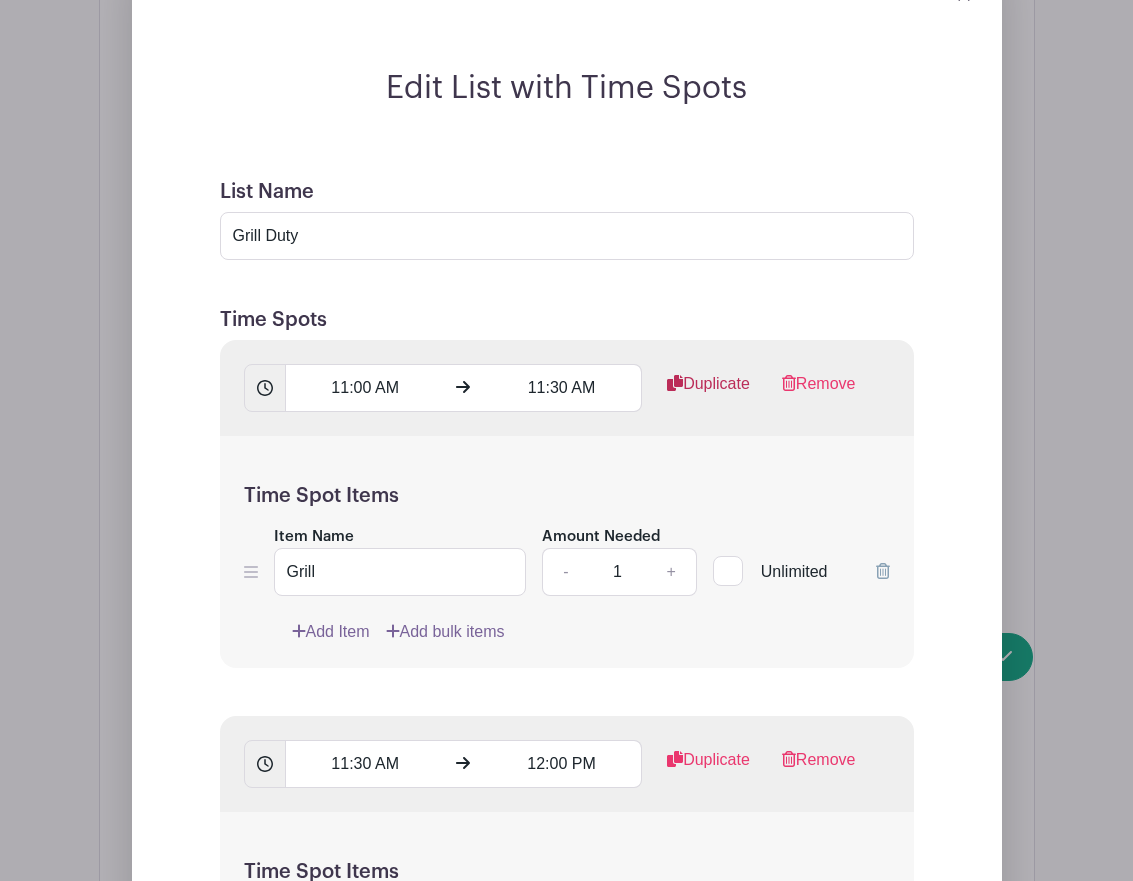 click on "Duplicate" at bounding box center (708, 392) 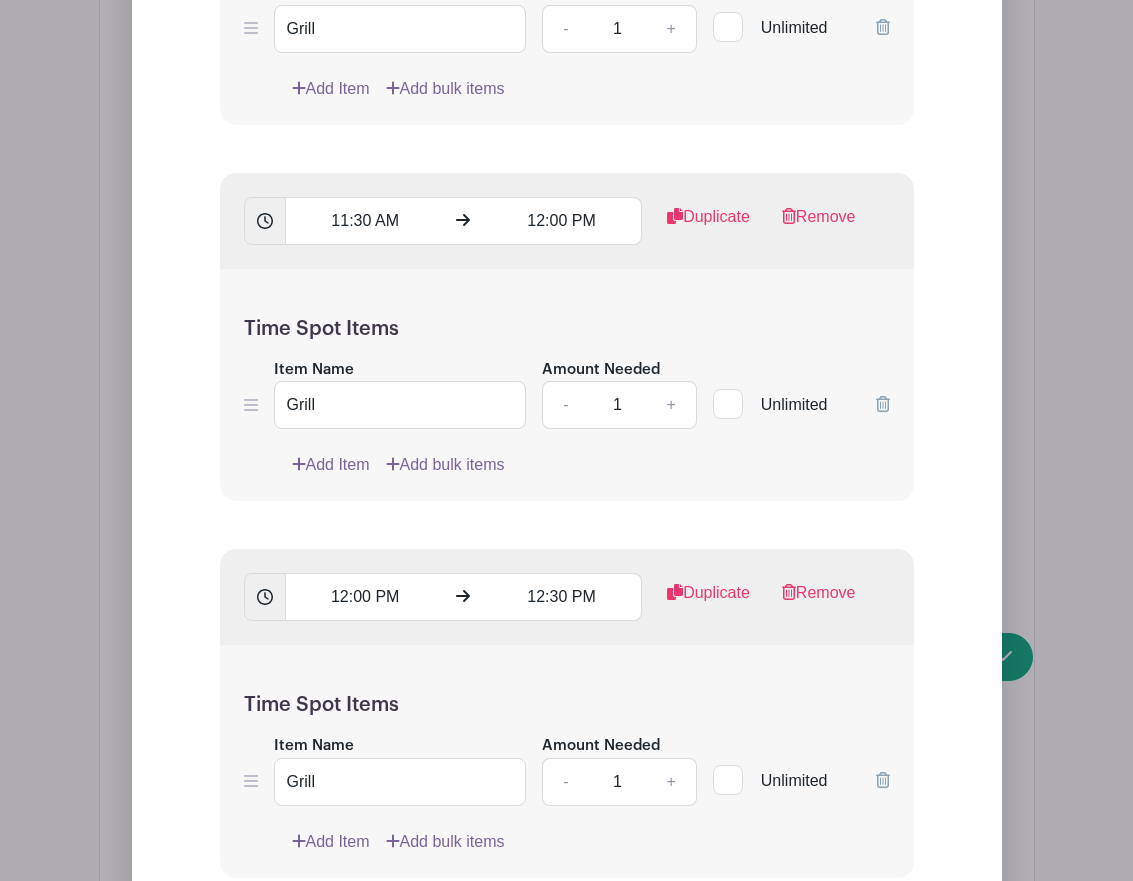 scroll, scrollTop: 2295, scrollLeft: 0, axis: vertical 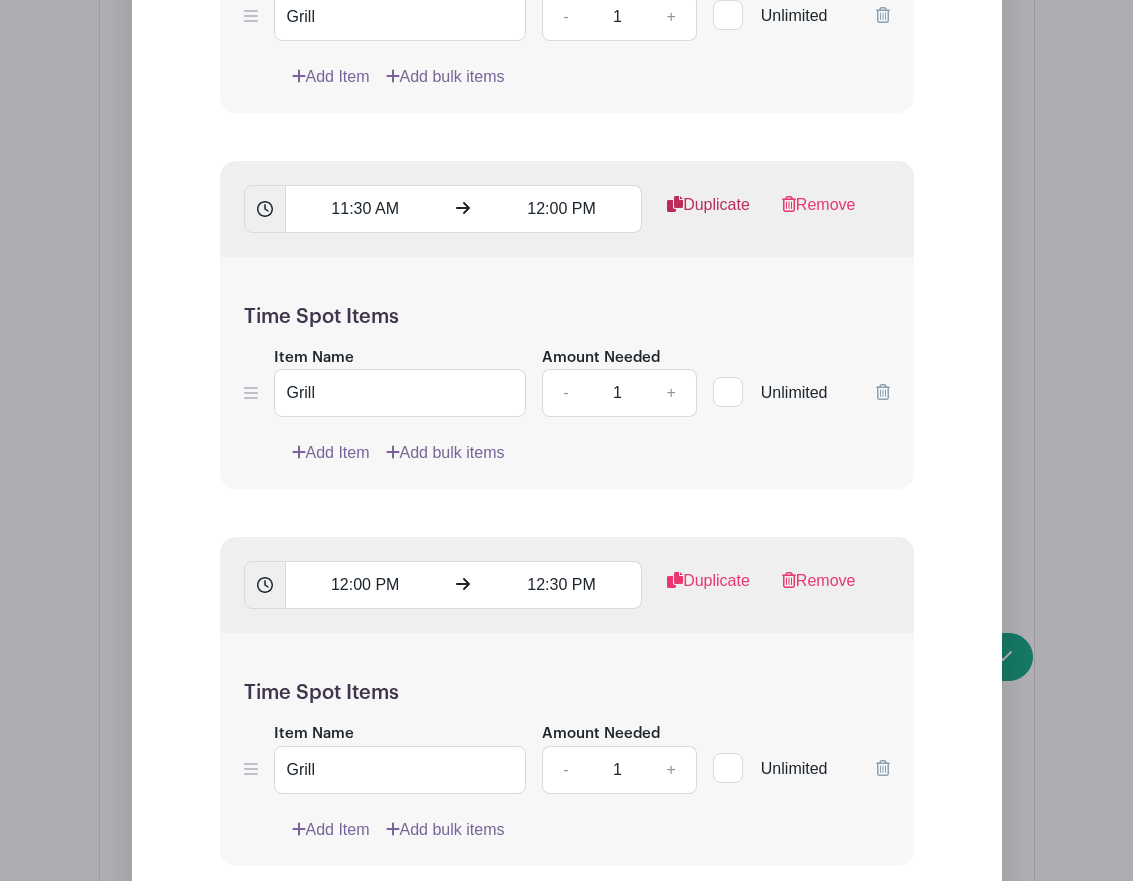 click on "Duplicate" at bounding box center (708, 213) 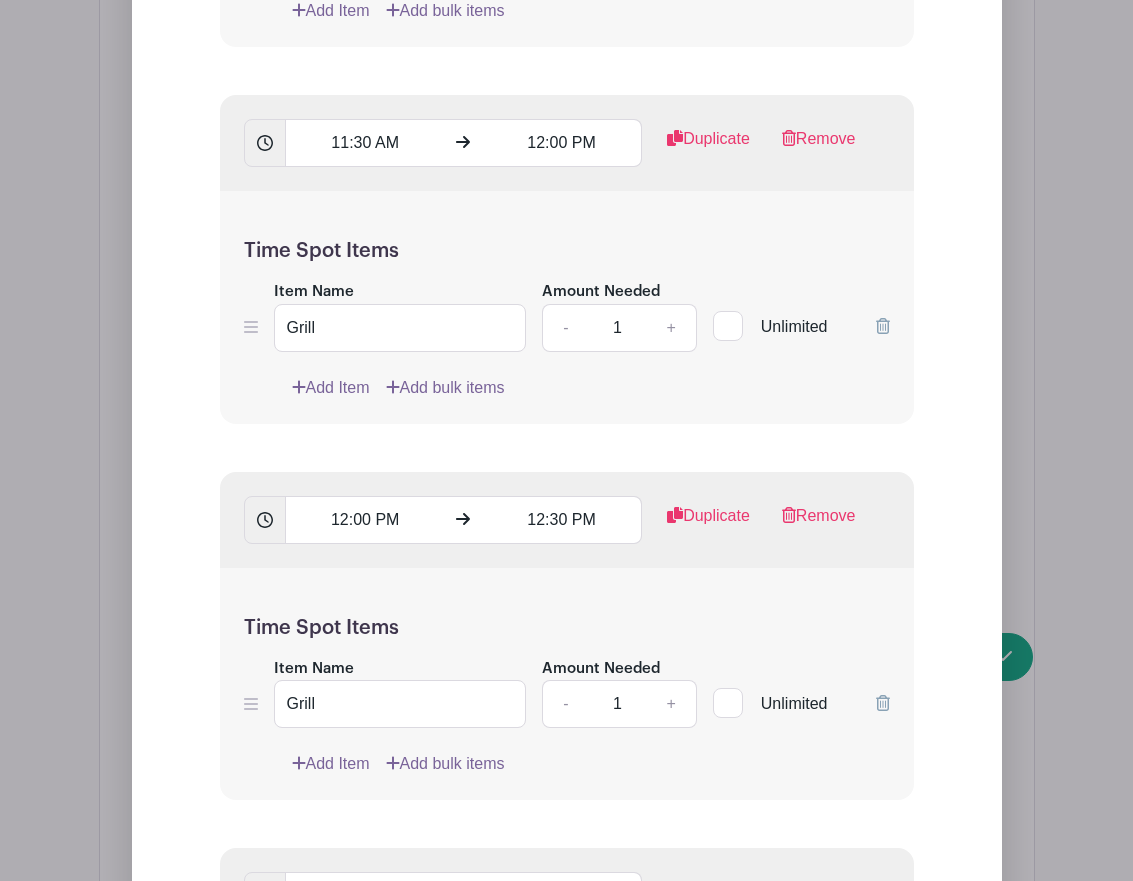 scroll, scrollTop: 2738, scrollLeft: 0, axis: vertical 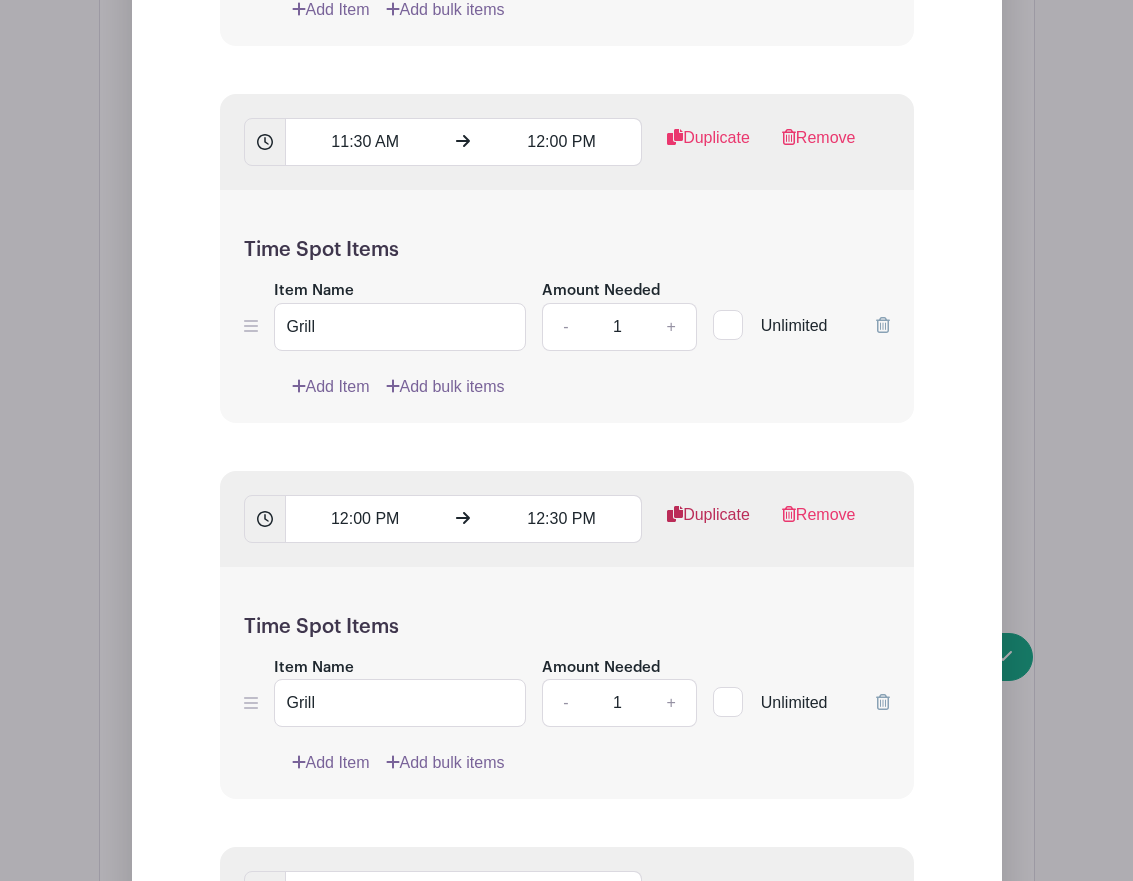 click on "Duplicate" at bounding box center [708, 523] 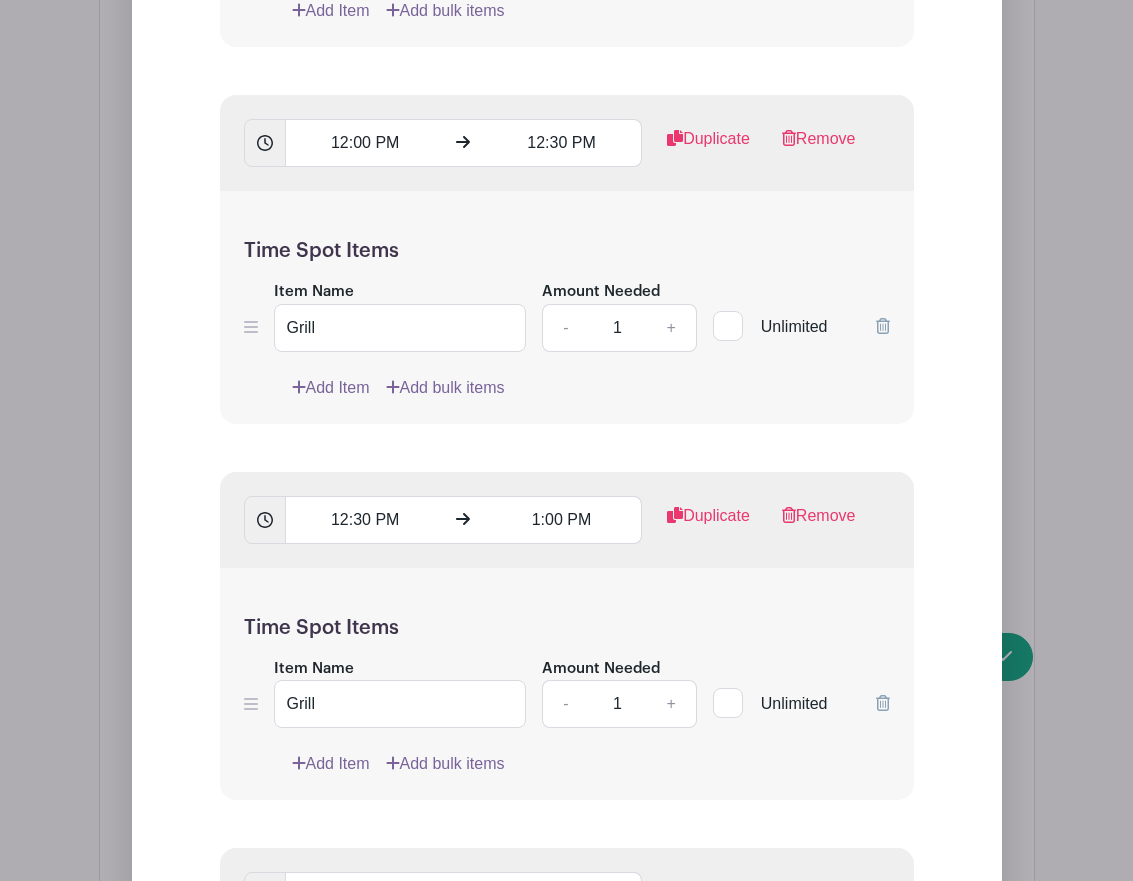 scroll, scrollTop: 3501, scrollLeft: 0, axis: vertical 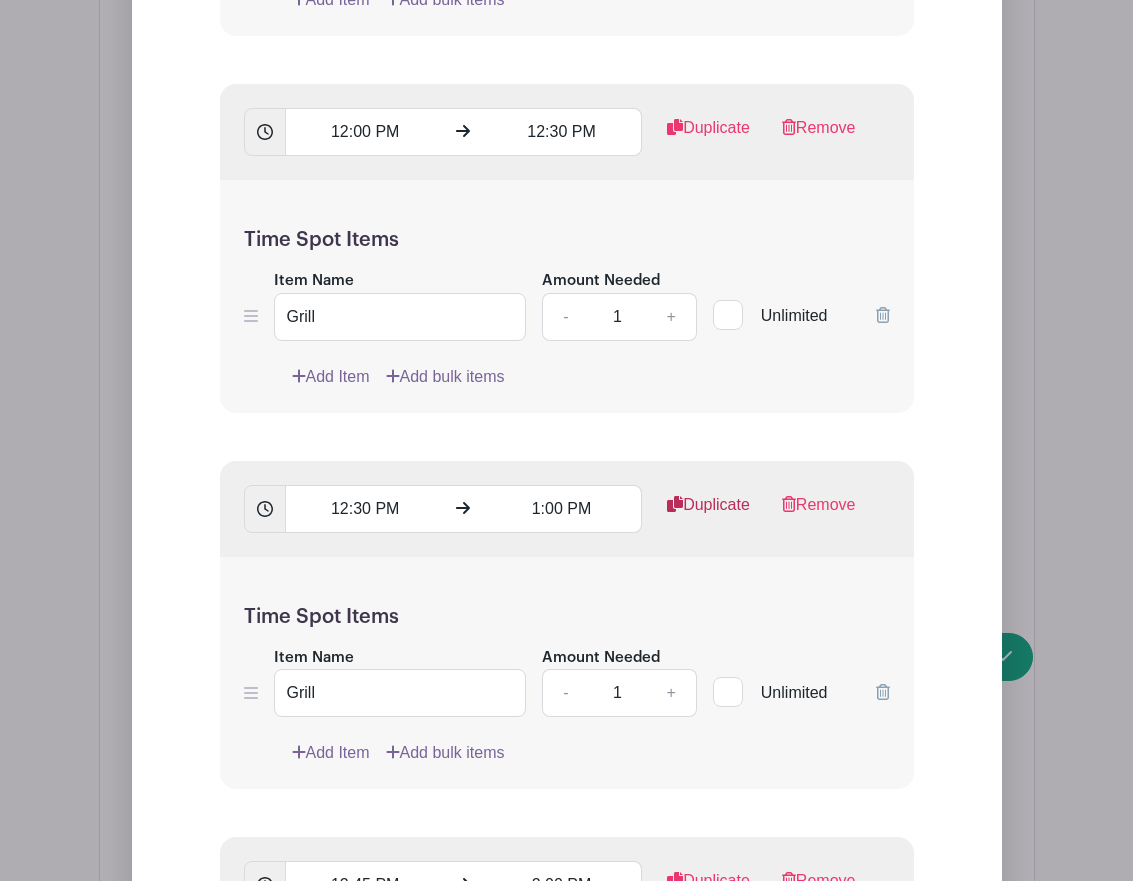 click on "Duplicate" at bounding box center (708, 513) 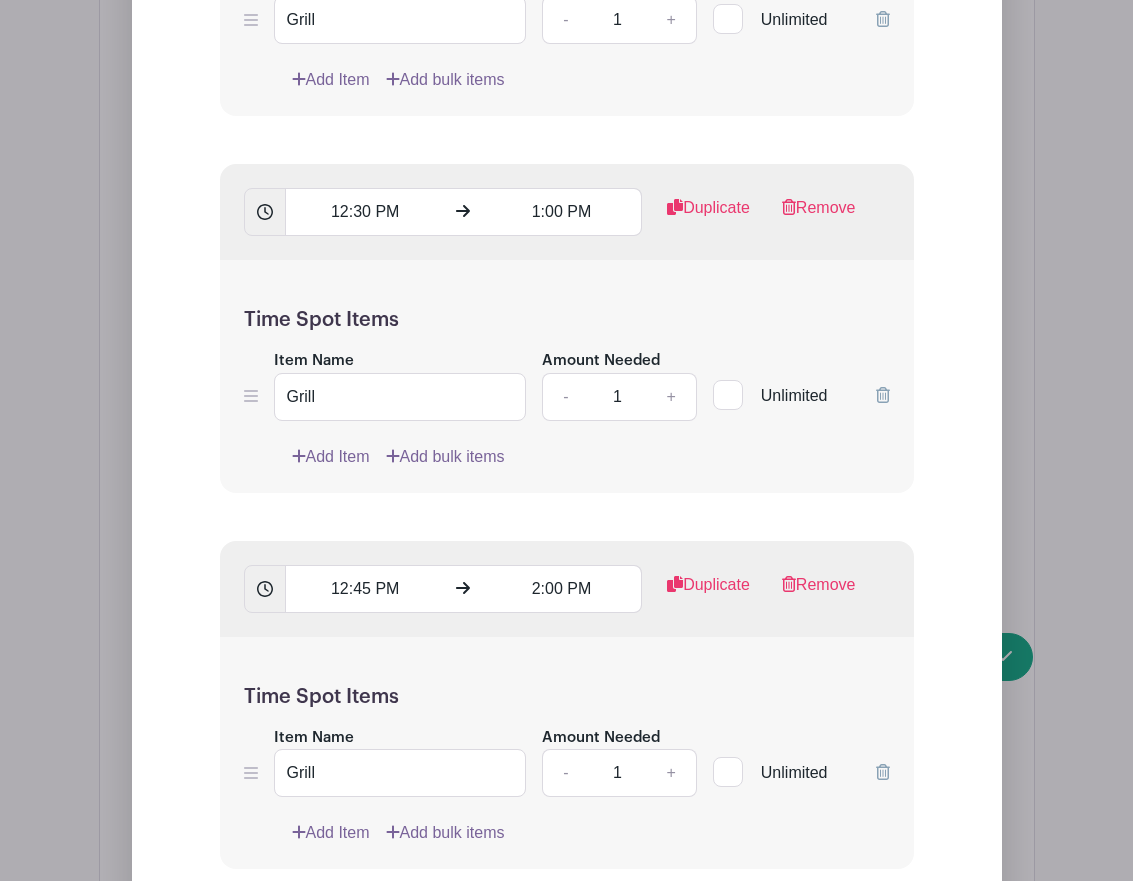 scroll, scrollTop: 4178, scrollLeft: 0, axis: vertical 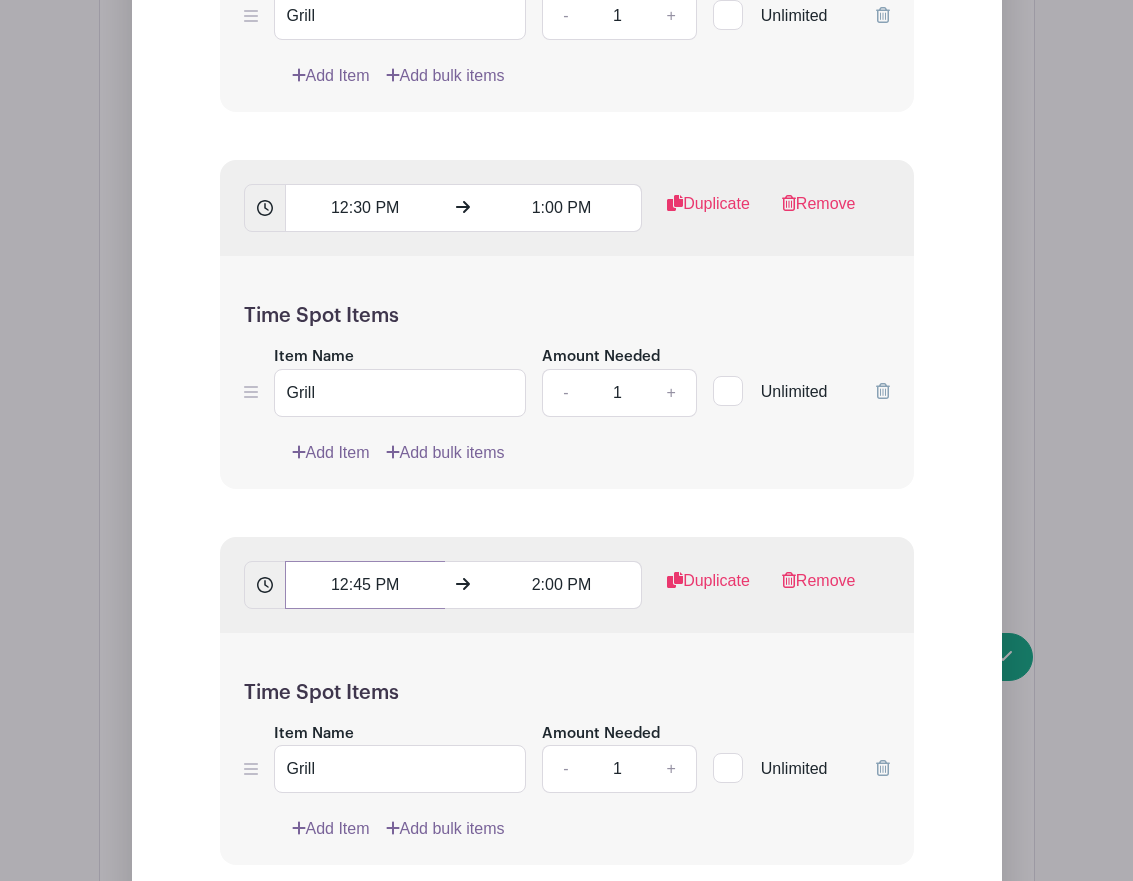 click on "12:45 PM" at bounding box center [365, 585] 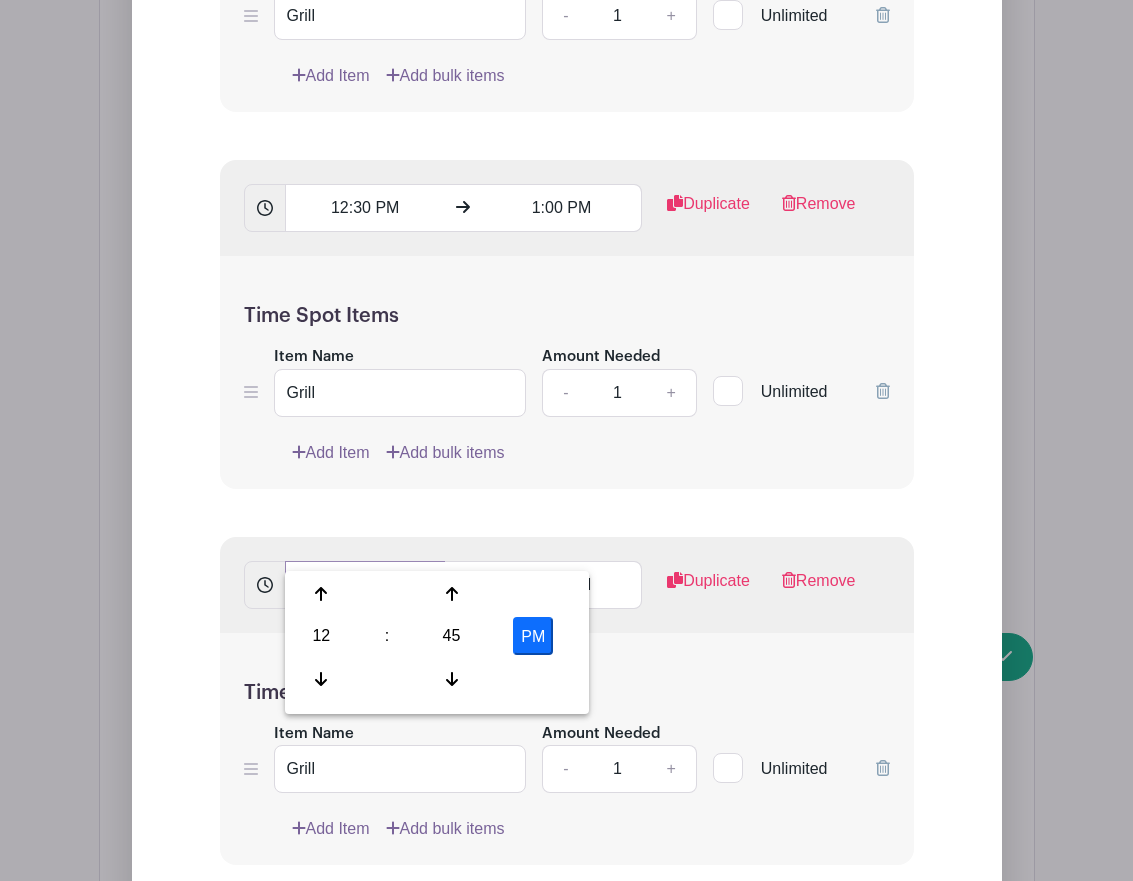 drag, startPoint x: 332, startPoint y: 549, endPoint x: 370, endPoint y: 547, distance: 38.052597 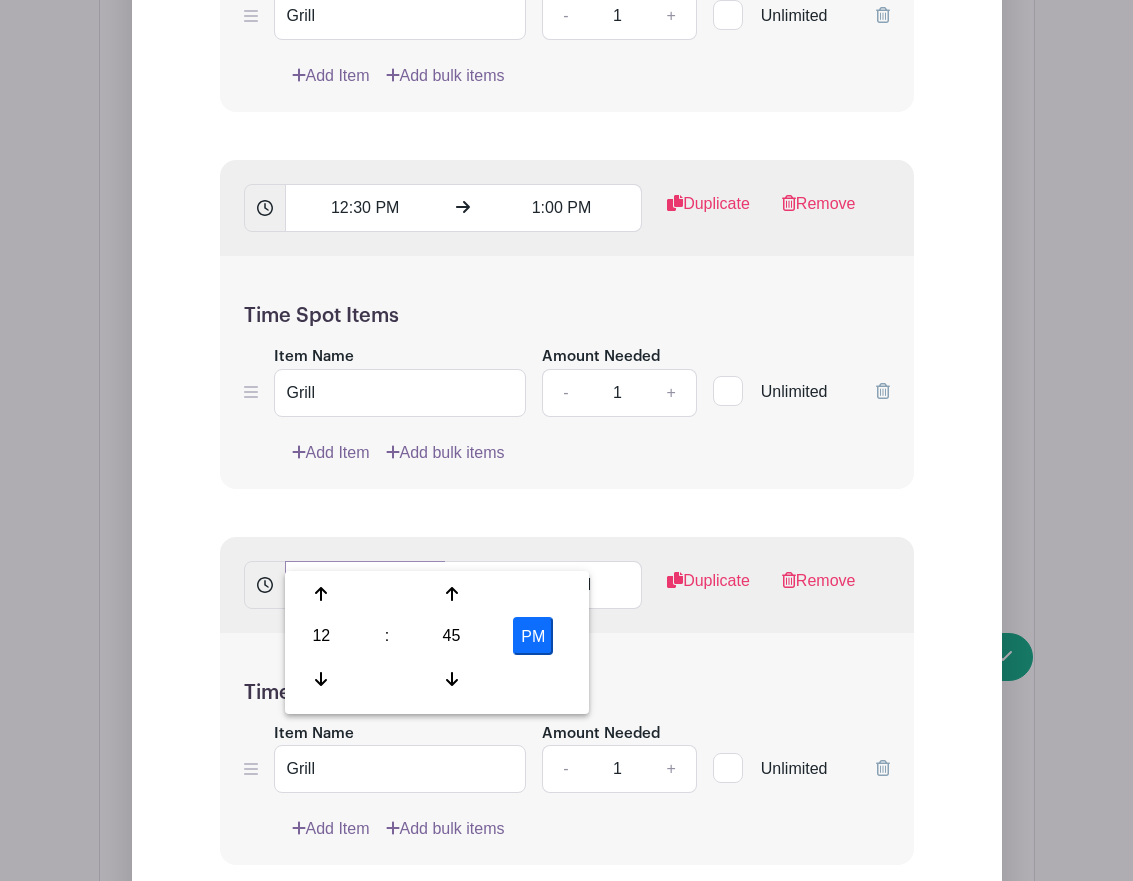 click on "12:45 PM" at bounding box center [365, 585] 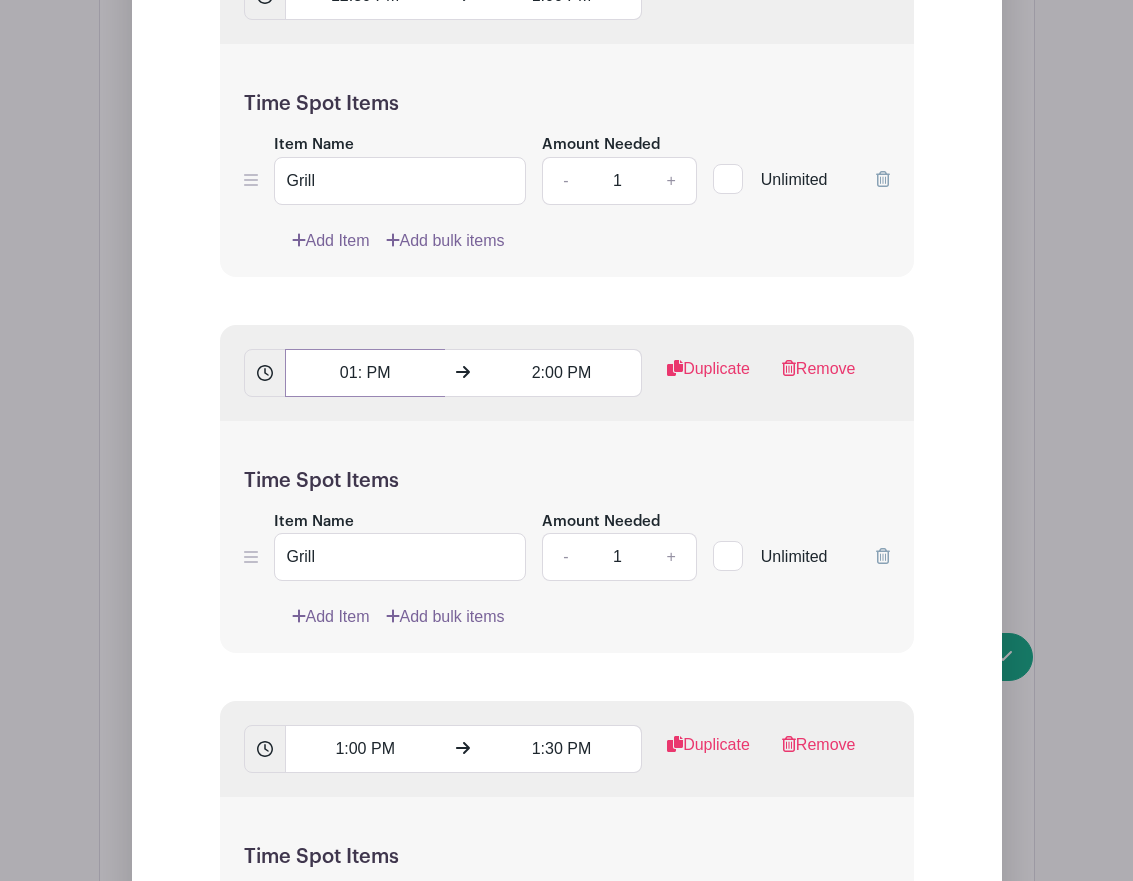 scroll, scrollTop: 4391, scrollLeft: 0, axis: vertical 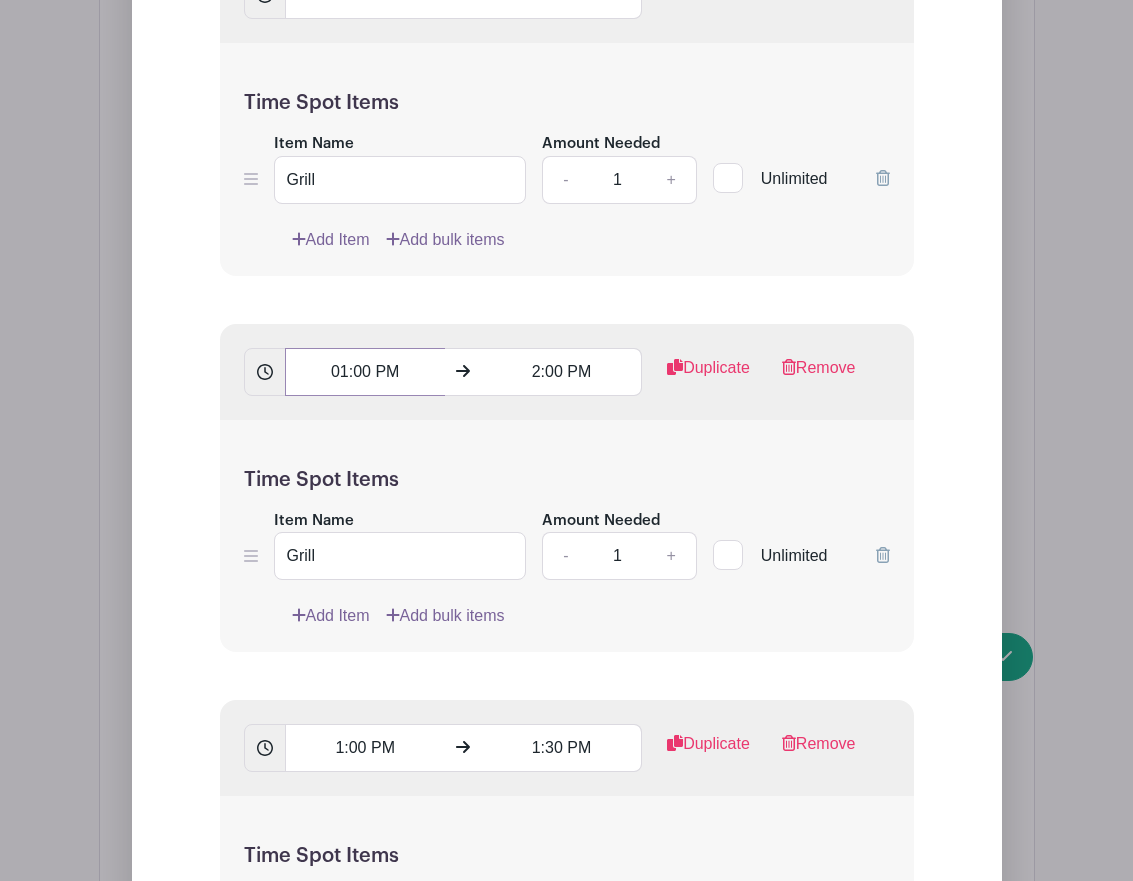 type on "01:00 PM" 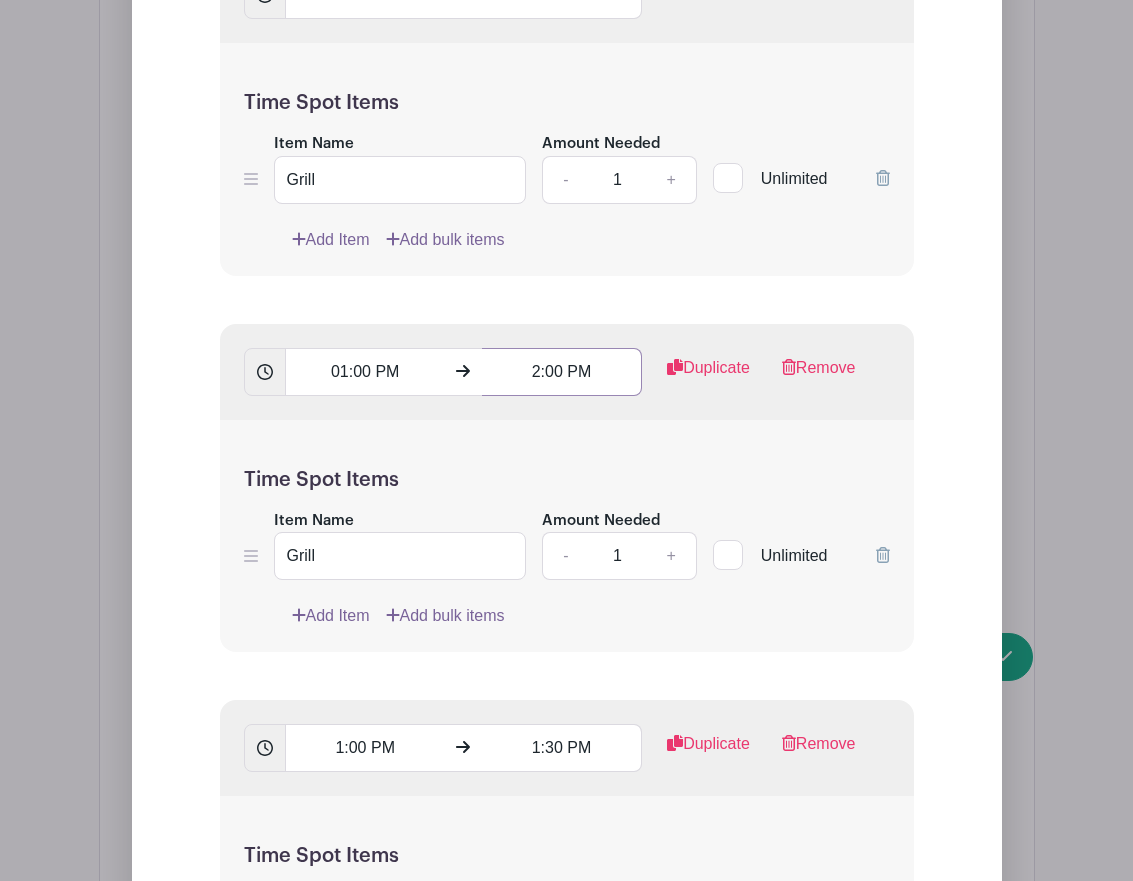 click on "2:00 PM" at bounding box center (562, 372) 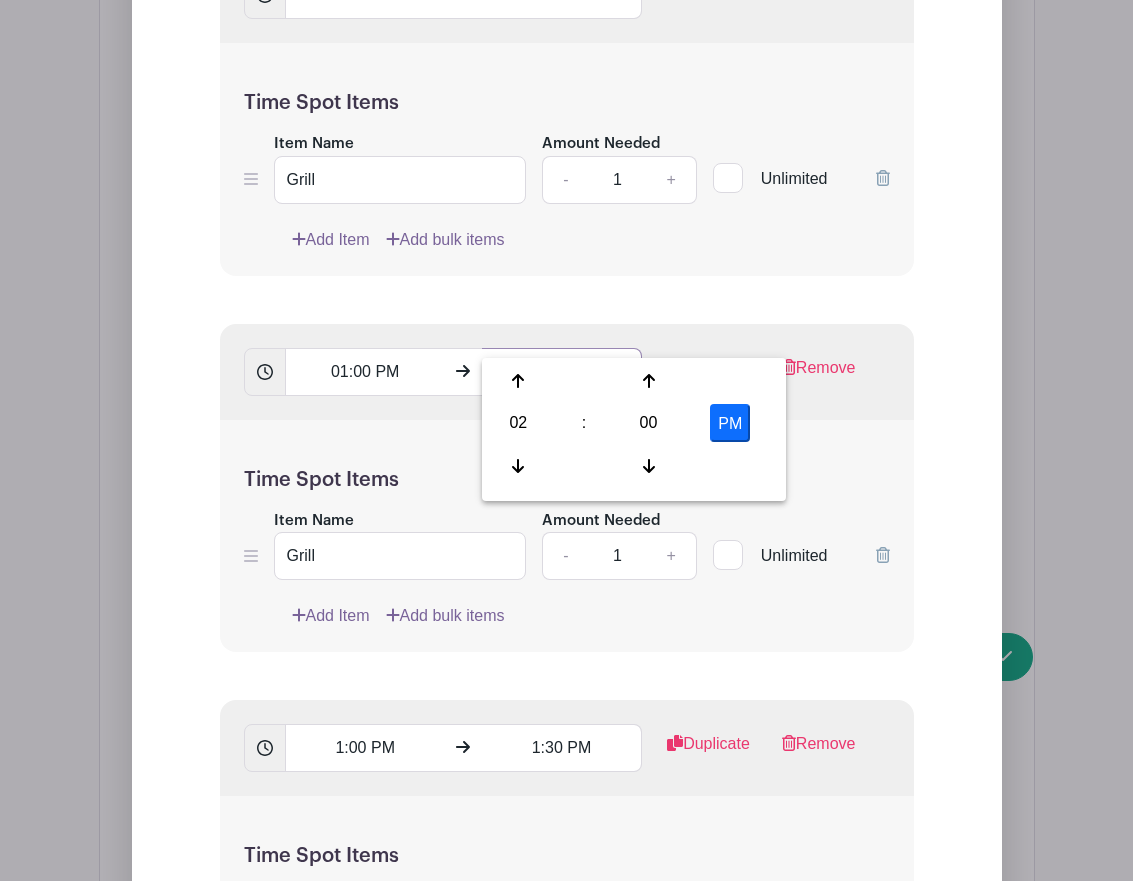 click on "12:00 PM" at bounding box center [562, 372] 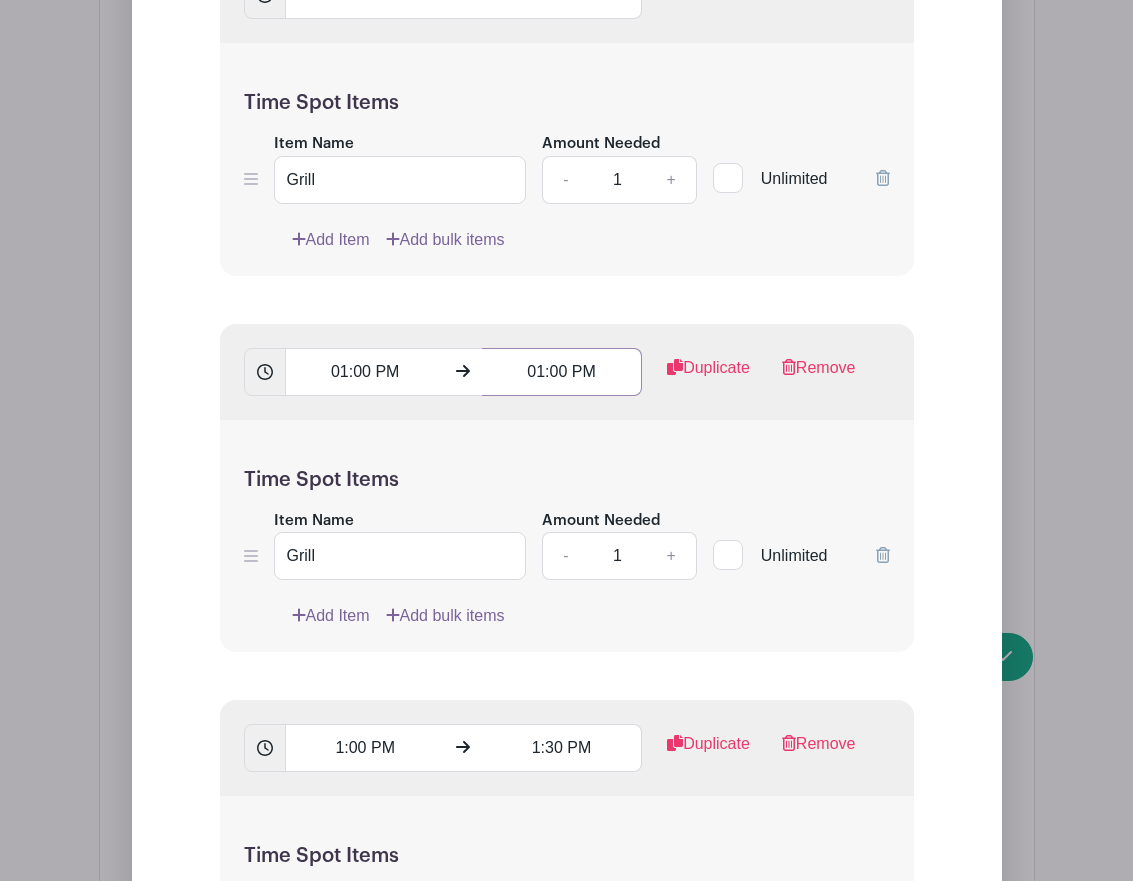 click on "01:00 PM" at bounding box center [562, 372] 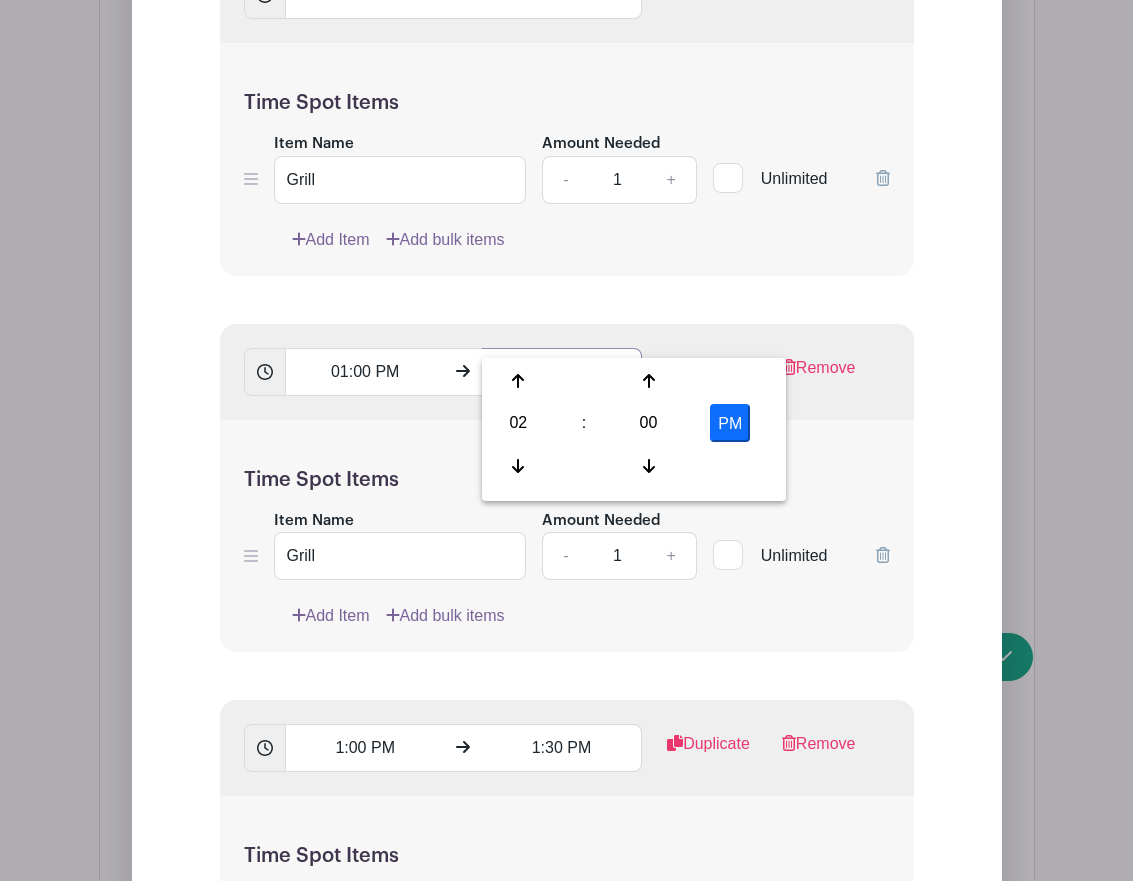 type on "01:30 PM" 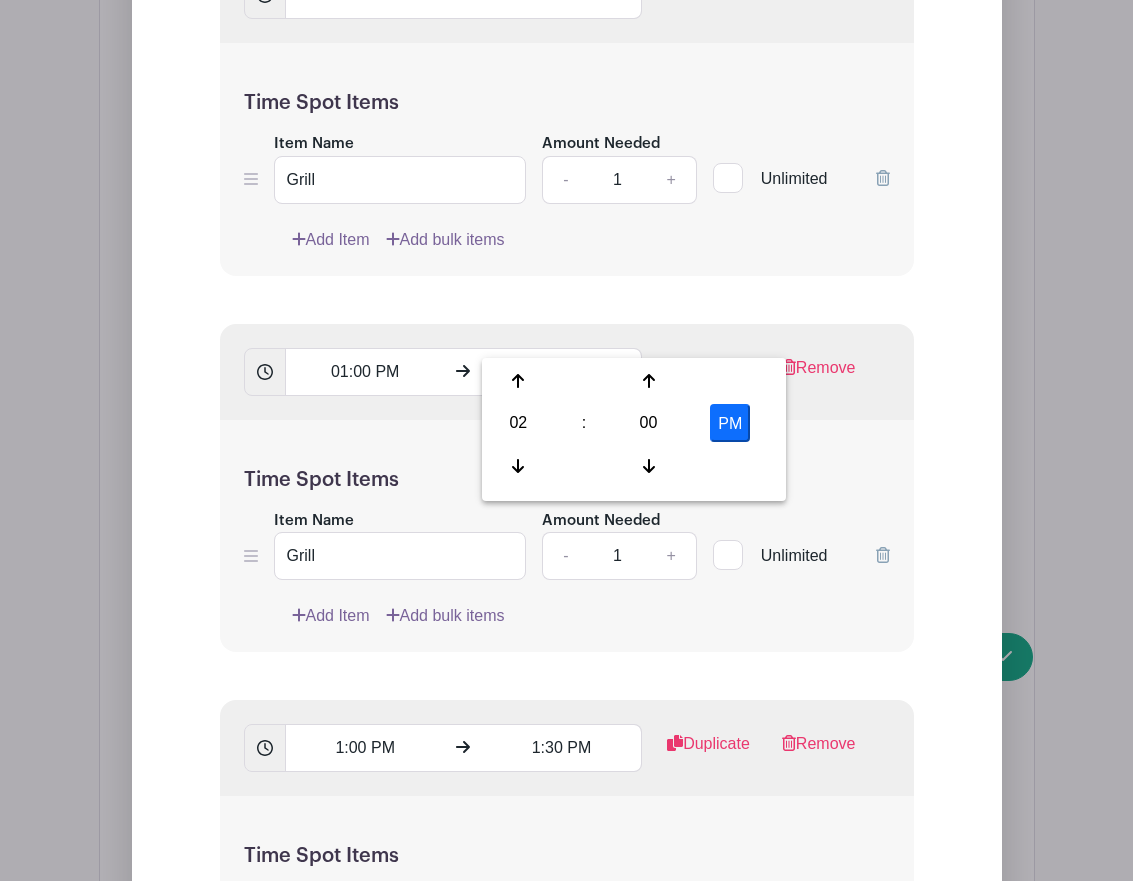 click on "List Name
Grill Duty
Time Spots
11:00 AM
11:30 AM
Duplicate
Remove
Time Spot Items
Item Name
Grill
Amount Needed
-
1
+
Unlimited
Add Item
Add bulk items" at bounding box center (567, -705) 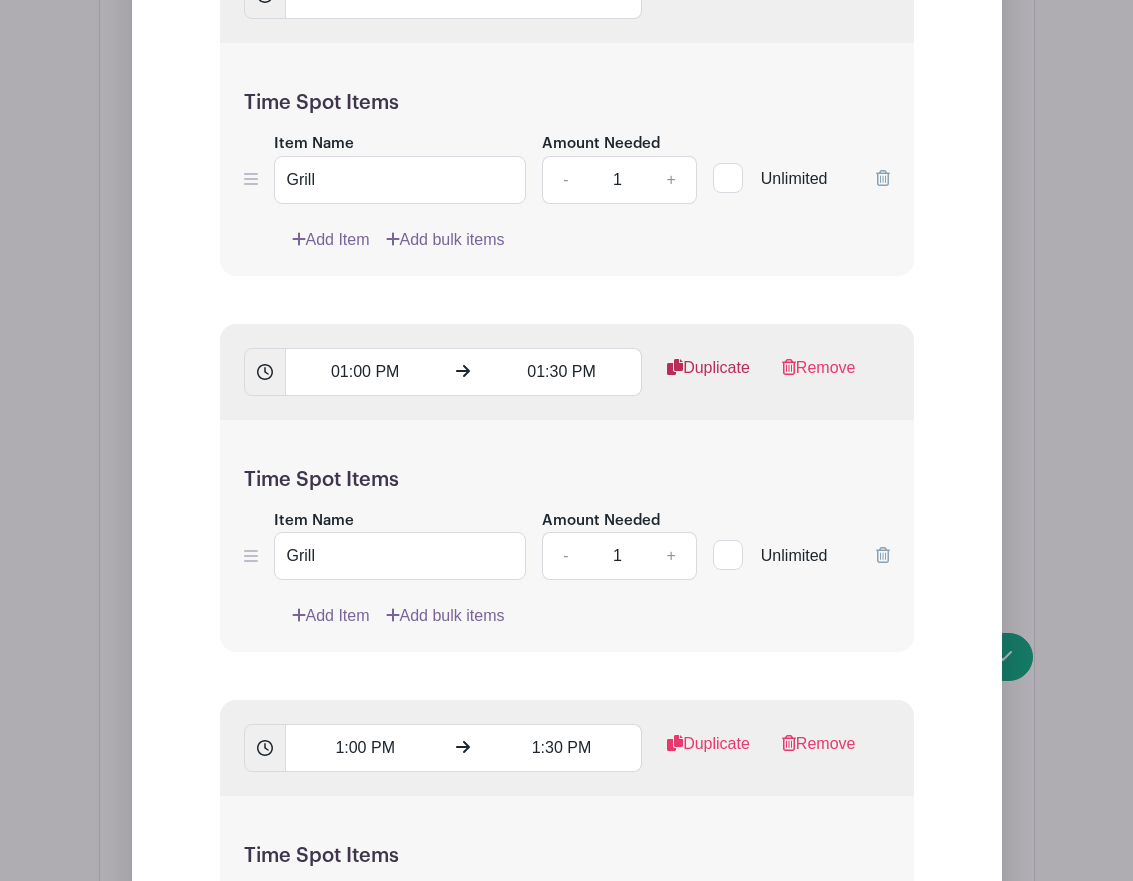 drag, startPoint x: 695, startPoint y: 325, endPoint x: 697, endPoint y: 337, distance: 12.165525 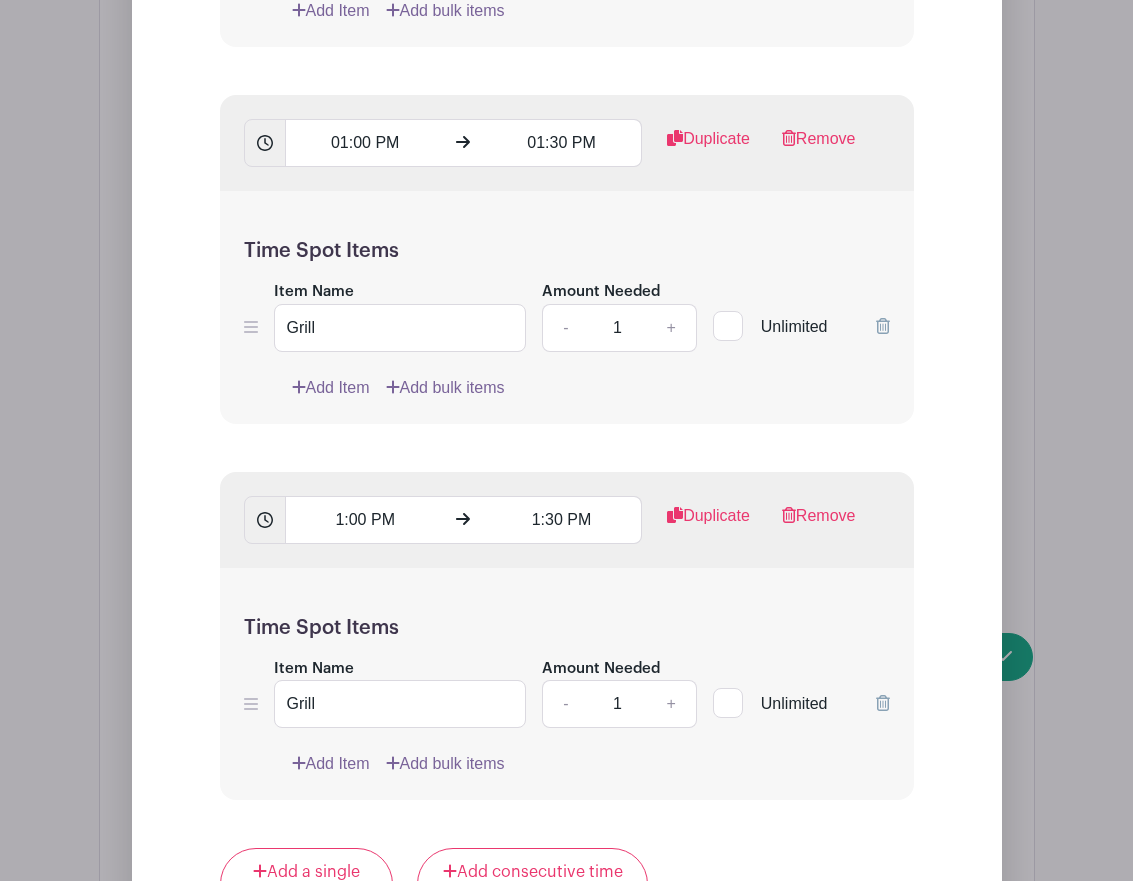 scroll, scrollTop: 4997, scrollLeft: 0, axis: vertical 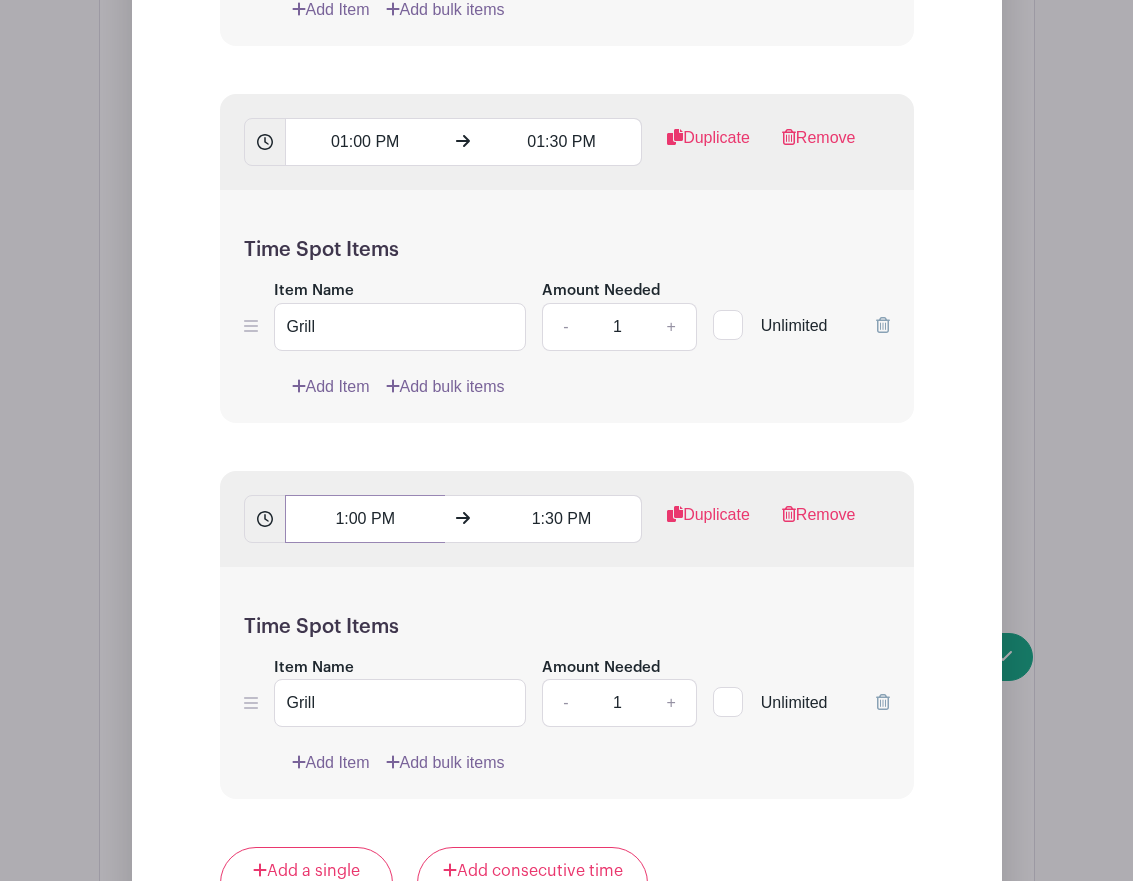 drag, startPoint x: 350, startPoint y: 485, endPoint x: 364, endPoint y: 485, distance: 14 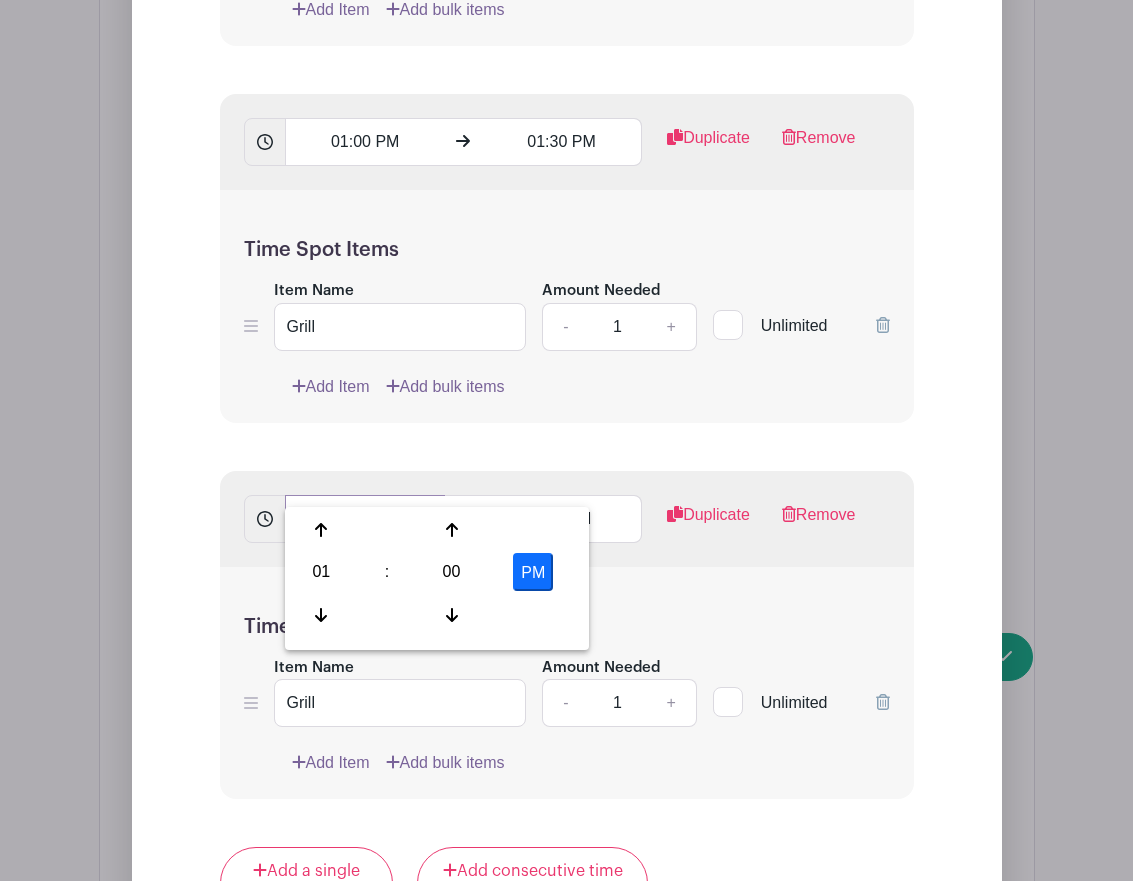 type on "1:30 PM" 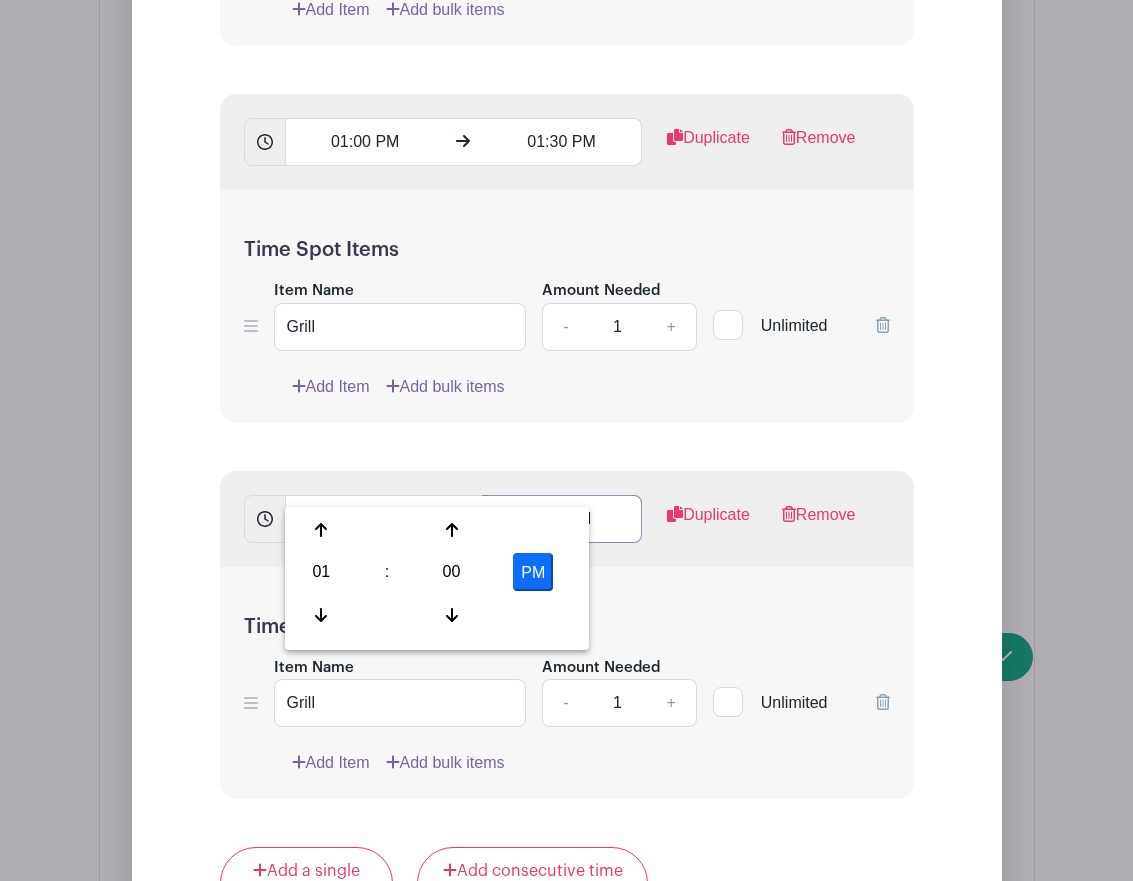drag, startPoint x: 533, startPoint y: 487, endPoint x: 544, endPoint y: 495, distance: 13.601471 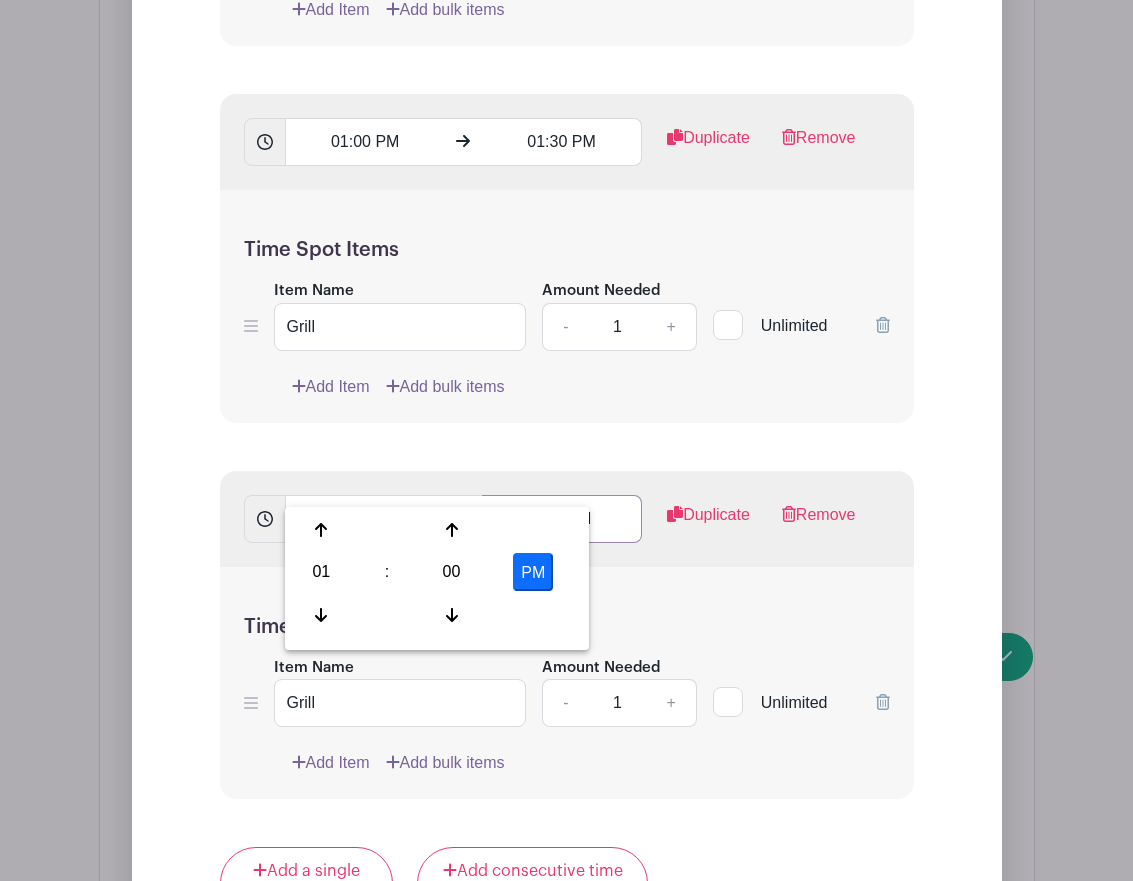 click on "1:30 PM" at bounding box center [562, 519] 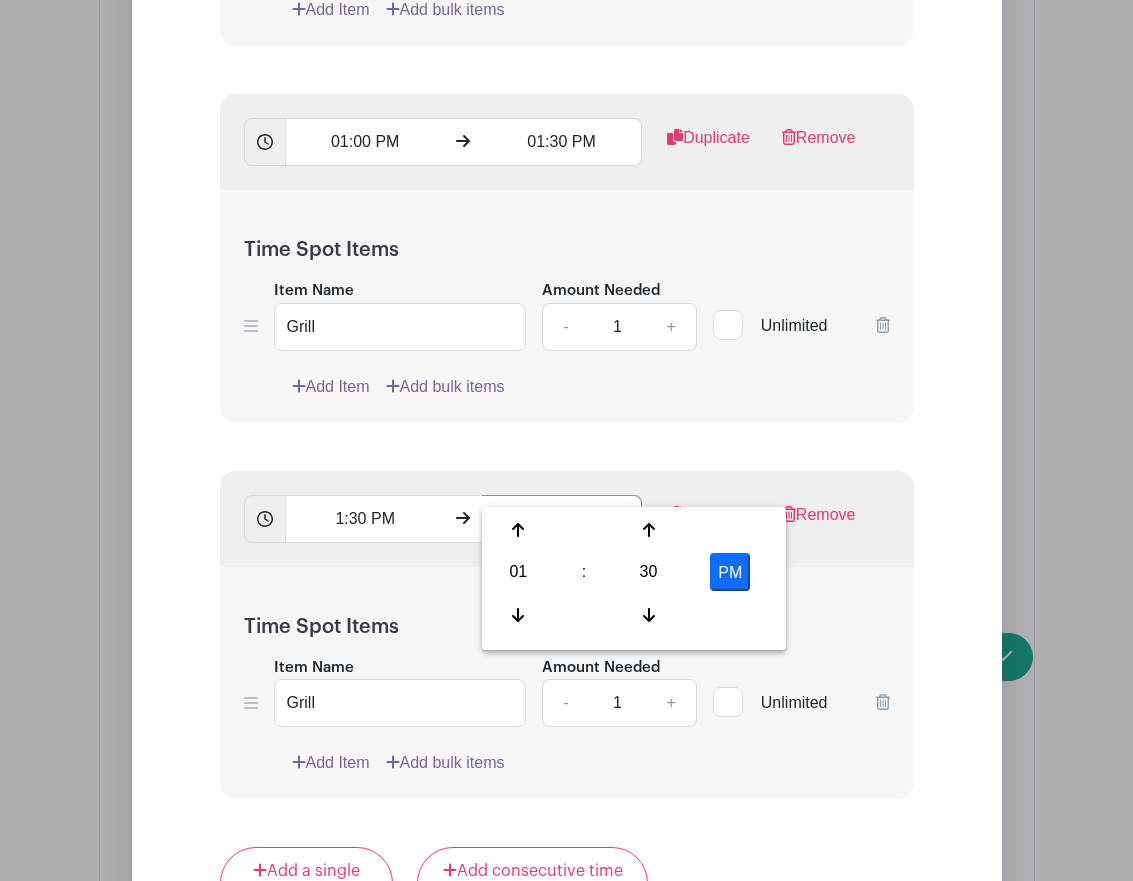 click on "2:30 PM" at bounding box center (562, 519) 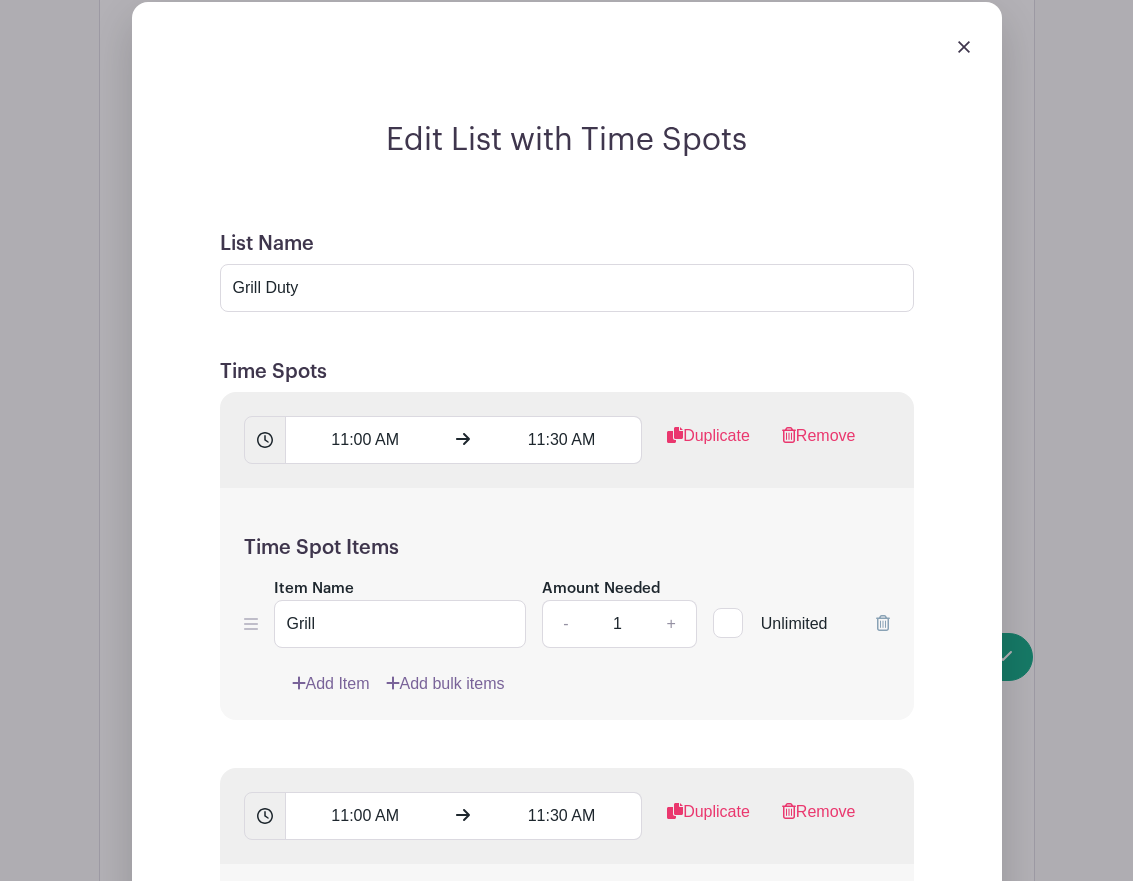 scroll, scrollTop: 1319, scrollLeft: 0, axis: vertical 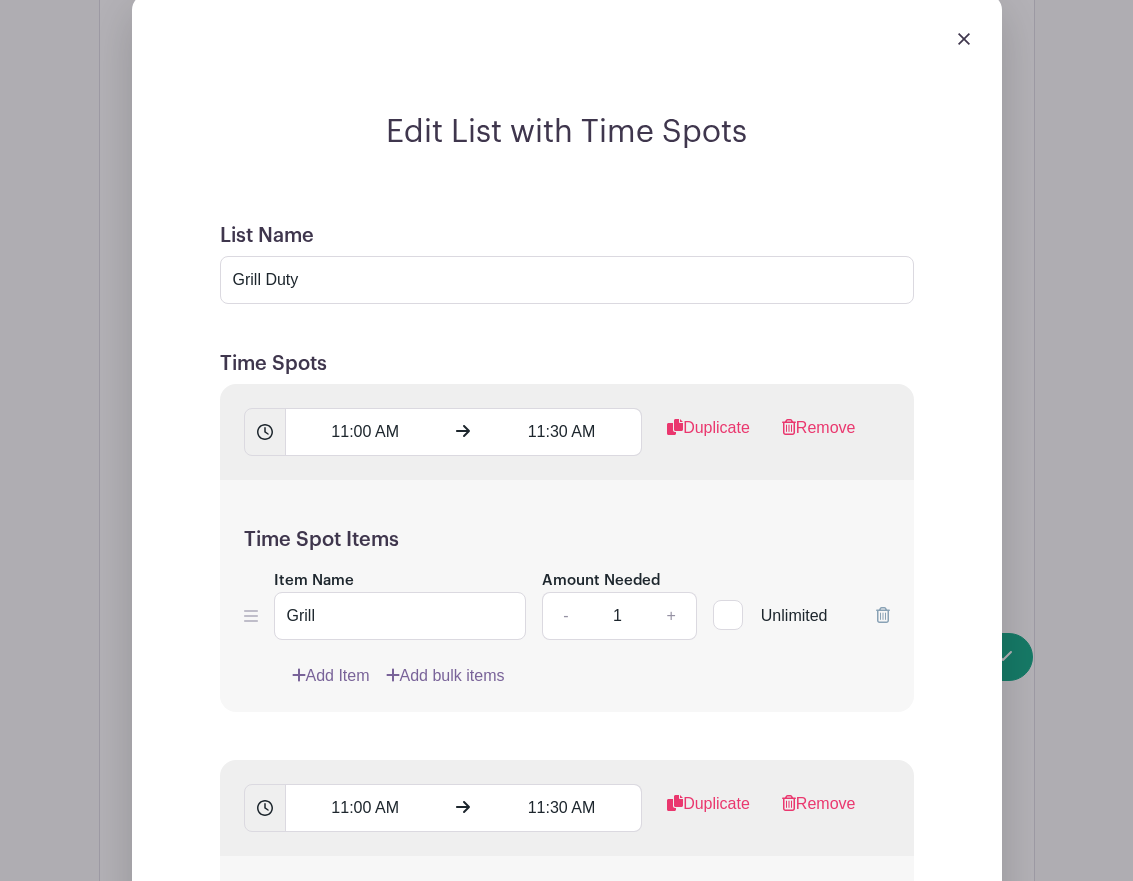 type on "2:00 PM" 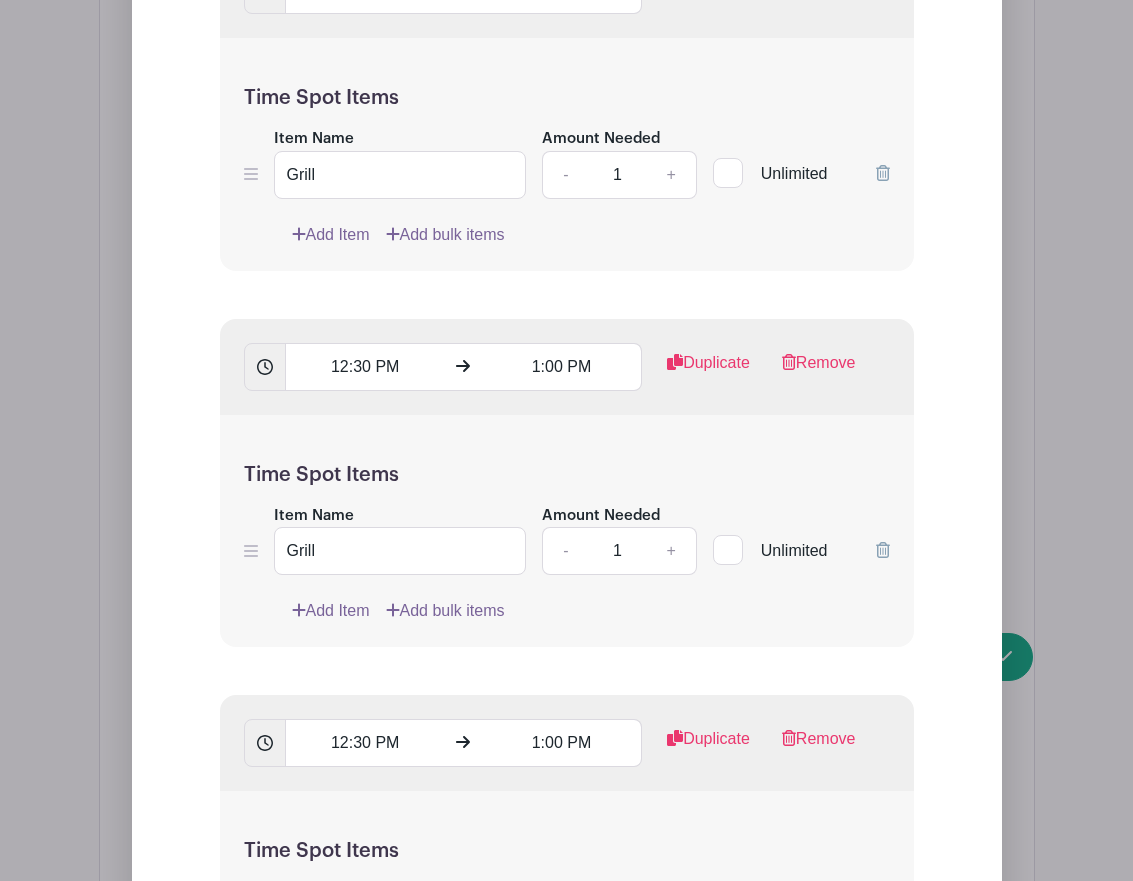 scroll, scrollTop: 3649, scrollLeft: 0, axis: vertical 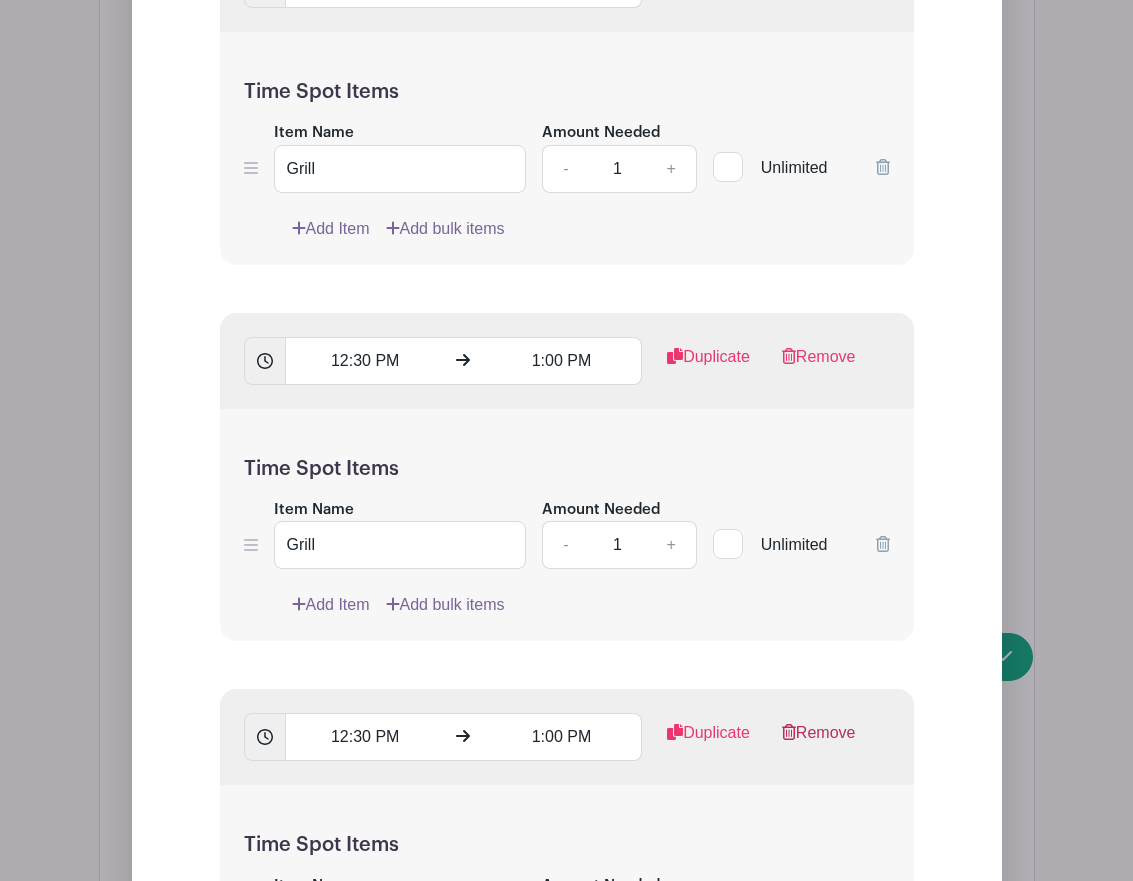 click on "Remove" at bounding box center [819, 741] 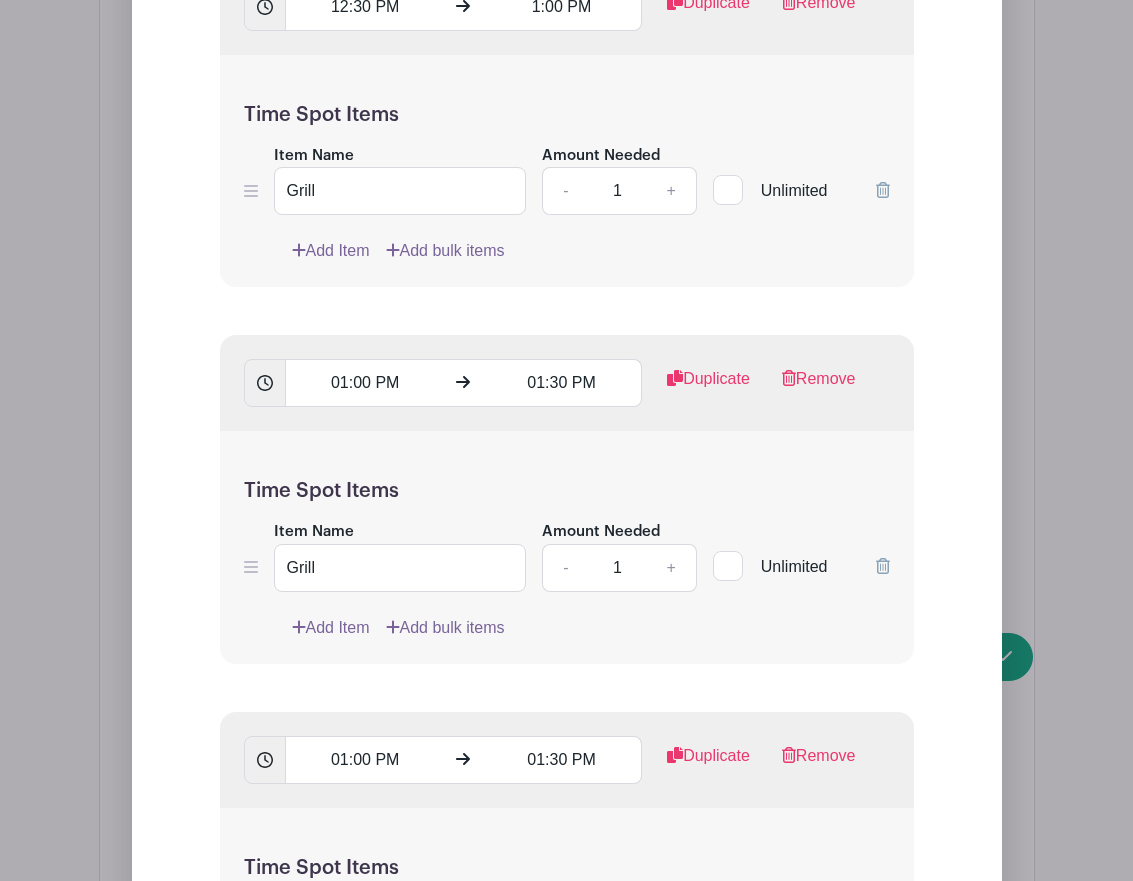 scroll, scrollTop: 4012, scrollLeft: 0, axis: vertical 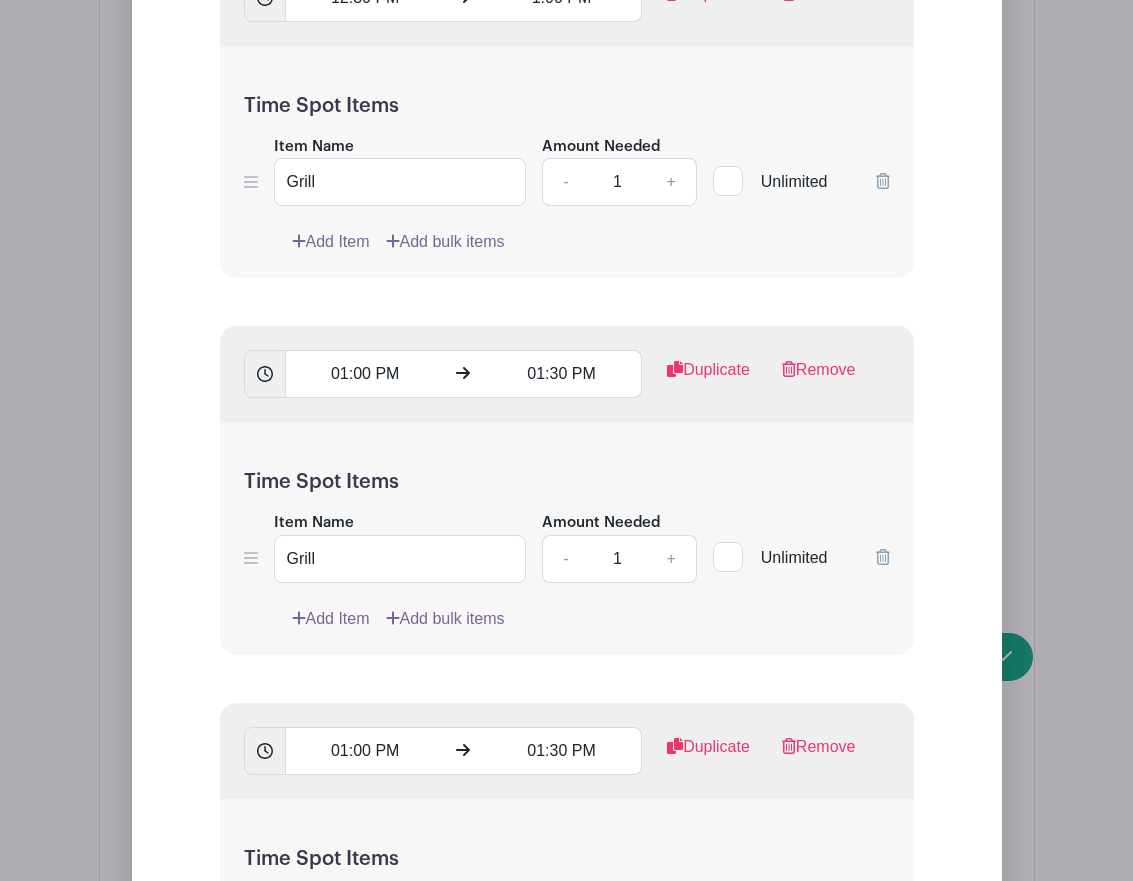 click on "Remove" at bounding box center [819, 755] 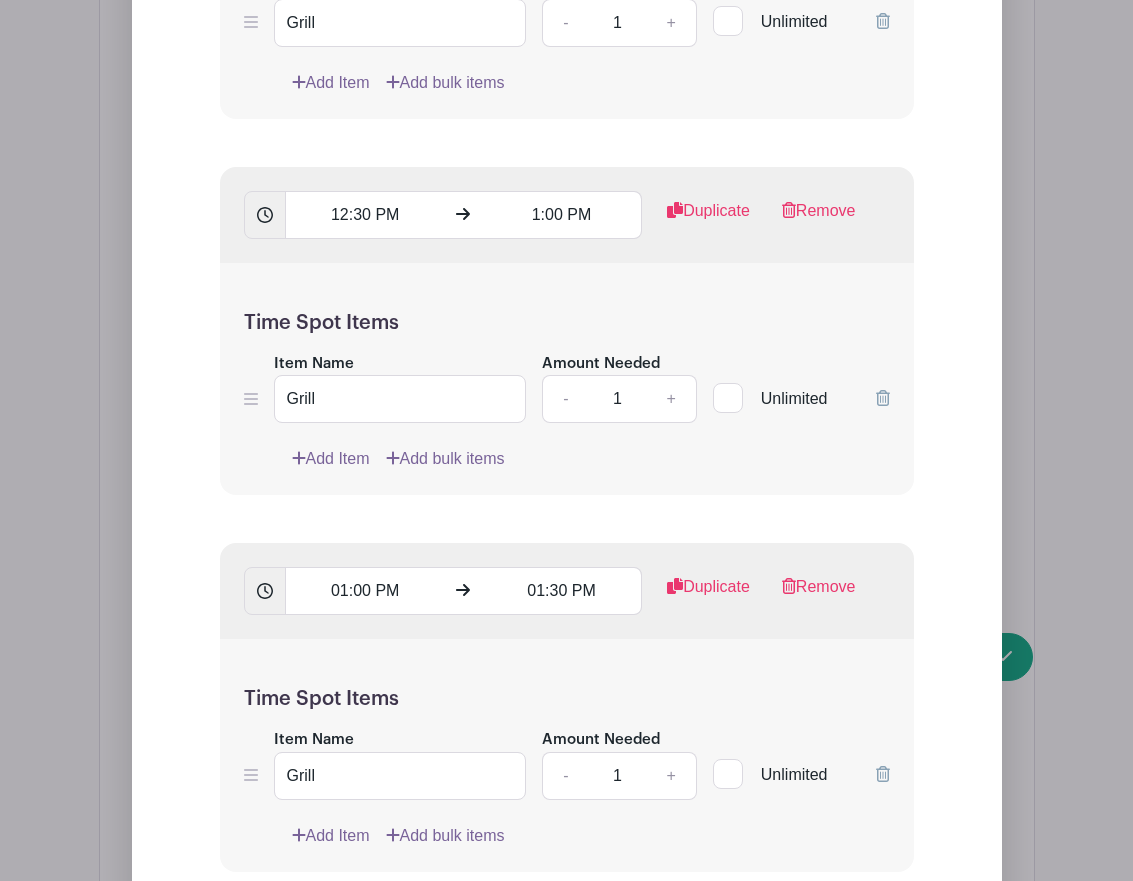 scroll, scrollTop: 3833, scrollLeft: 0, axis: vertical 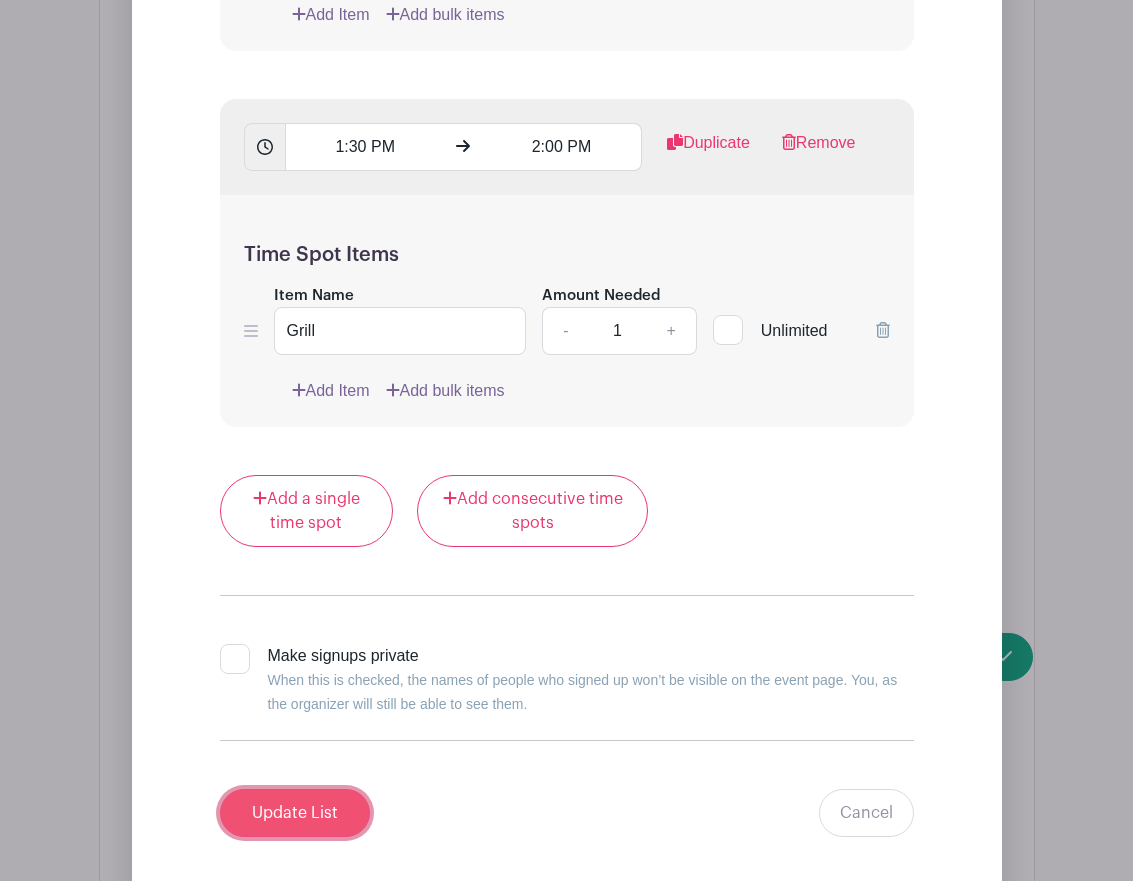 click on "Update List" at bounding box center (295, 813) 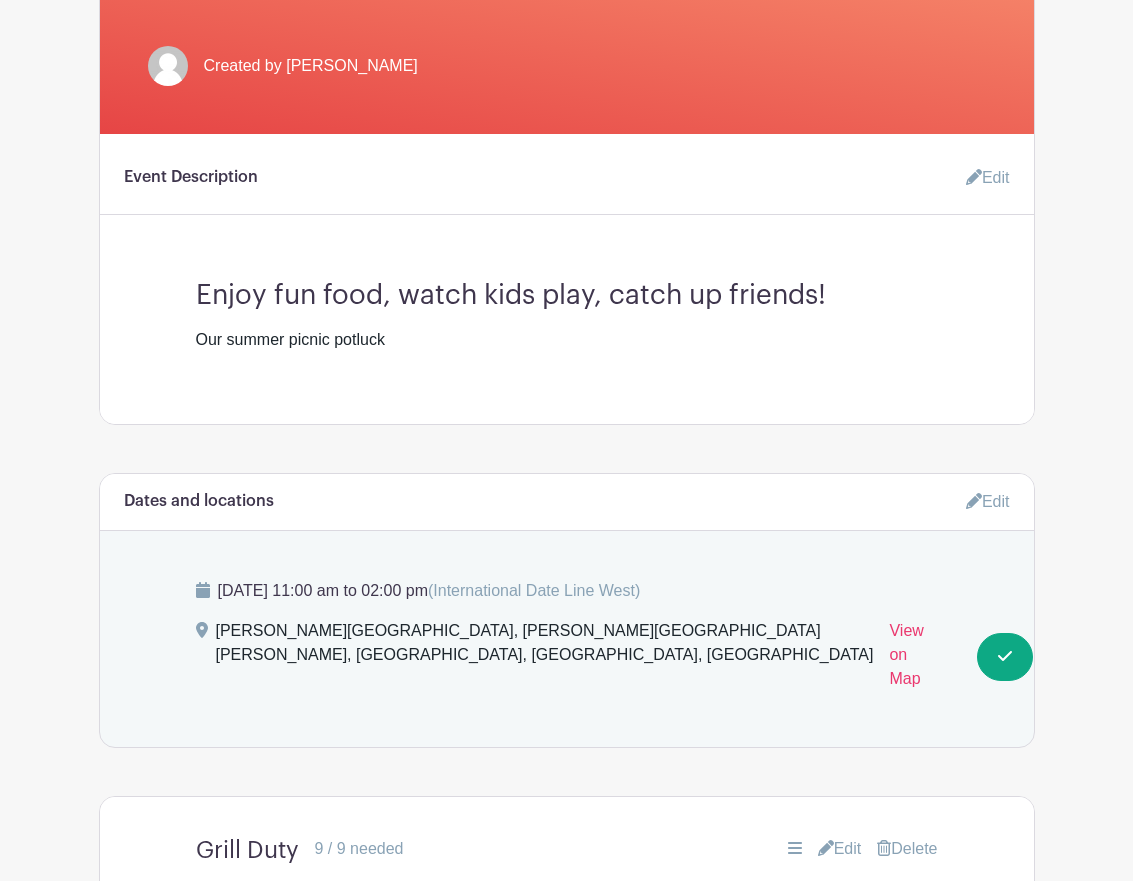 scroll, scrollTop: 462, scrollLeft: 0, axis: vertical 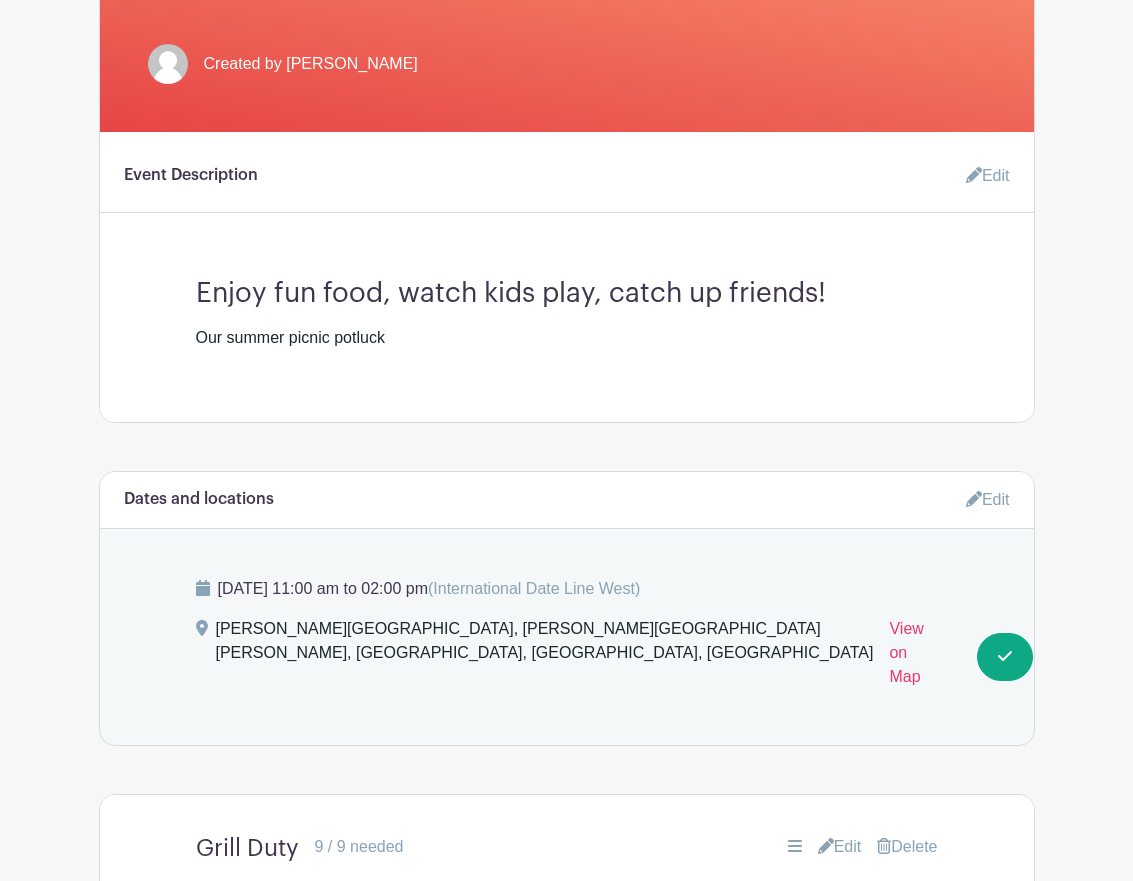 click on "Dates and locations
Edit
Sunday, July 20, 2025 at 11:00 am
to
02:00 pm
(International Date Line West)
Larz Anderson Park,
Goddard Avenue & Newton Street, Brookline, MA, USA
View on Map
Grill Duty
9 / 9 needed
Edit
Delete
11:00 am -
11:30 am
- International Date Line West
Grill" at bounding box center [567, 1548] 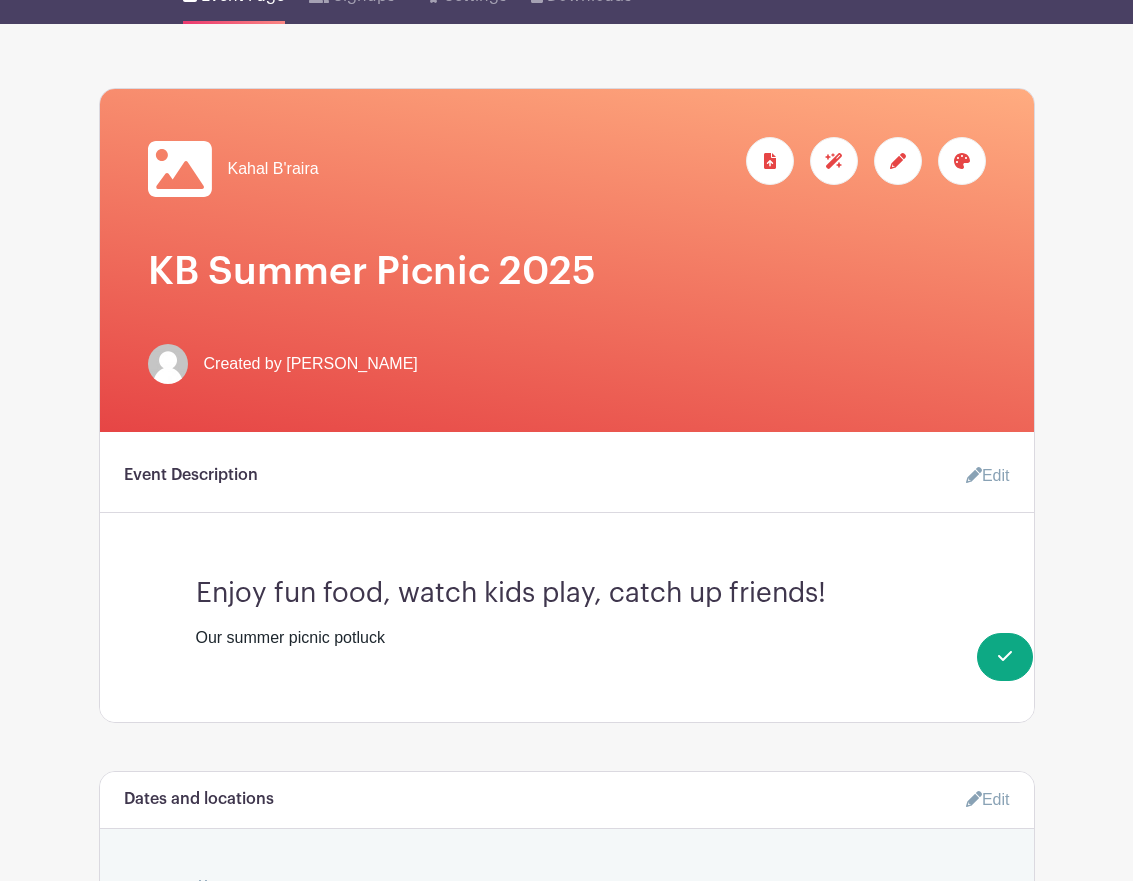 scroll, scrollTop: 0, scrollLeft: 0, axis: both 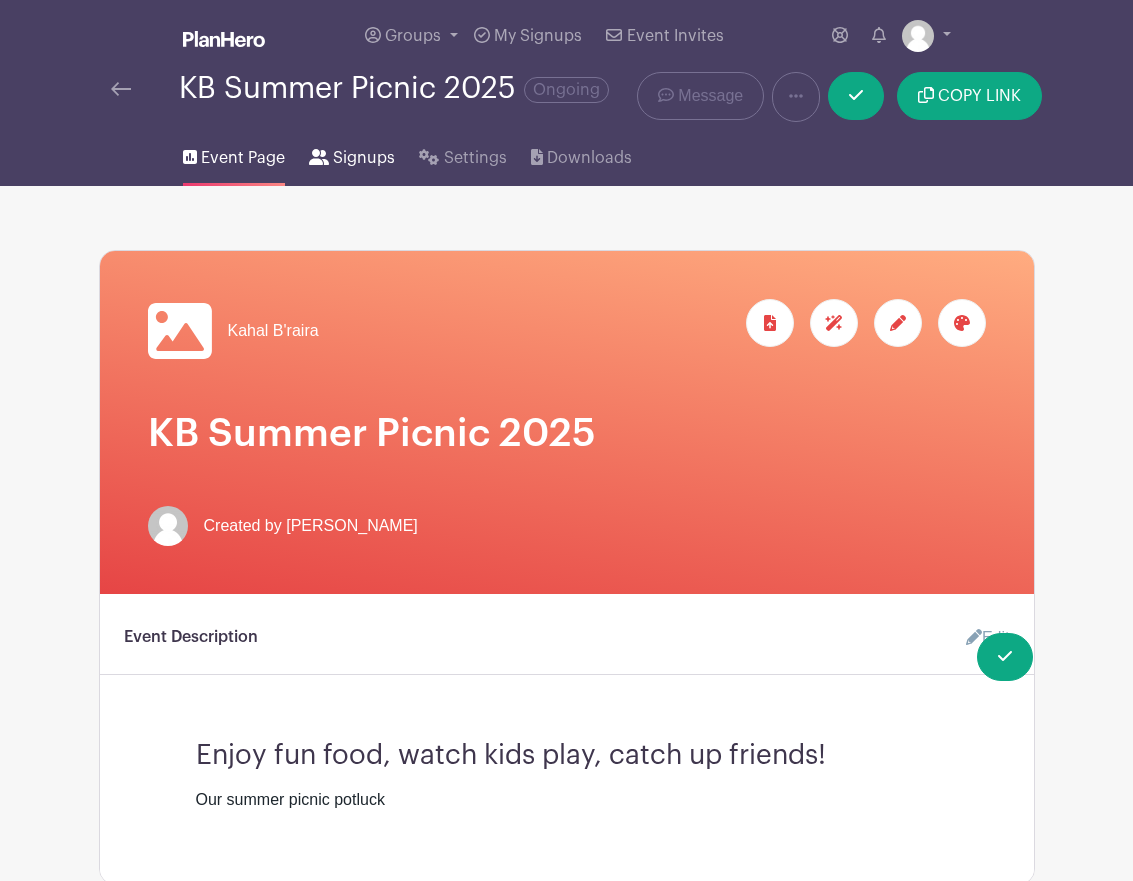 click on "Signups" at bounding box center (364, 158) 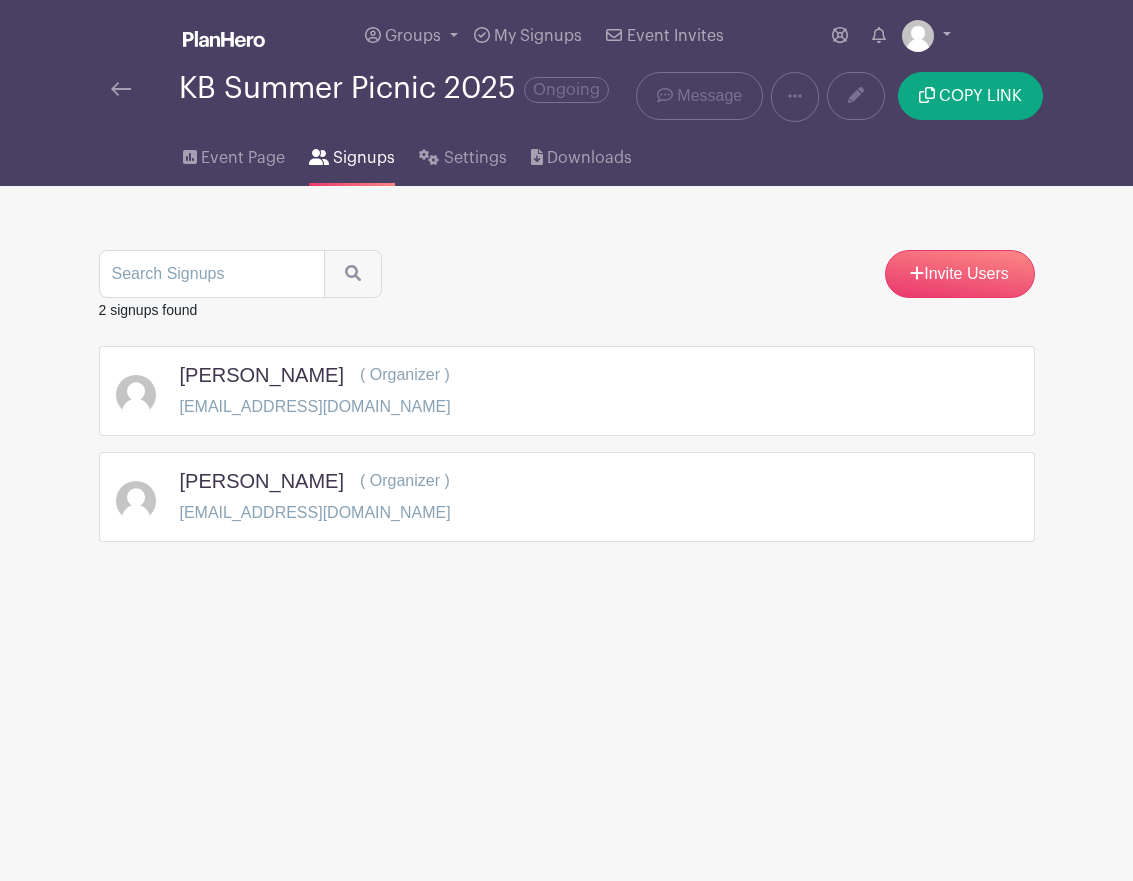 click on "Event Page
Signups
Settings
Downloads" at bounding box center [567, 154] 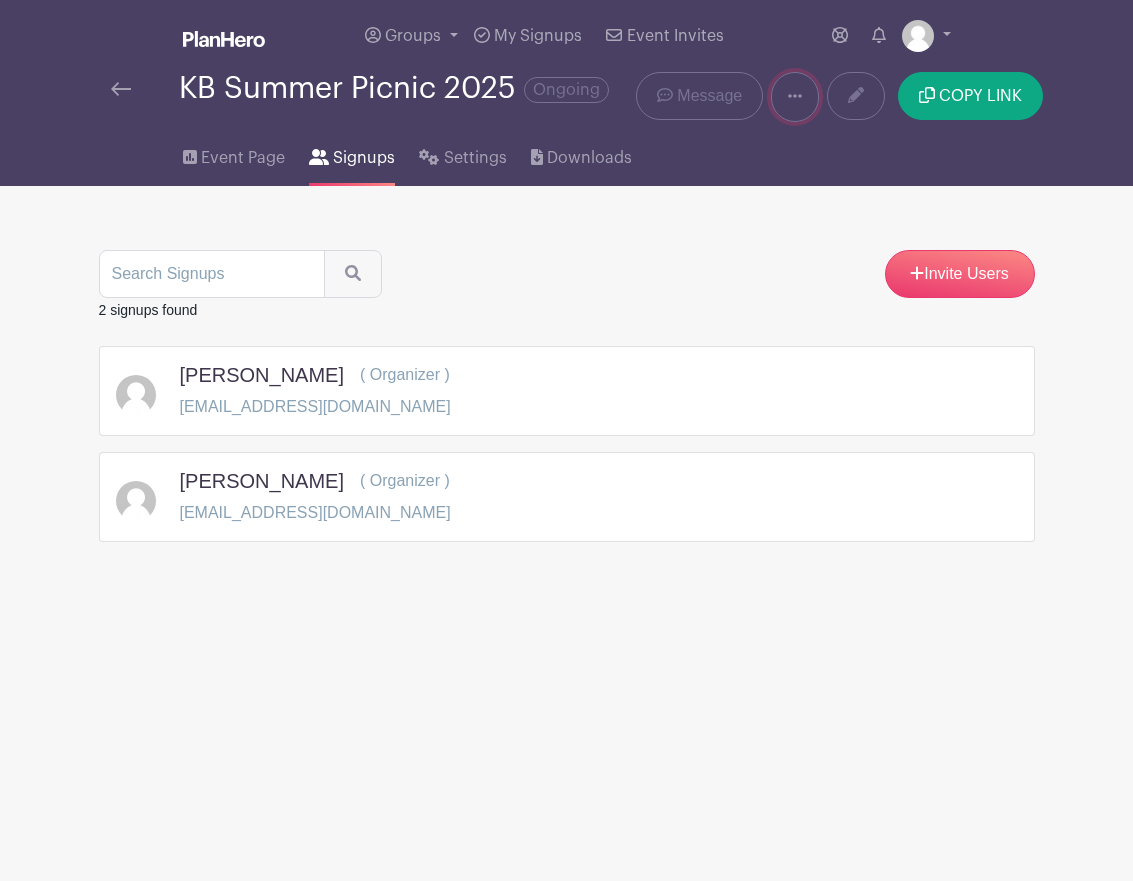 click 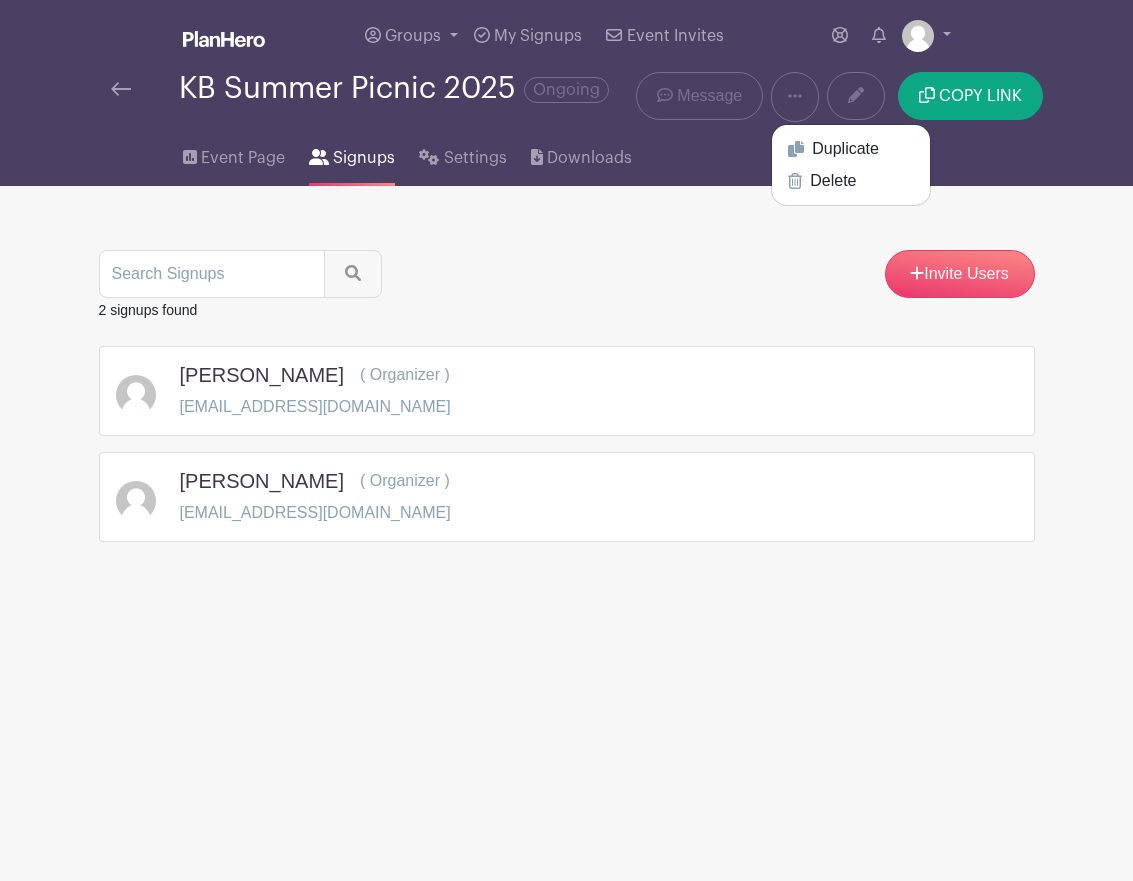 click on "Event Page
Signups
Settings
Downloads" at bounding box center (567, 154) 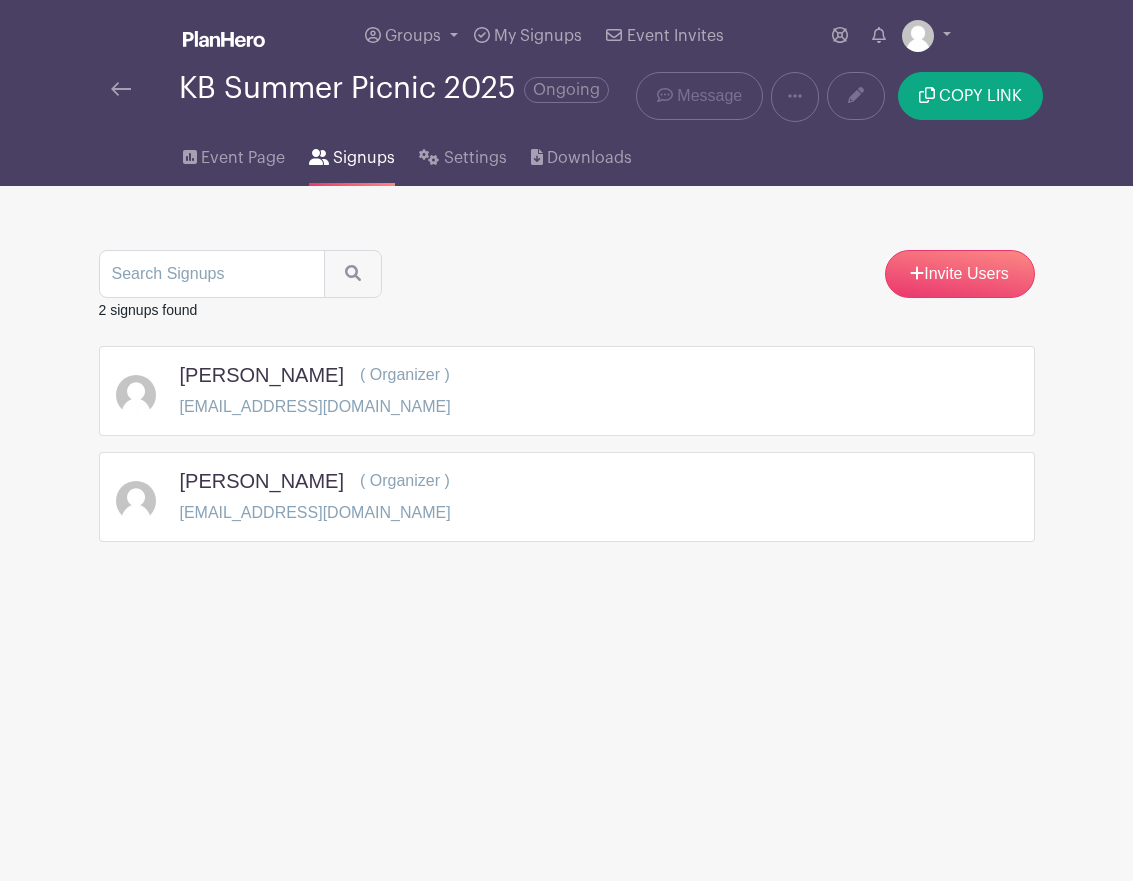 click on "Ongoing" at bounding box center [566, 90] 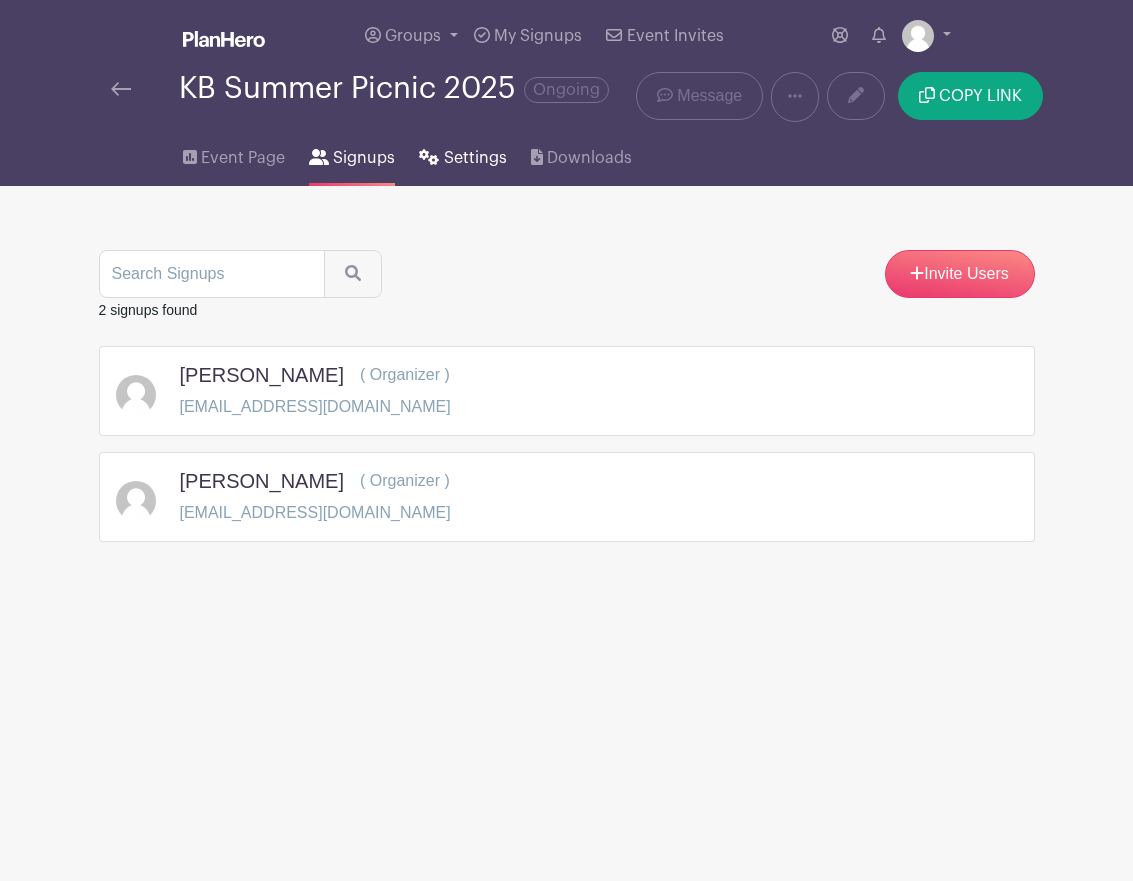 click on "Settings" at bounding box center [475, 158] 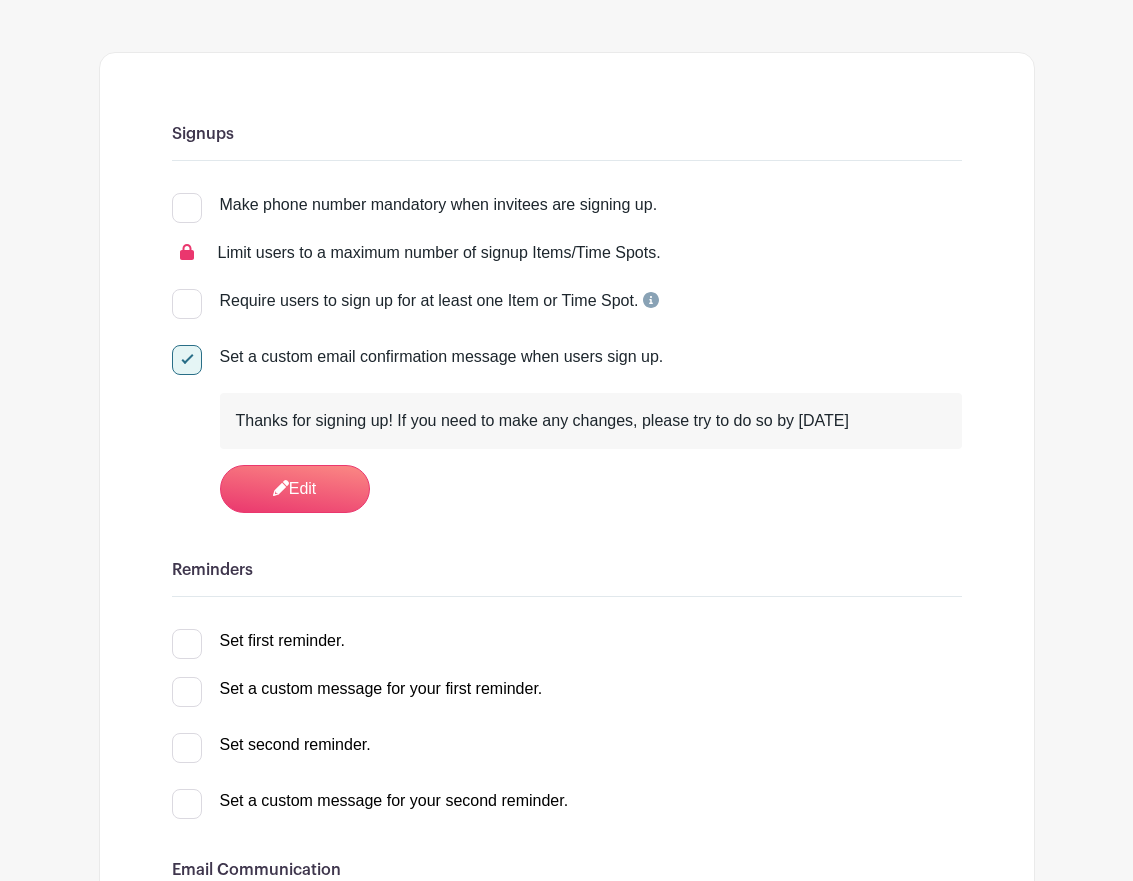 scroll, scrollTop: 102, scrollLeft: 0, axis: vertical 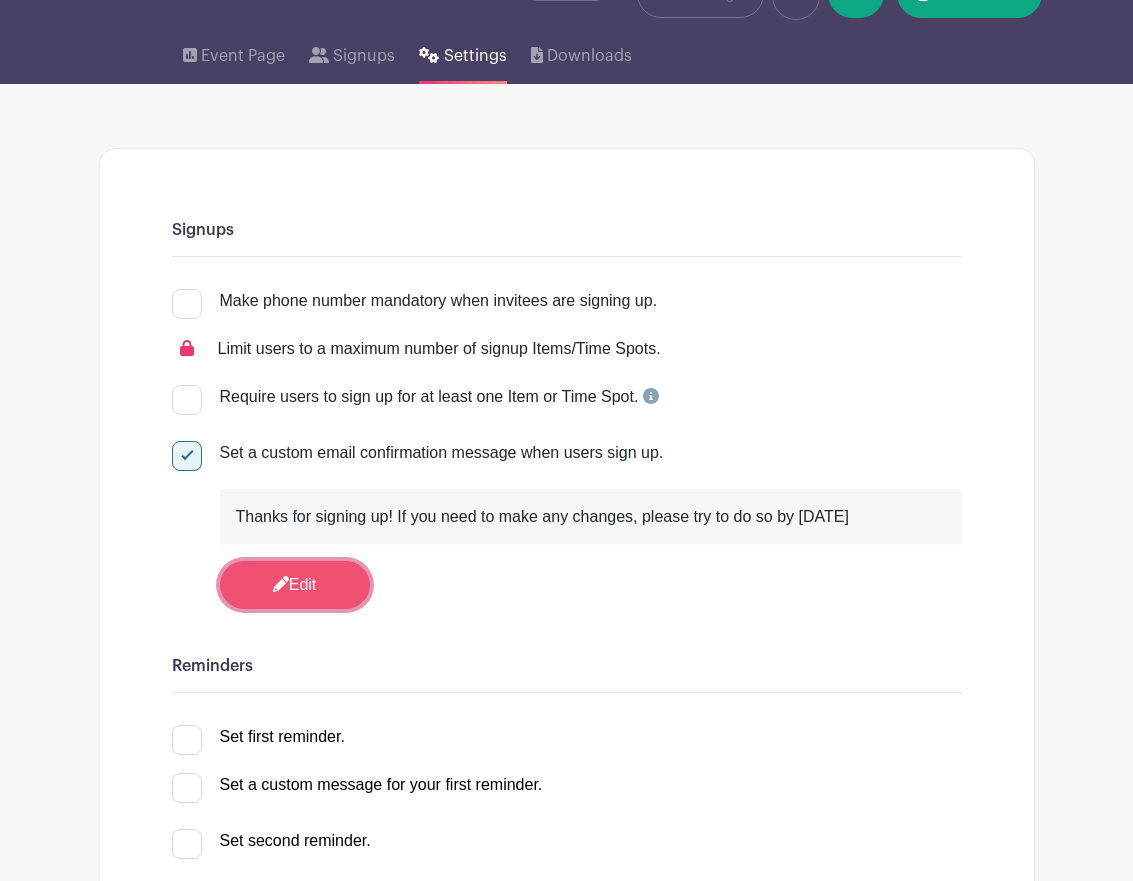 click on "Edit" at bounding box center [295, 585] 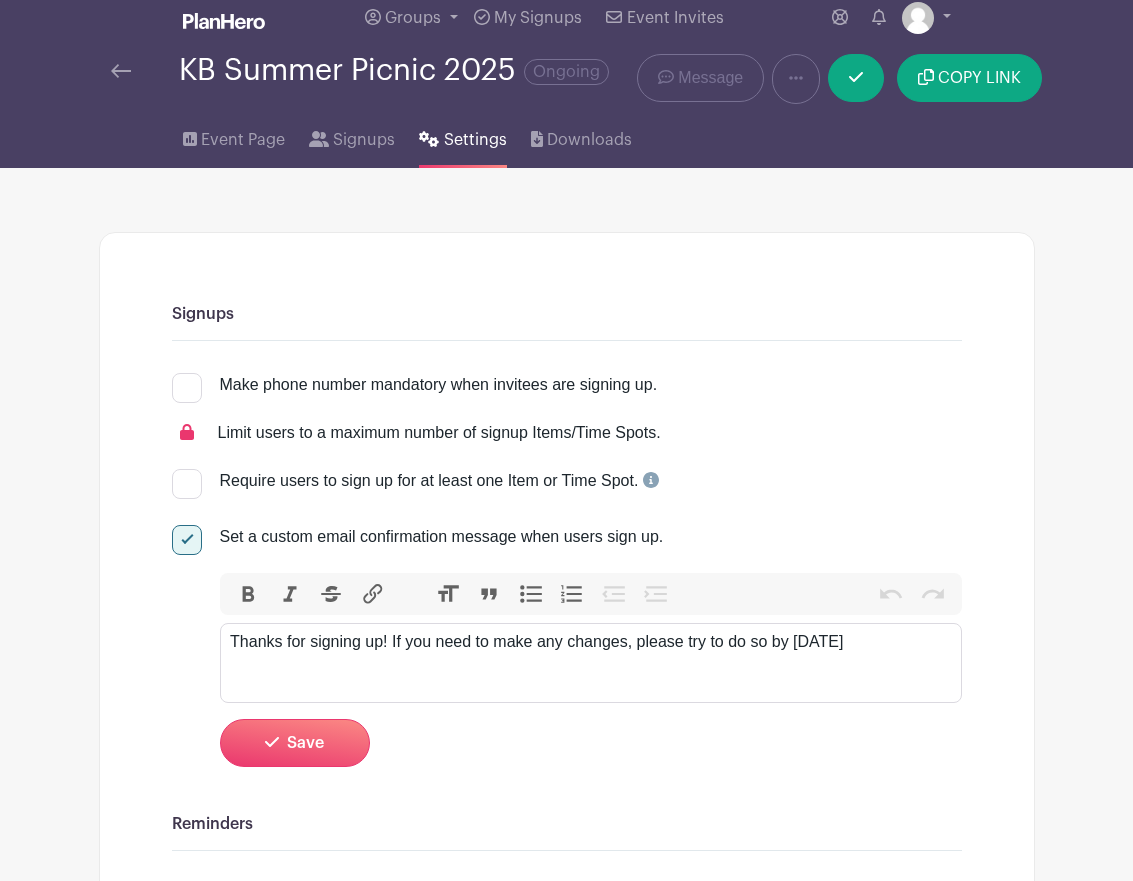 scroll, scrollTop: 0, scrollLeft: 0, axis: both 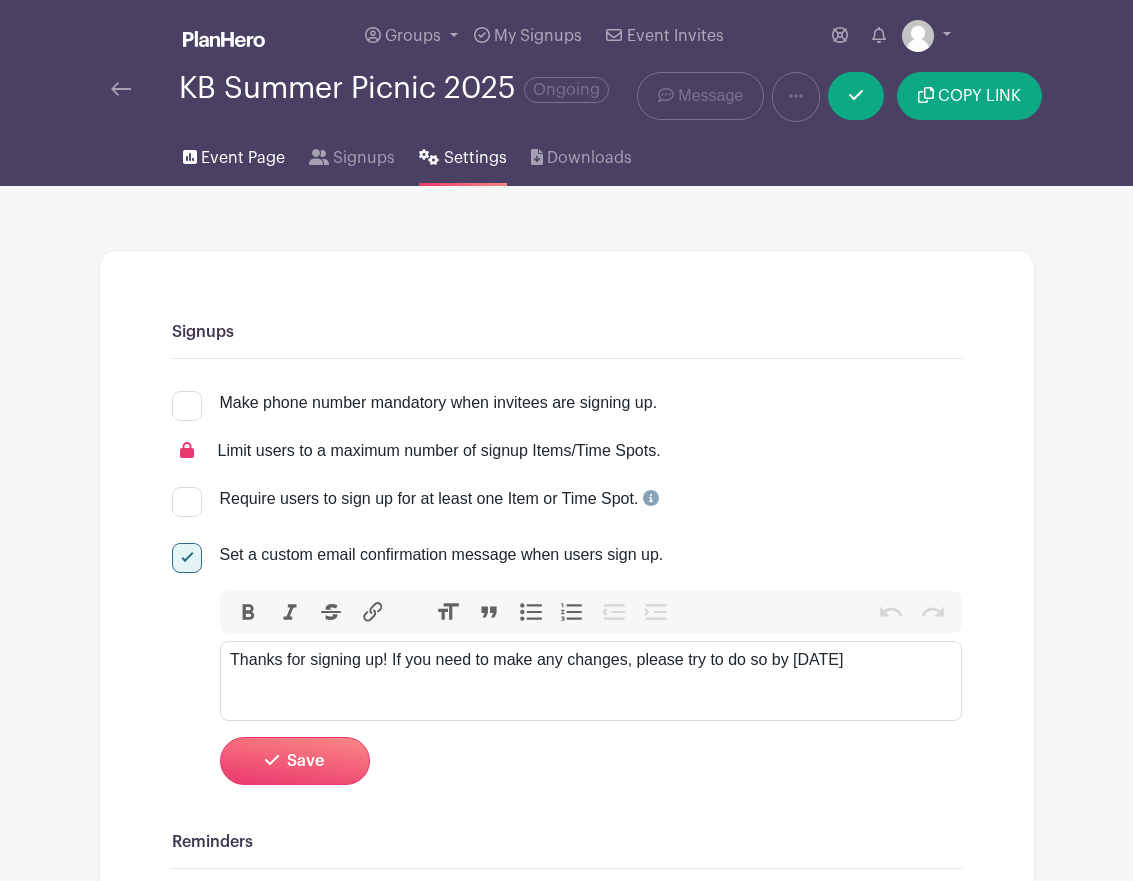 click on "Event Page" at bounding box center (243, 158) 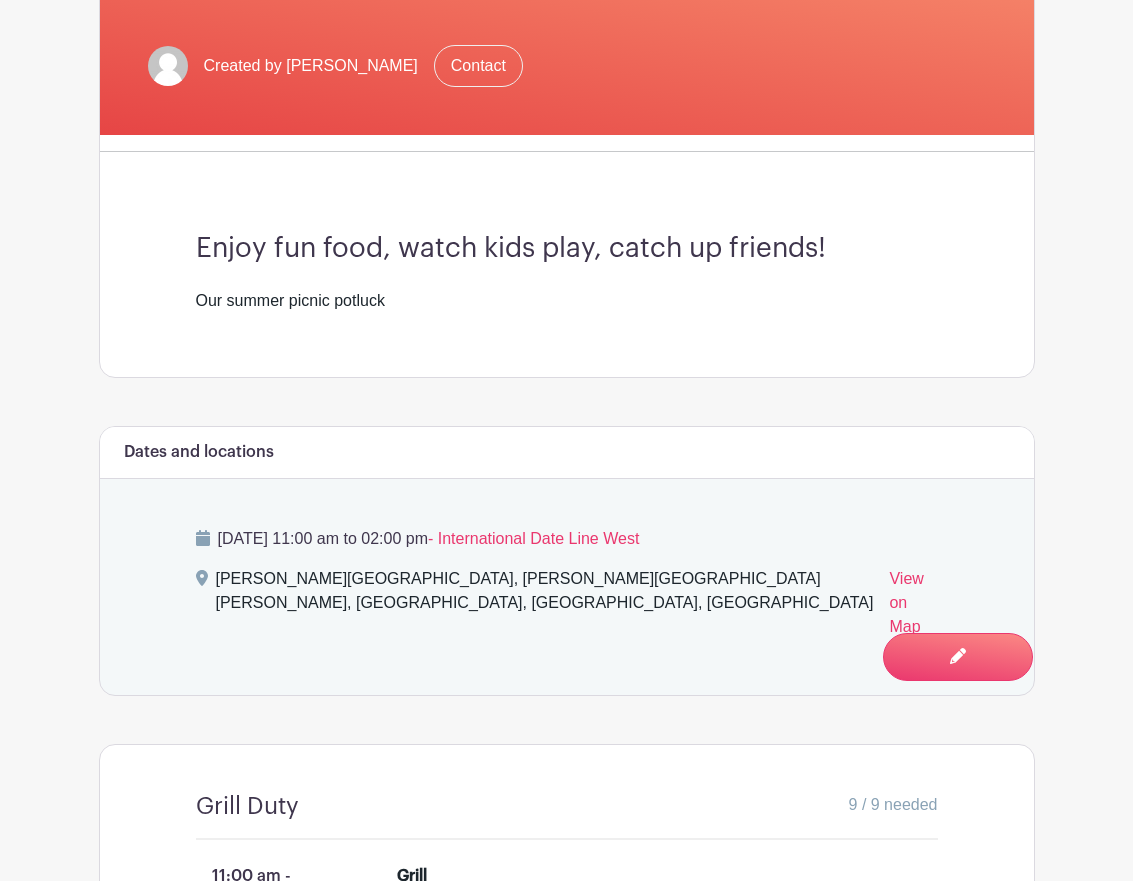 scroll, scrollTop: 429, scrollLeft: 0, axis: vertical 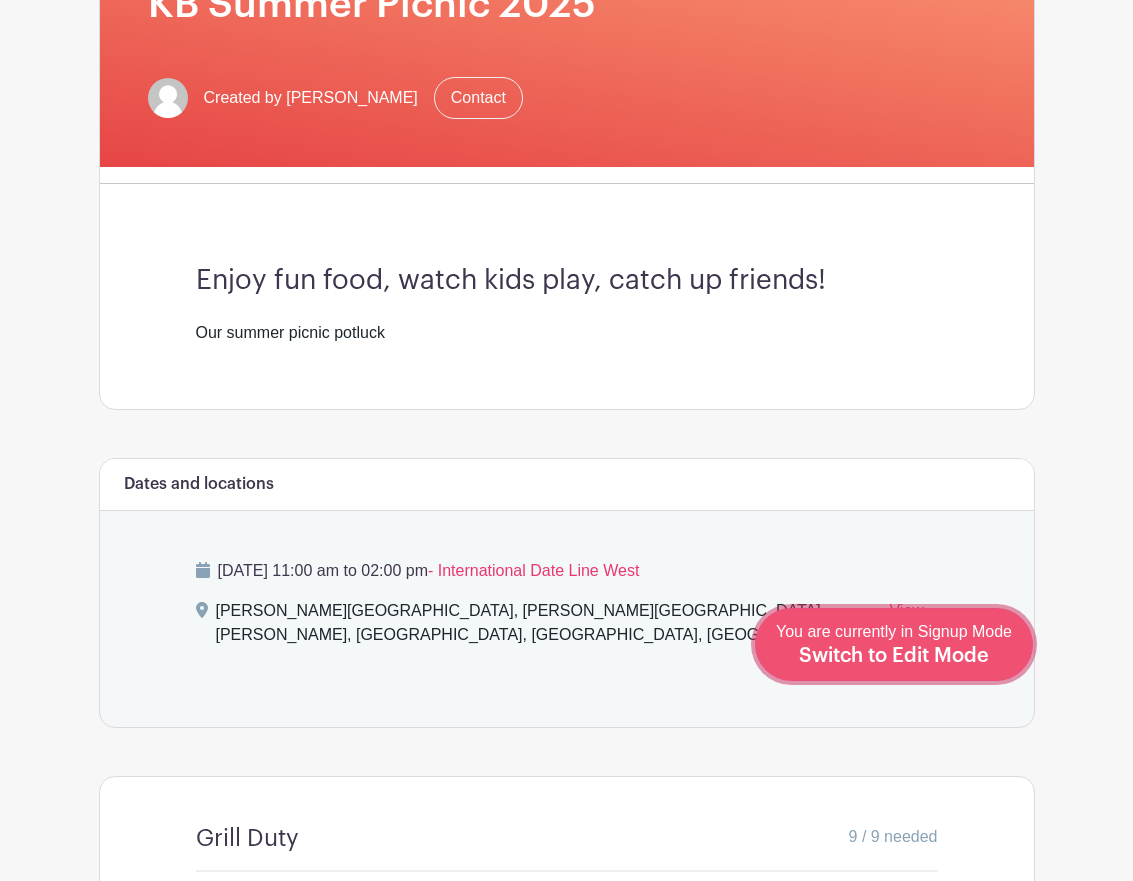 click on "Switch to Edit Mode" at bounding box center (894, 656) 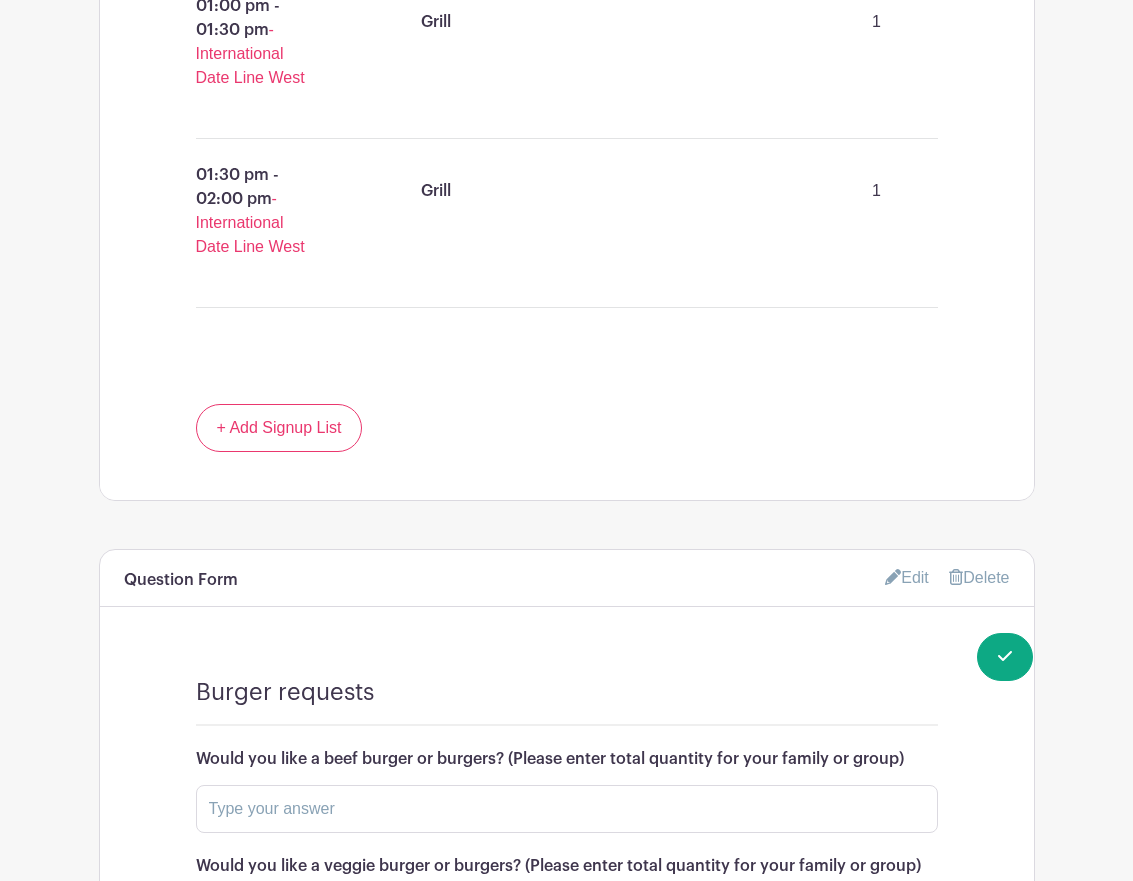 scroll, scrollTop: 2609, scrollLeft: 0, axis: vertical 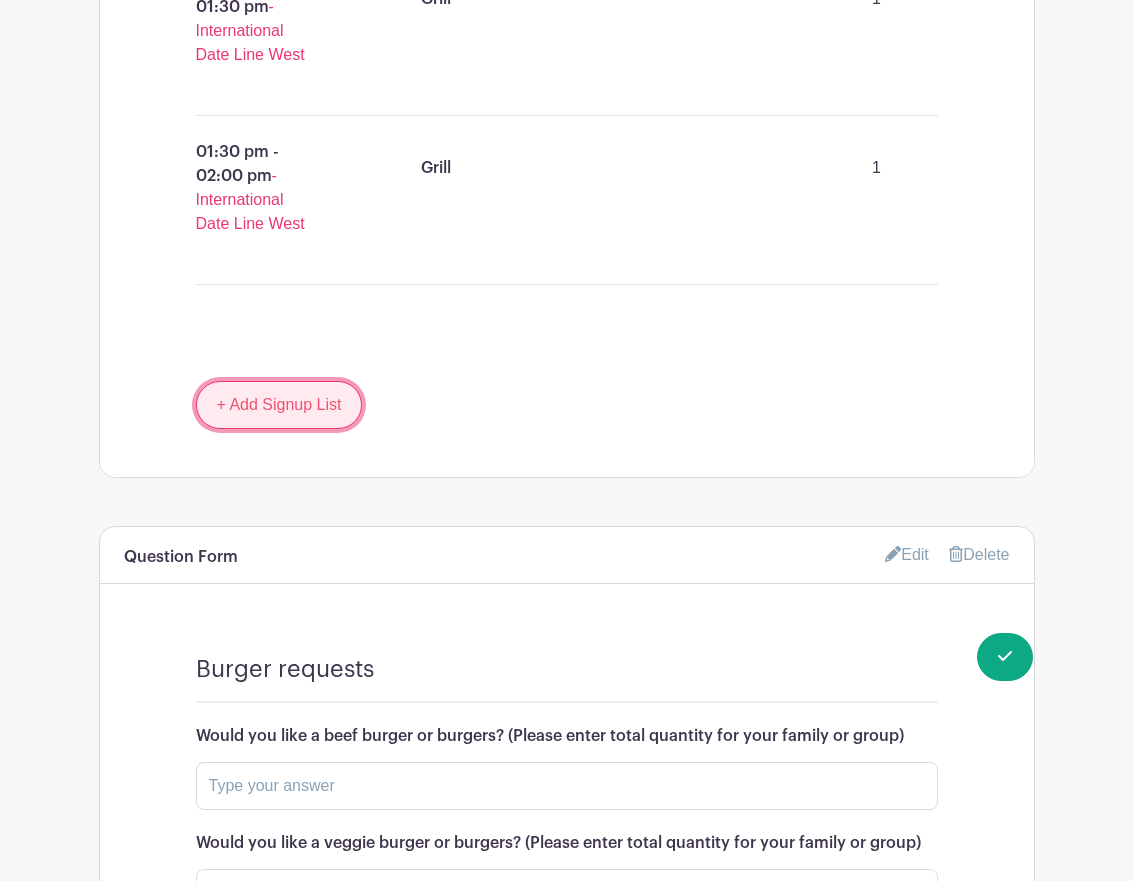 click on "+ Add Signup List" at bounding box center (279, 405) 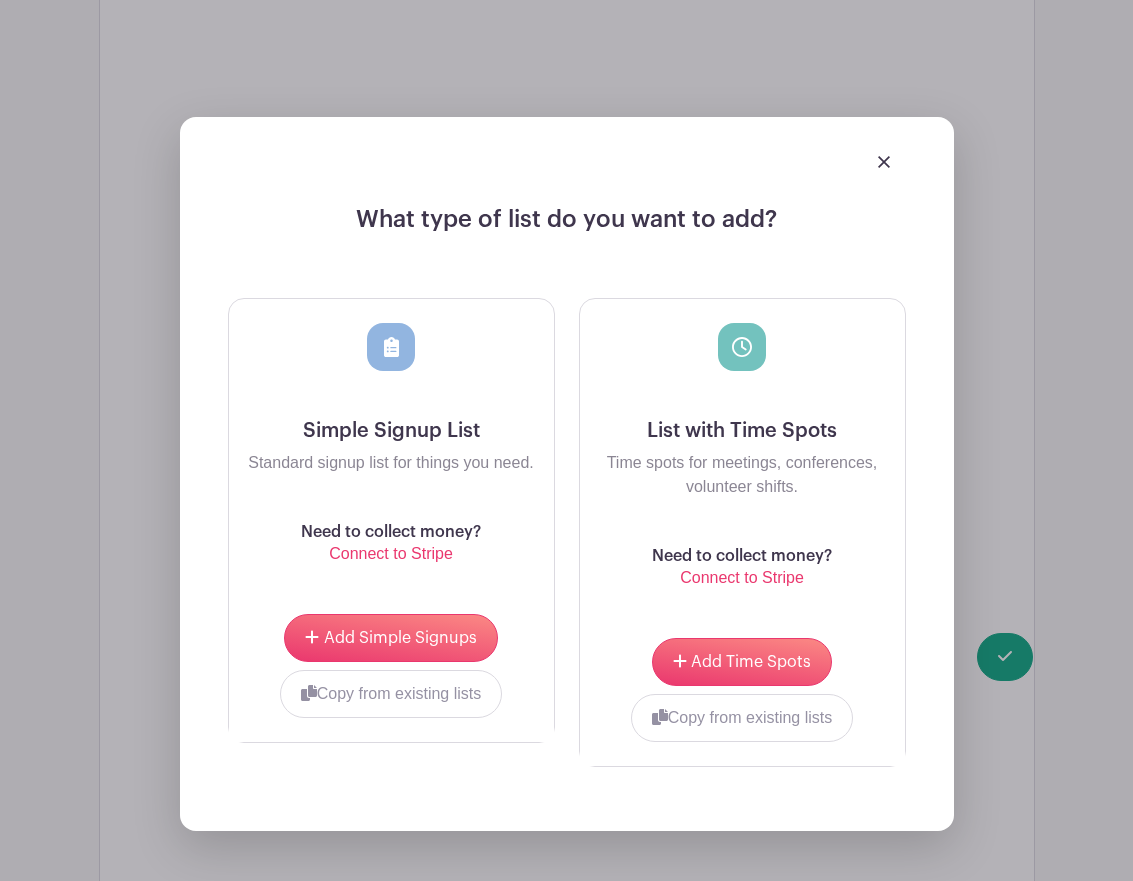 scroll, scrollTop: 2954, scrollLeft: 0, axis: vertical 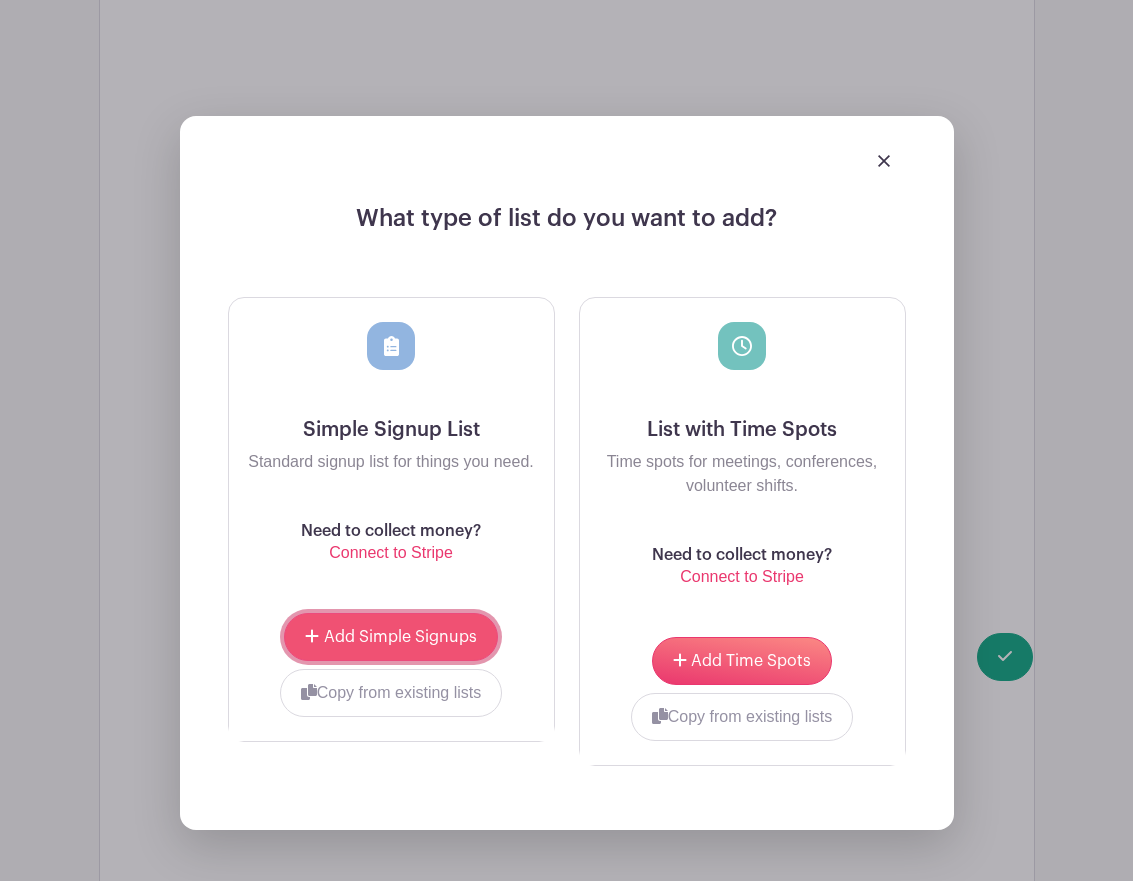 click on "Add Simple Signups" at bounding box center (400, 637) 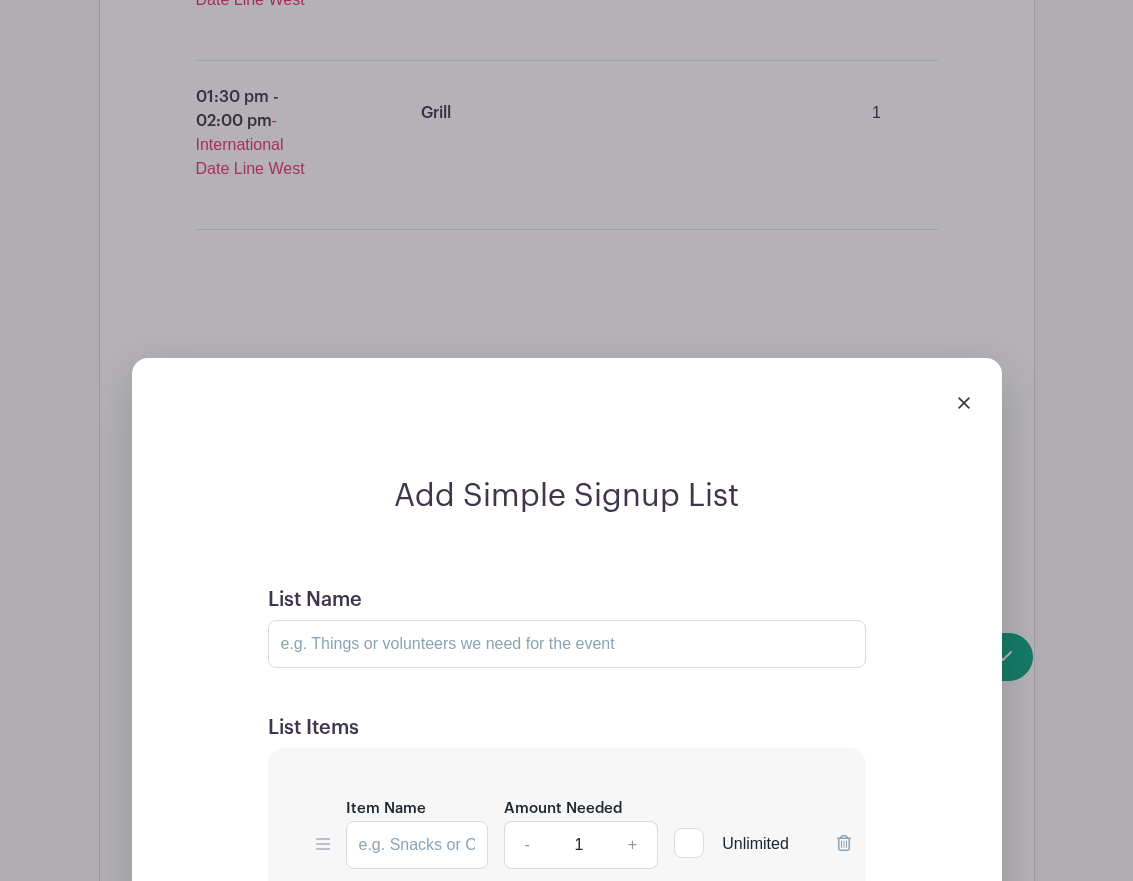 scroll, scrollTop: 2823, scrollLeft: 0, axis: vertical 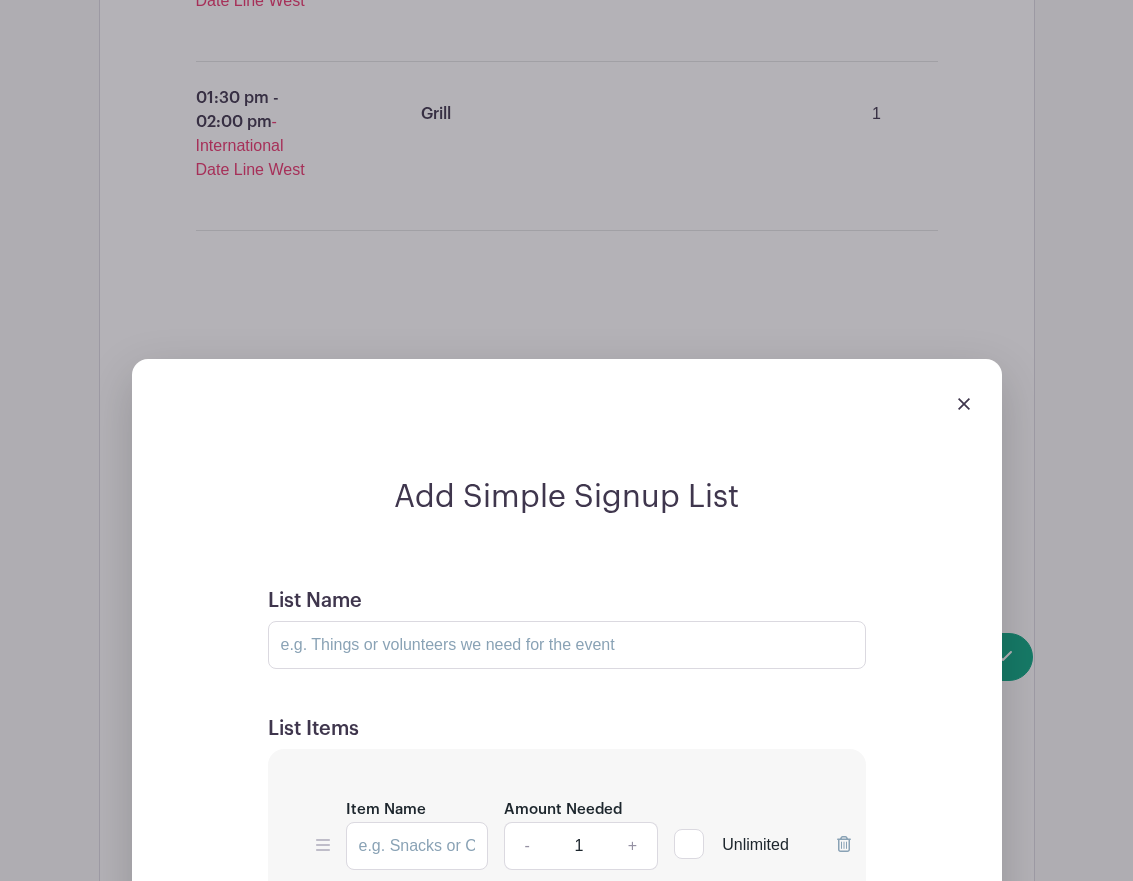 click at bounding box center [964, 404] 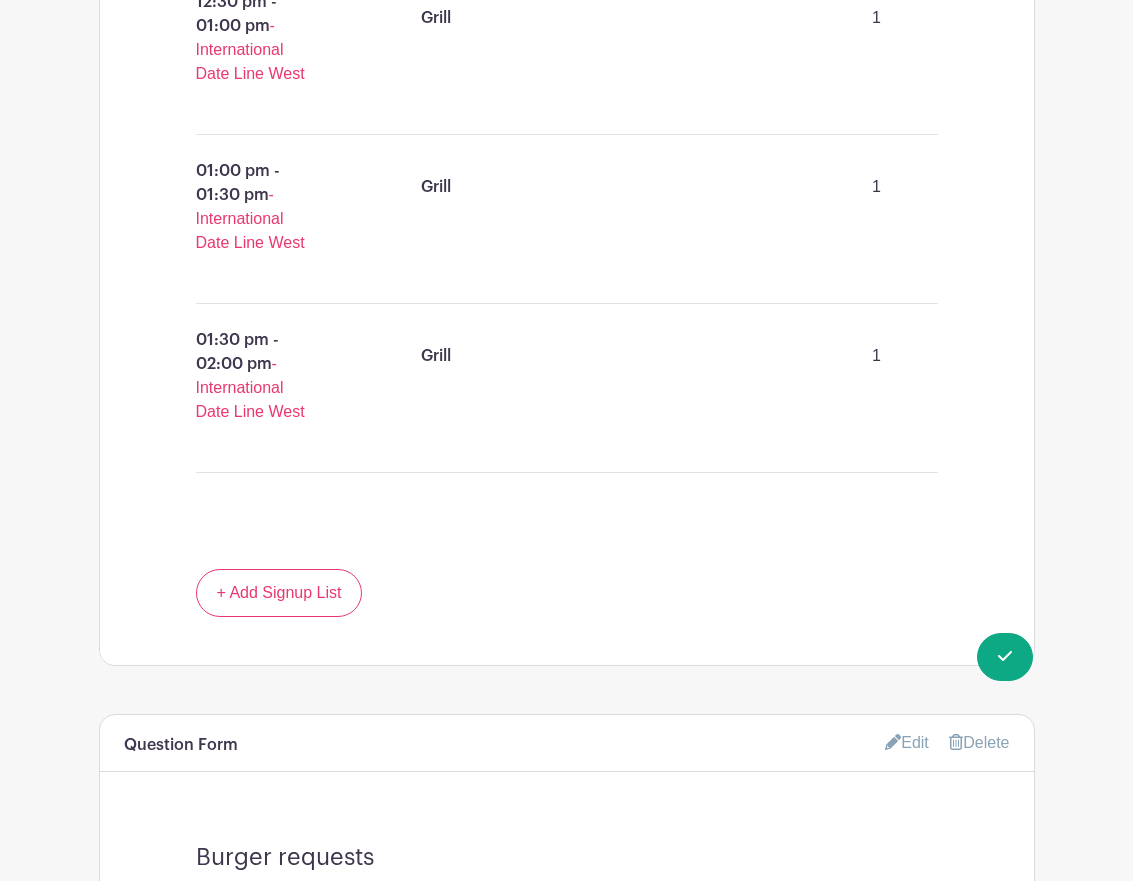 scroll, scrollTop: 2591, scrollLeft: 0, axis: vertical 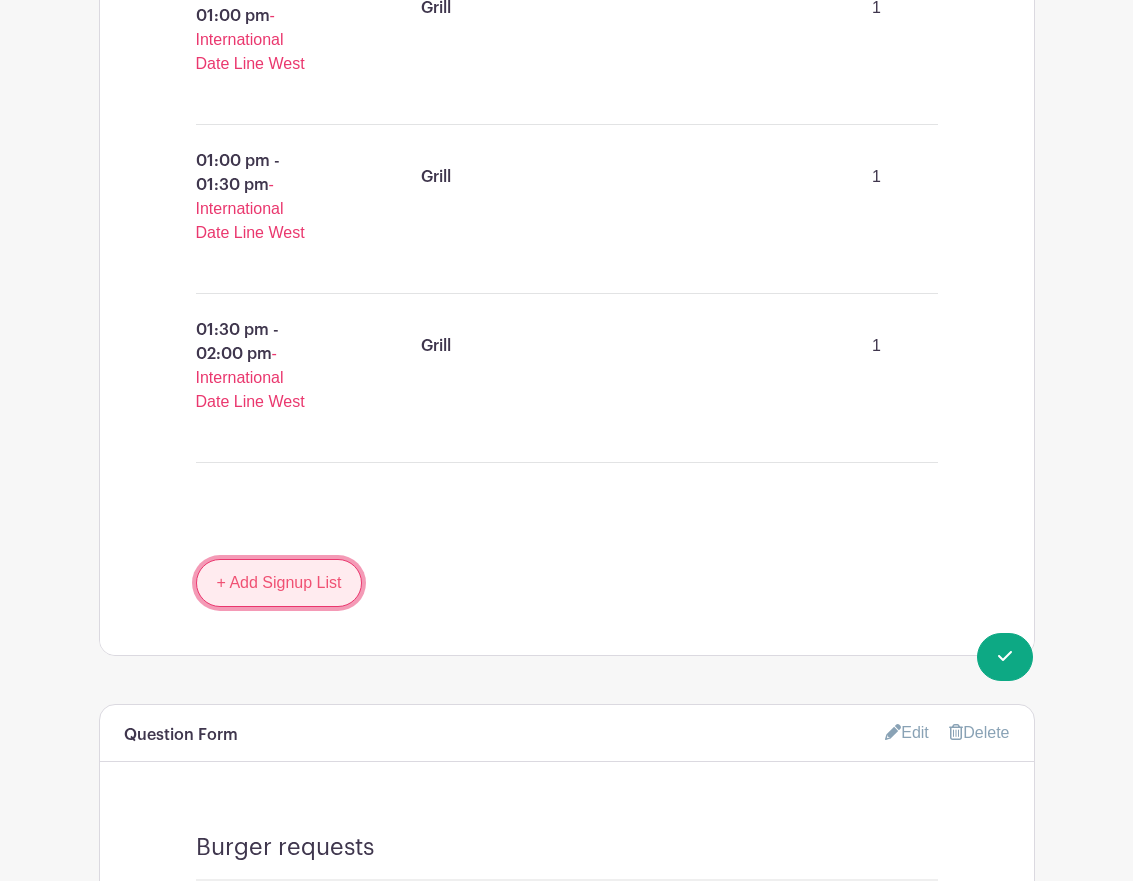 click on "+ Add Signup List" at bounding box center [279, 583] 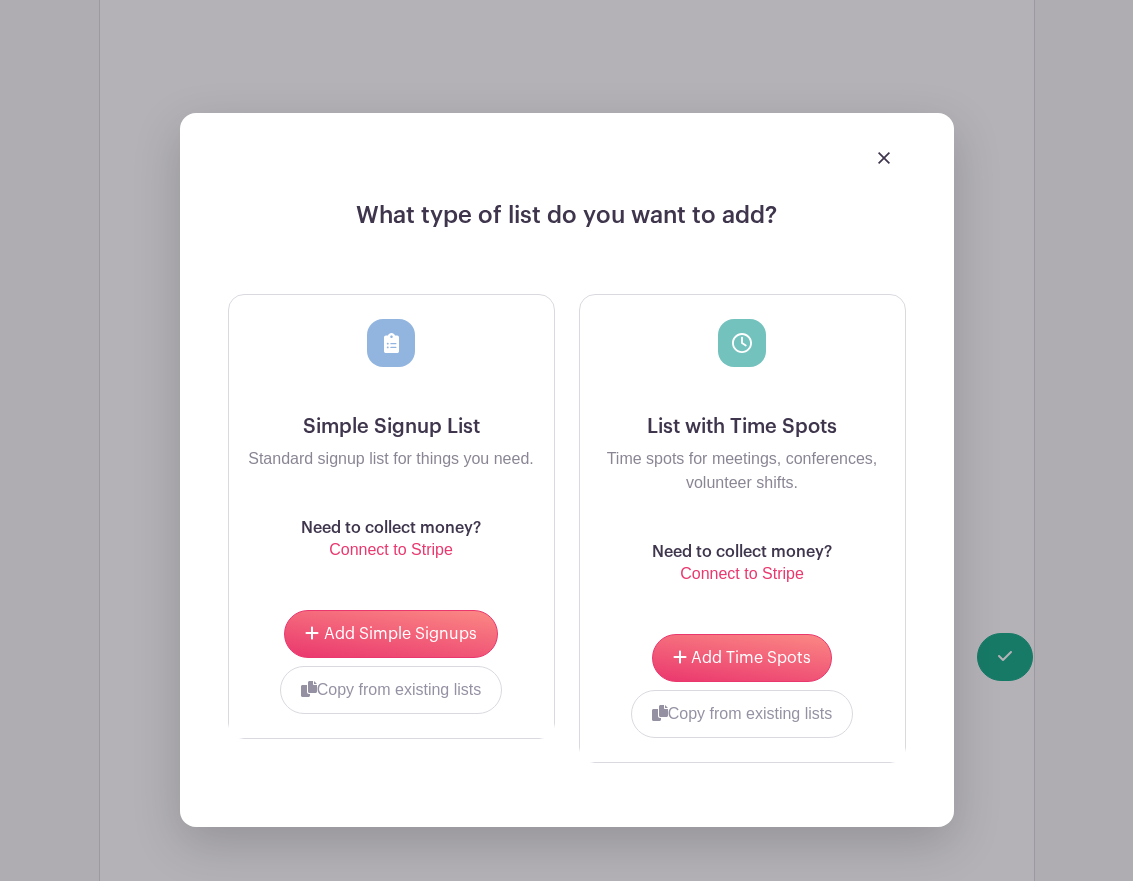 scroll, scrollTop: 3121, scrollLeft: 0, axis: vertical 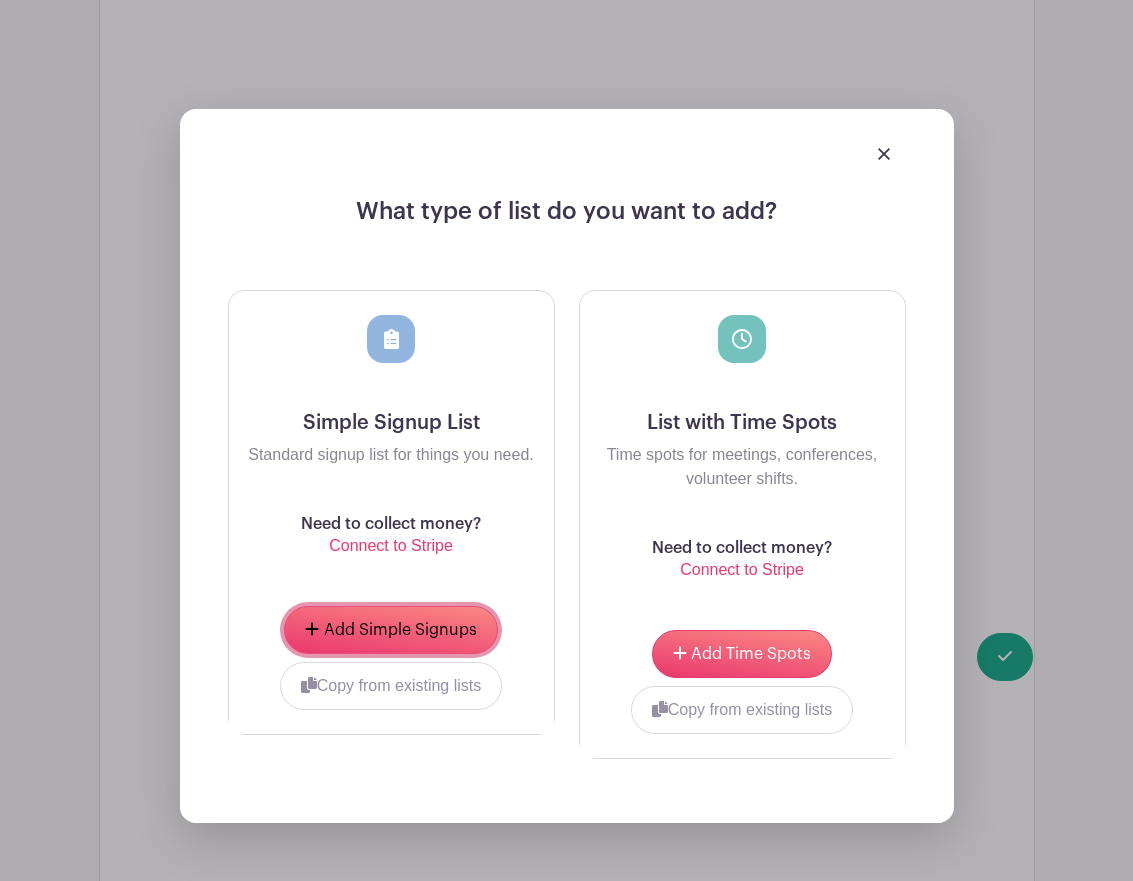 click on "Add Simple Signups" at bounding box center [400, 630] 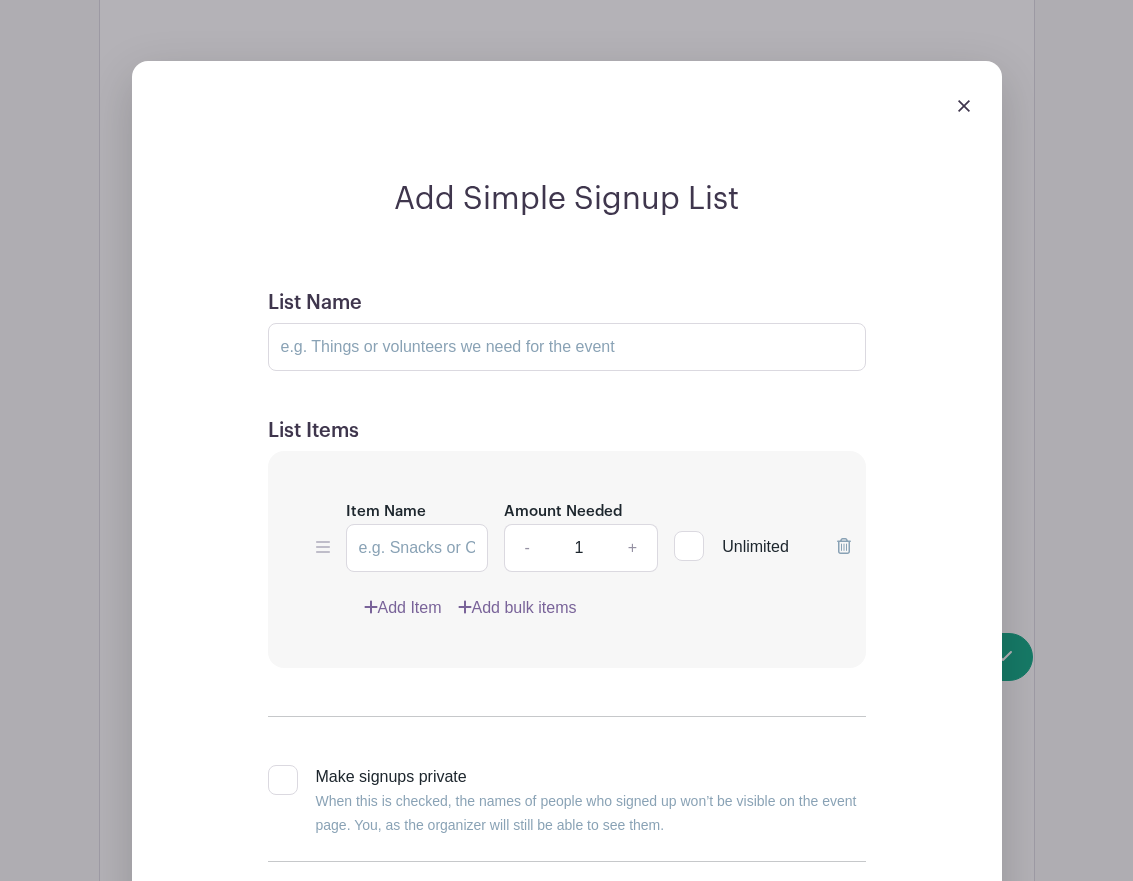 click 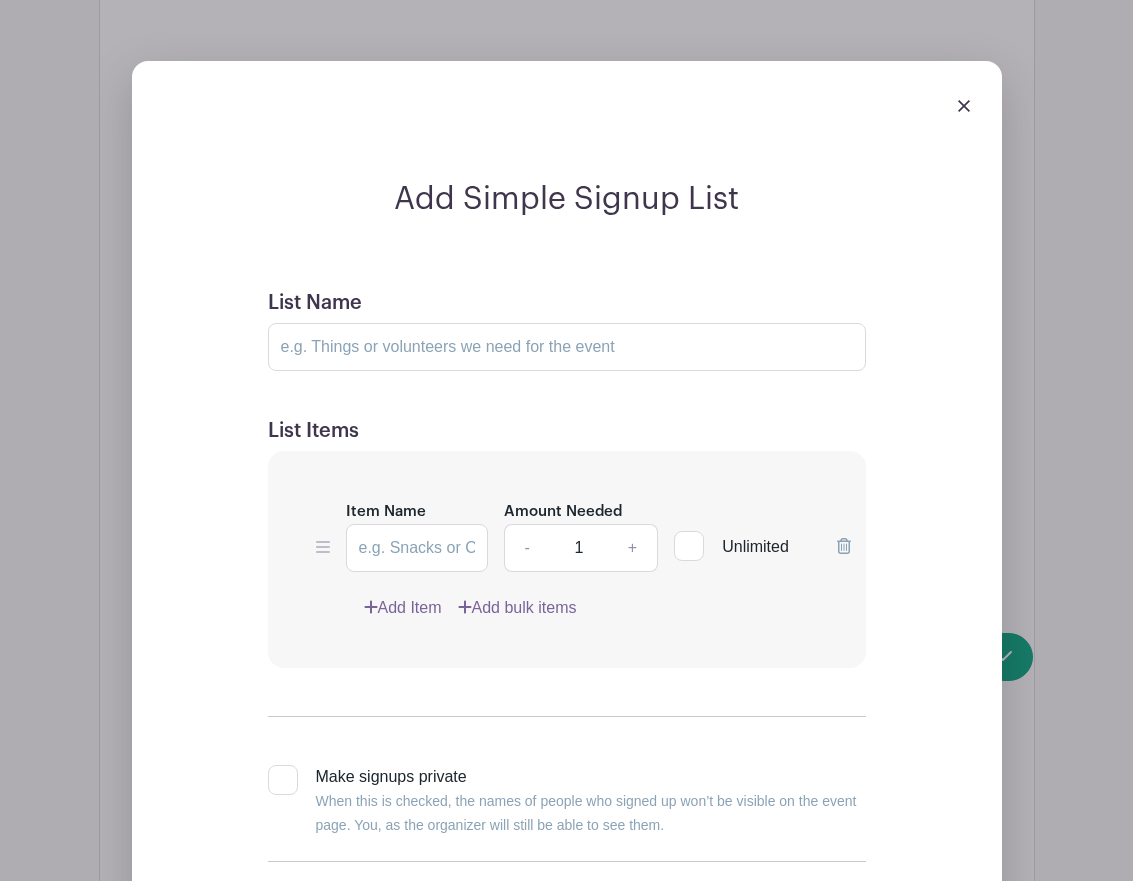 click 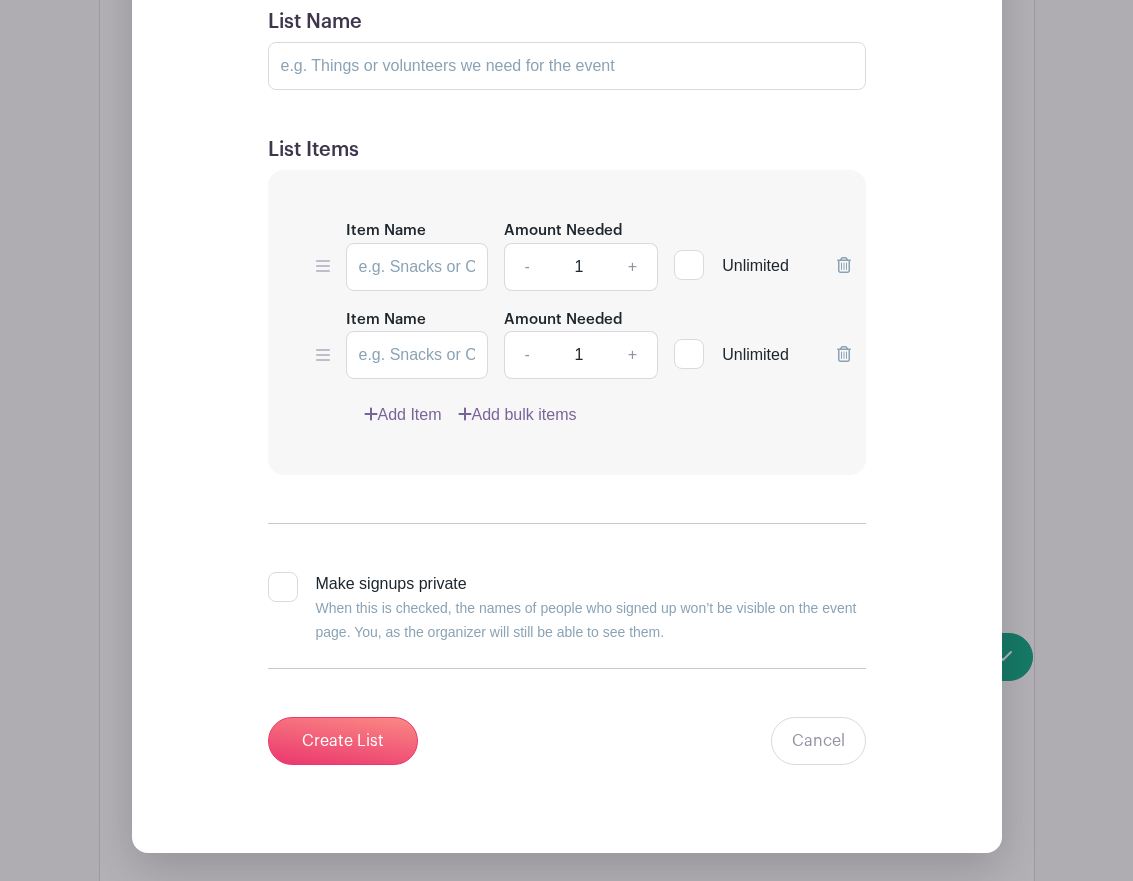 scroll, scrollTop: 3288, scrollLeft: 0, axis: vertical 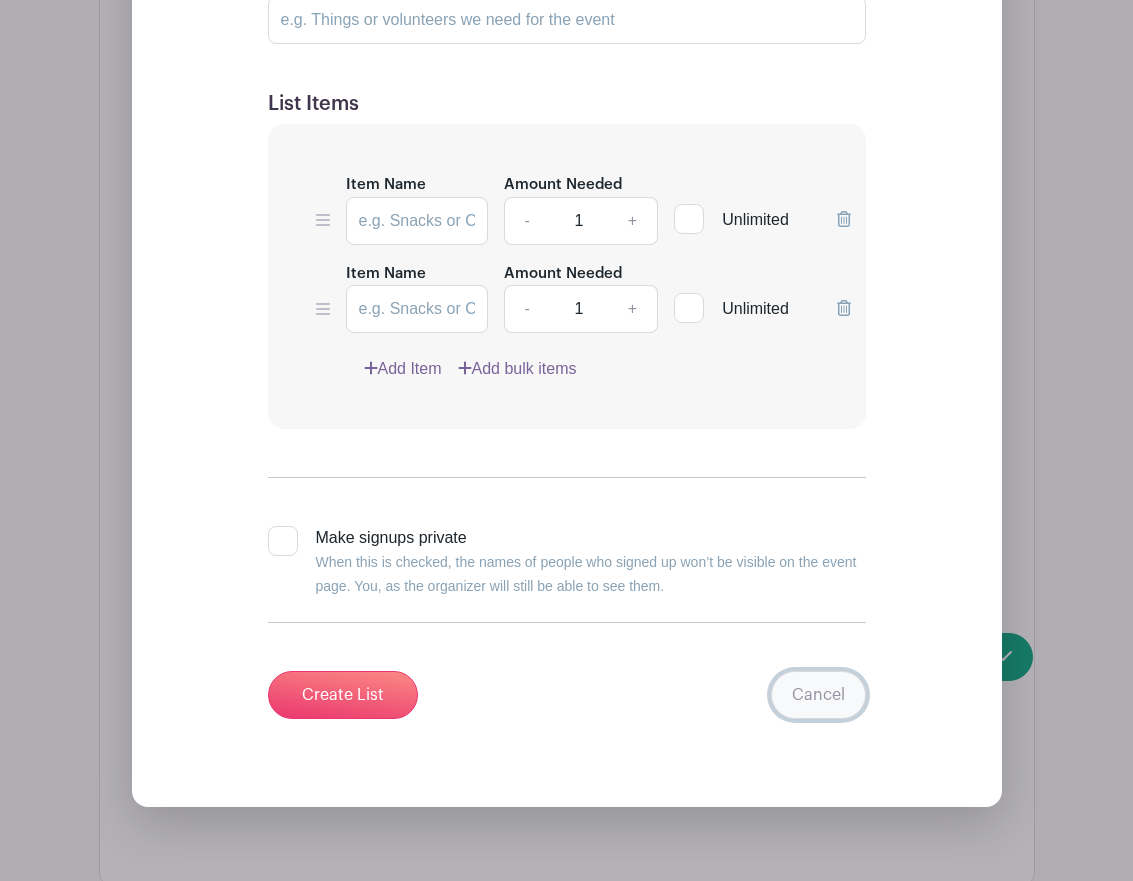 click on "Cancel" at bounding box center (818, 695) 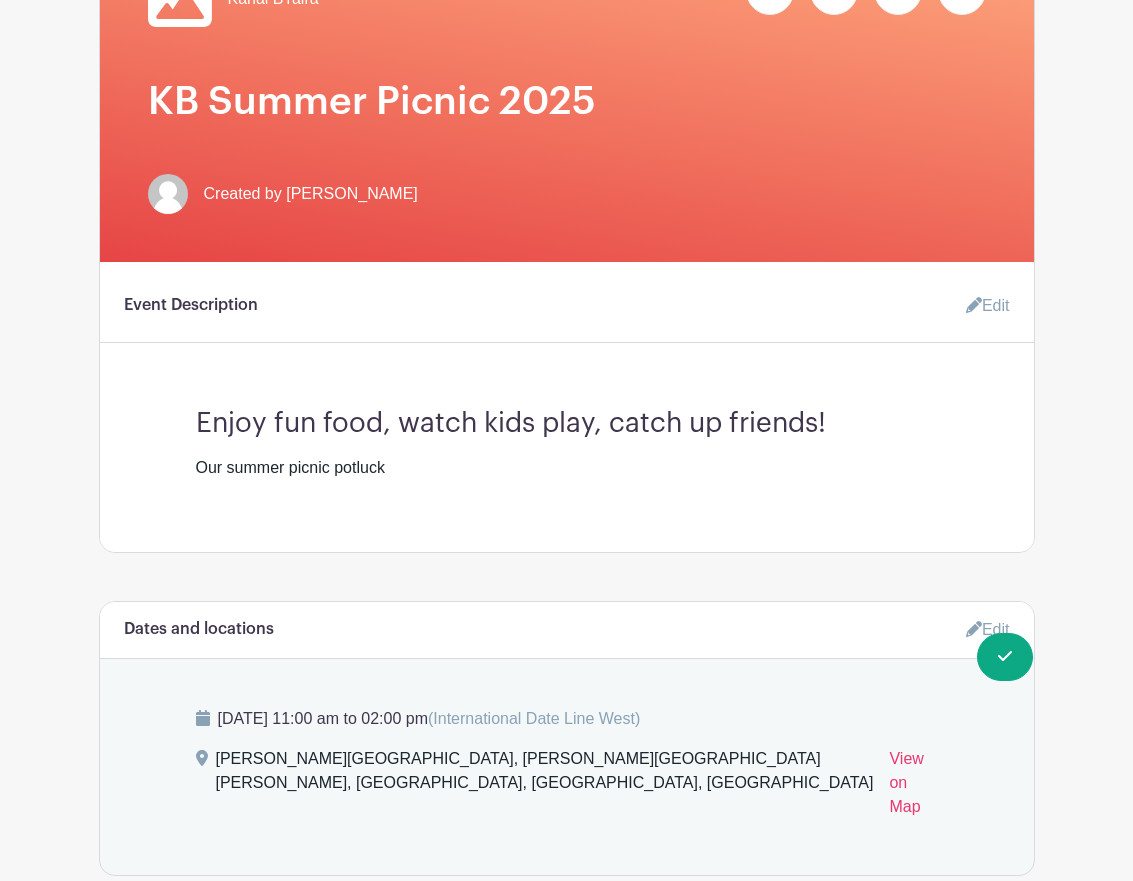 scroll, scrollTop: 315, scrollLeft: 0, axis: vertical 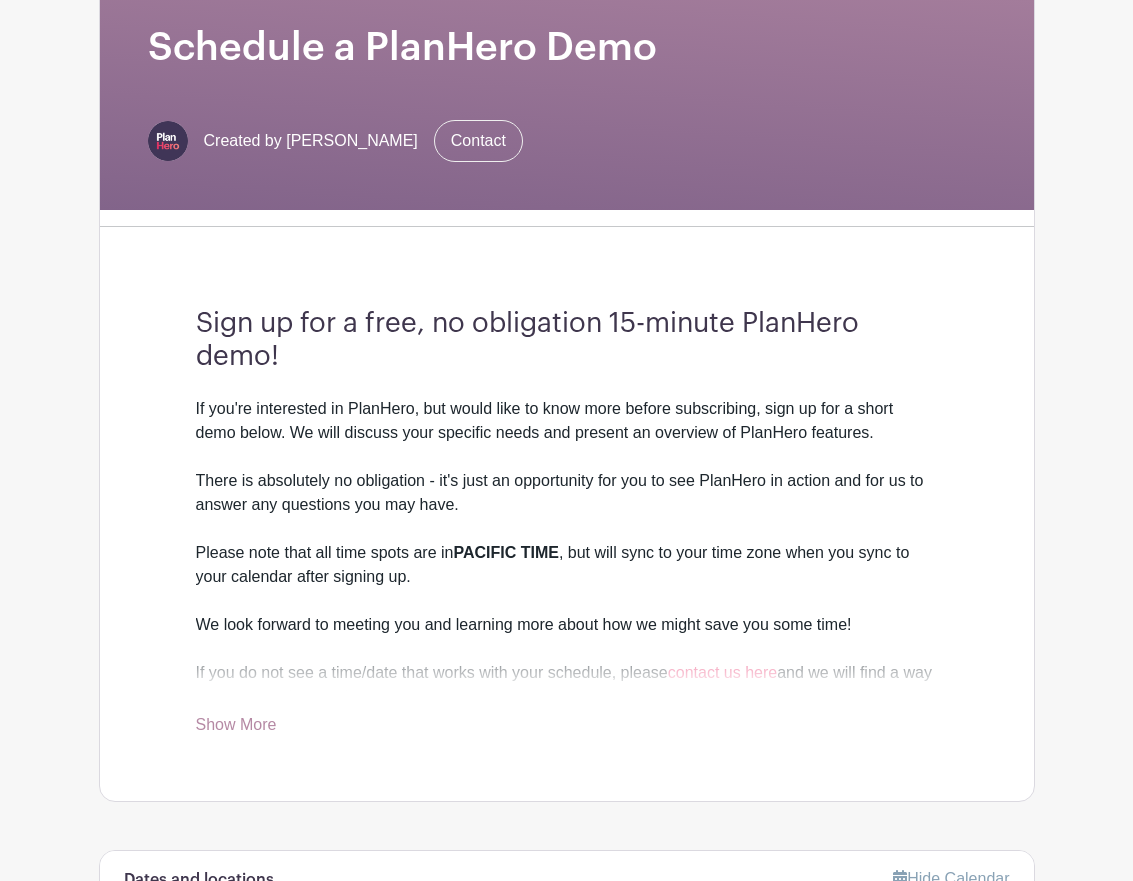 click on "Show More" at bounding box center [236, 728] 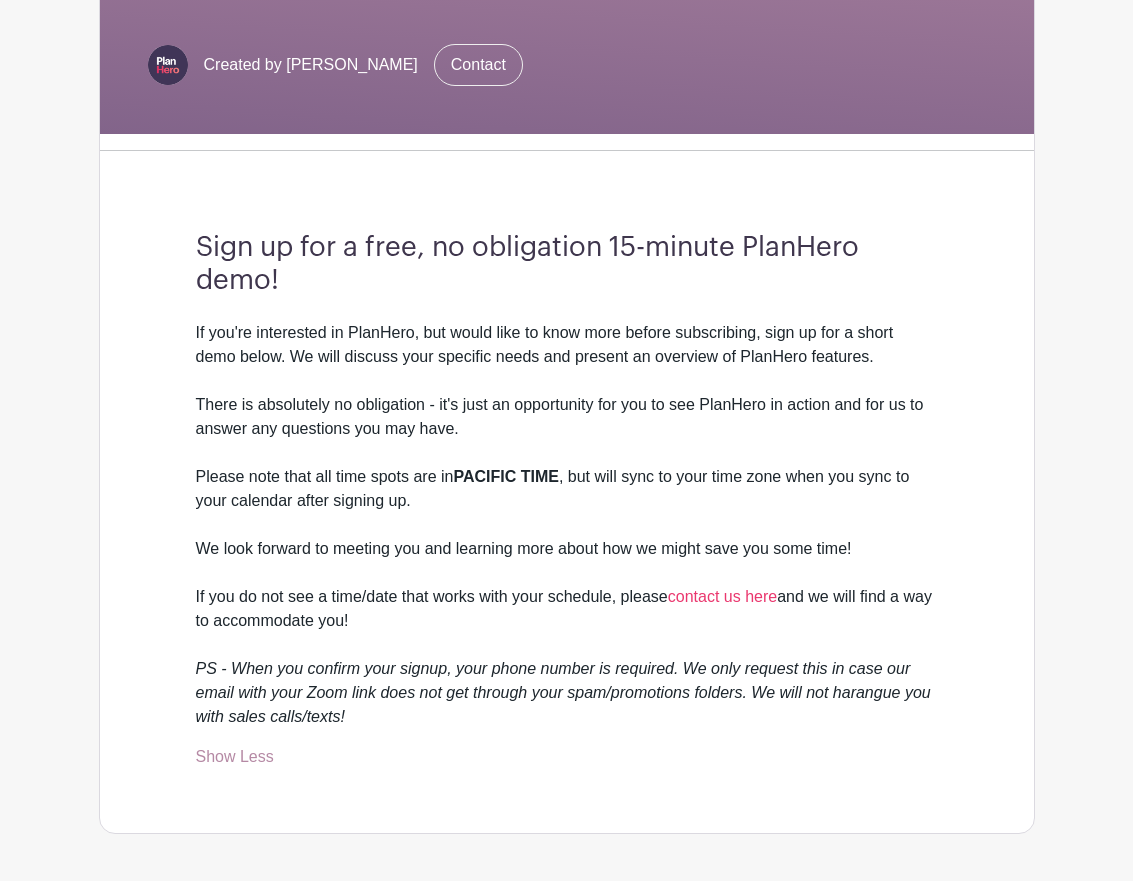 scroll, scrollTop: 0, scrollLeft: 0, axis: both 